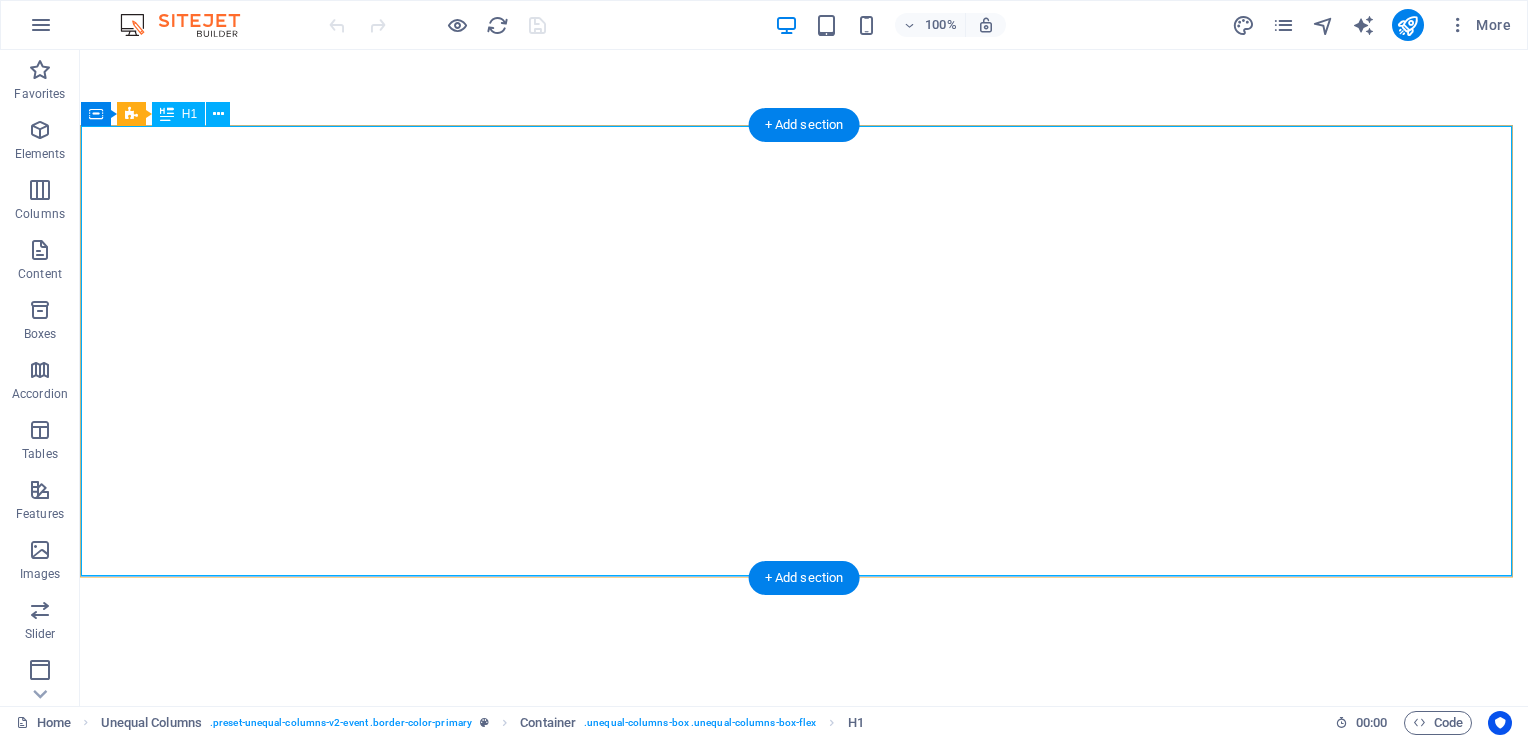 scroll, scrollTop: 0, scrollLeft: 0, axis: both 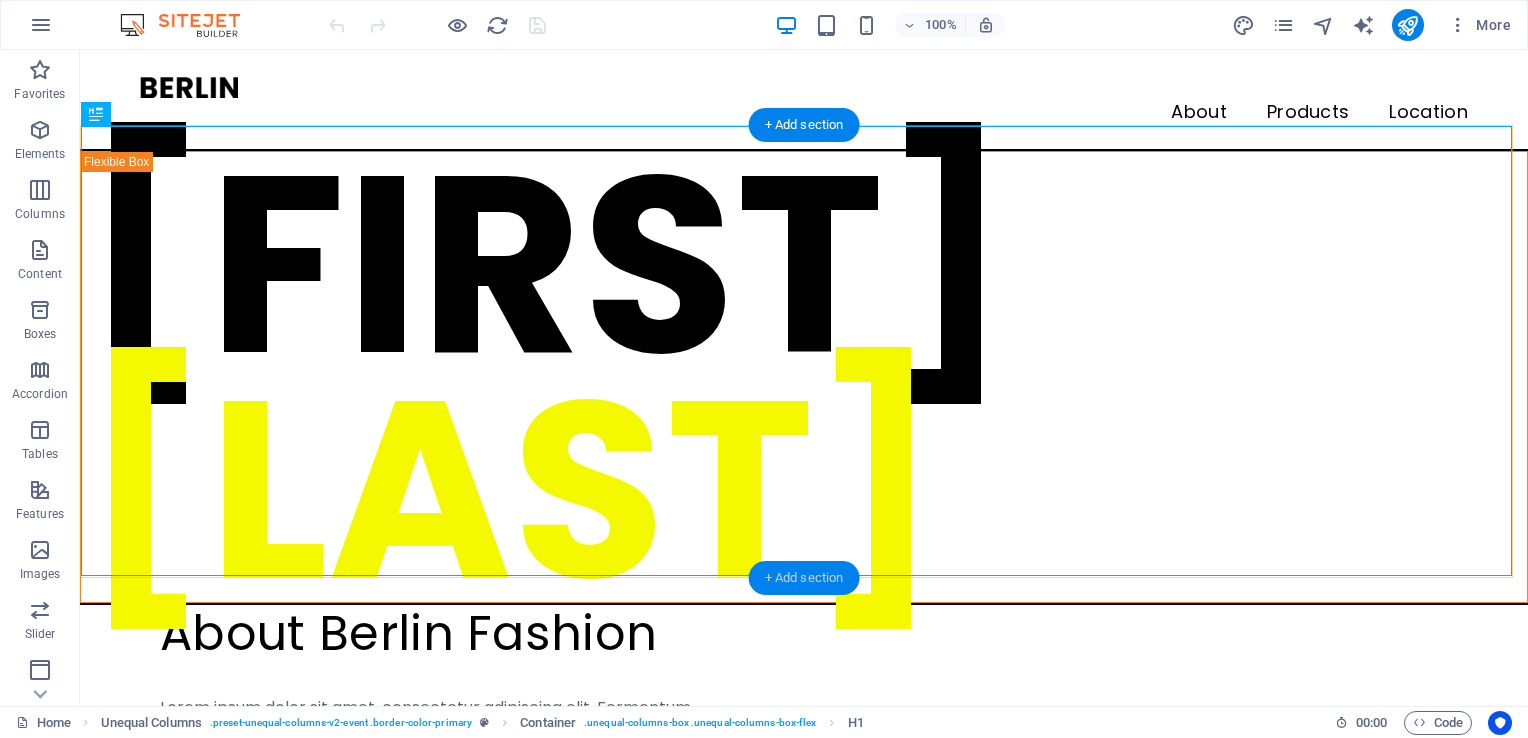 click on "+ Add section" at bounding box center (804, 578) 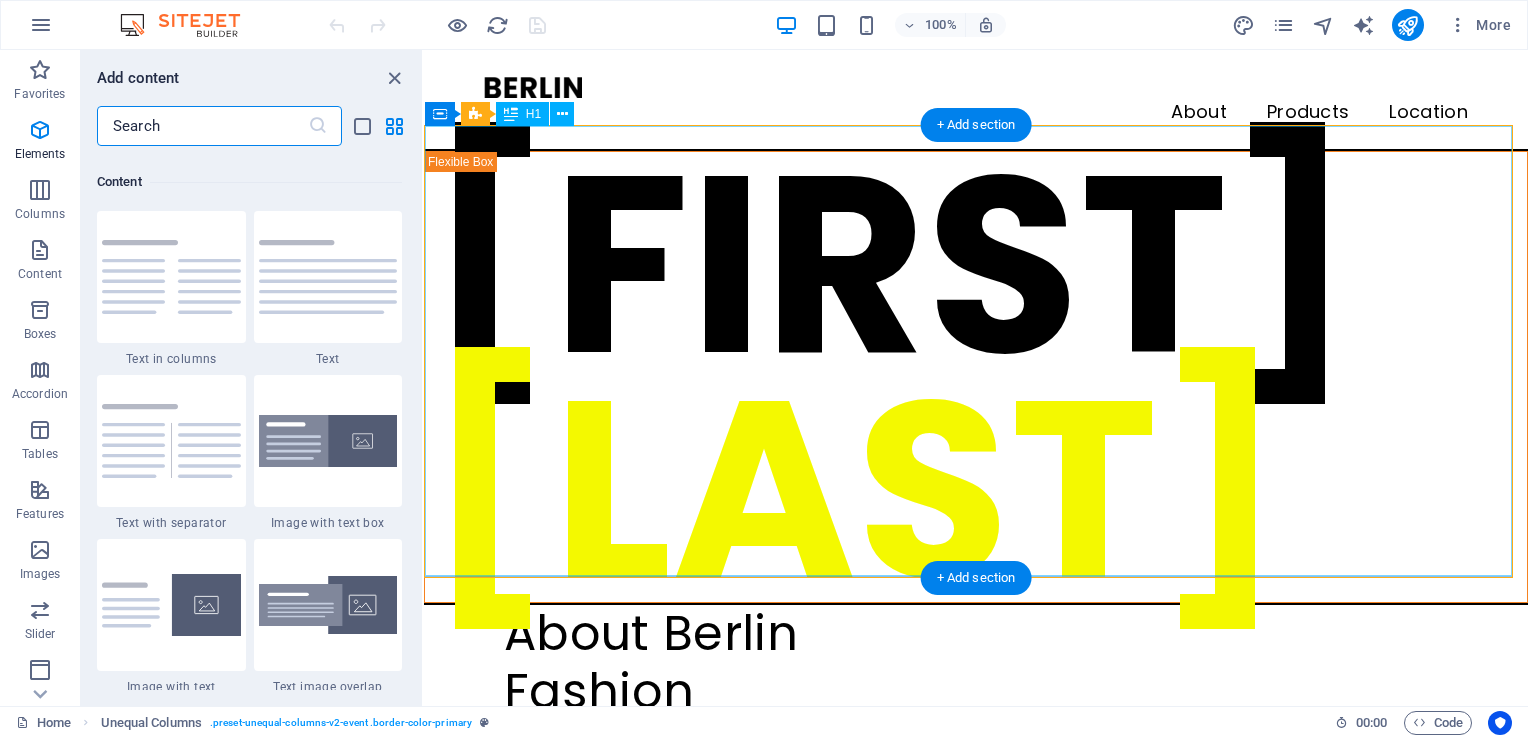 scroll, scrollTop: 3499, scrollLeft: 0, axis: vertical 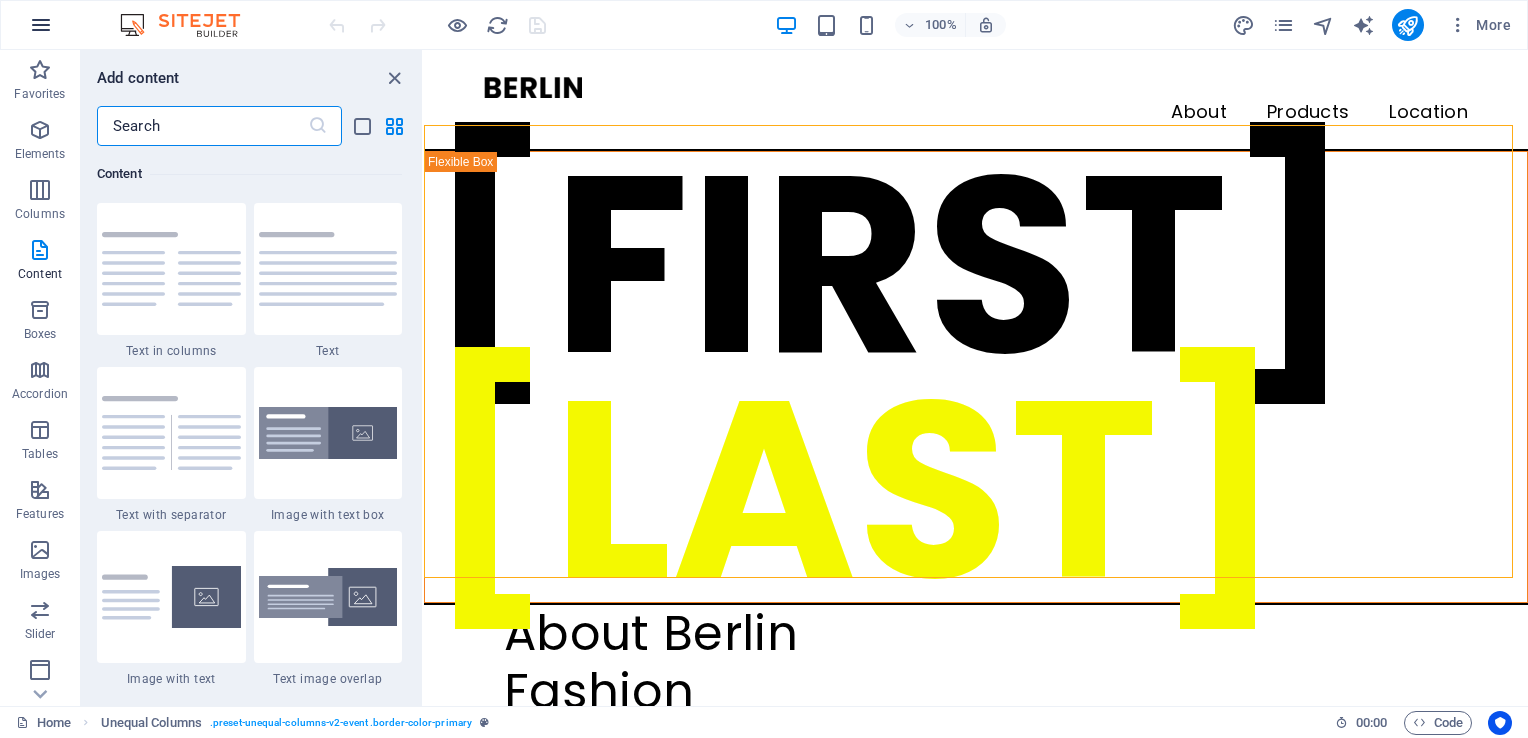 click at bounding box center [41, 25] 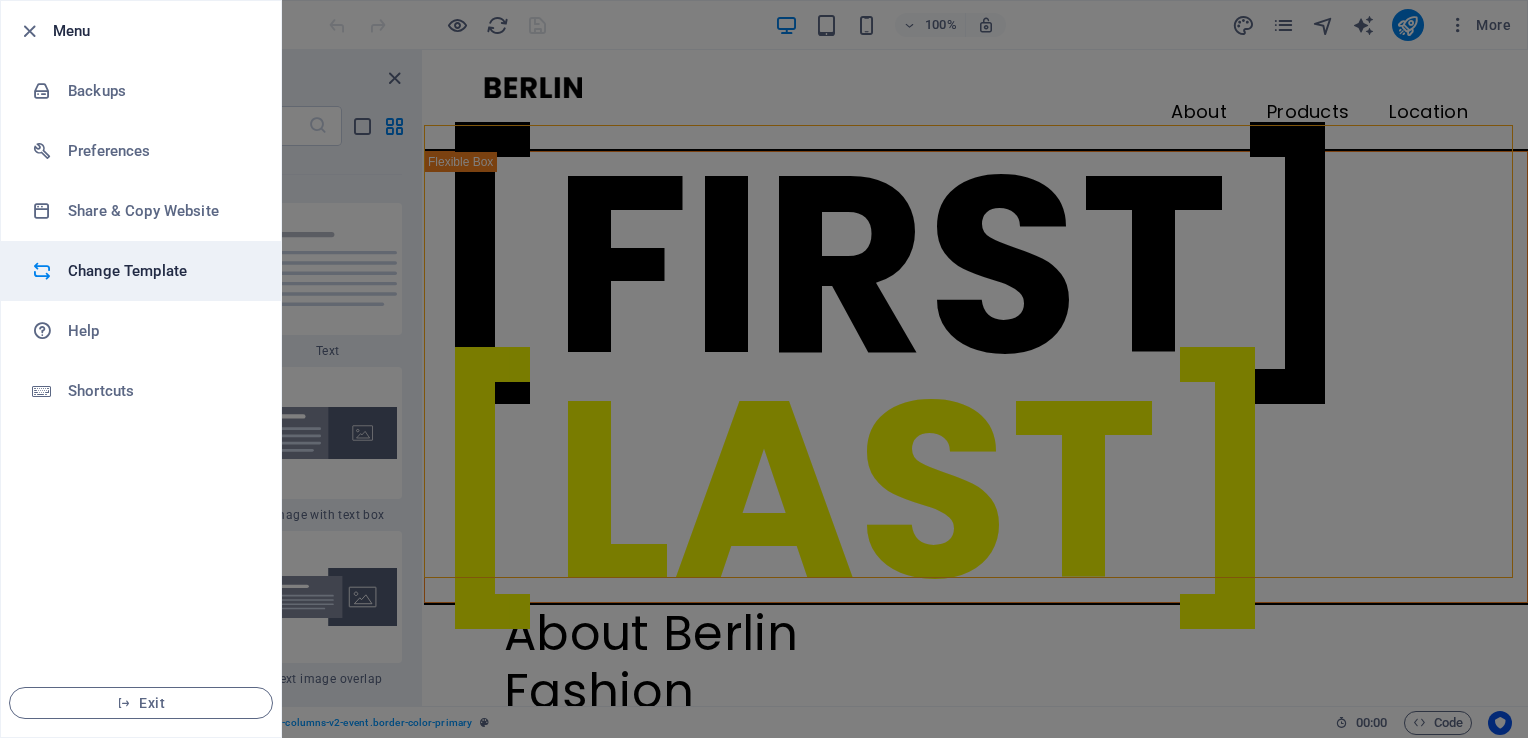 click on "Change Template" at bounding box center (141, 271) 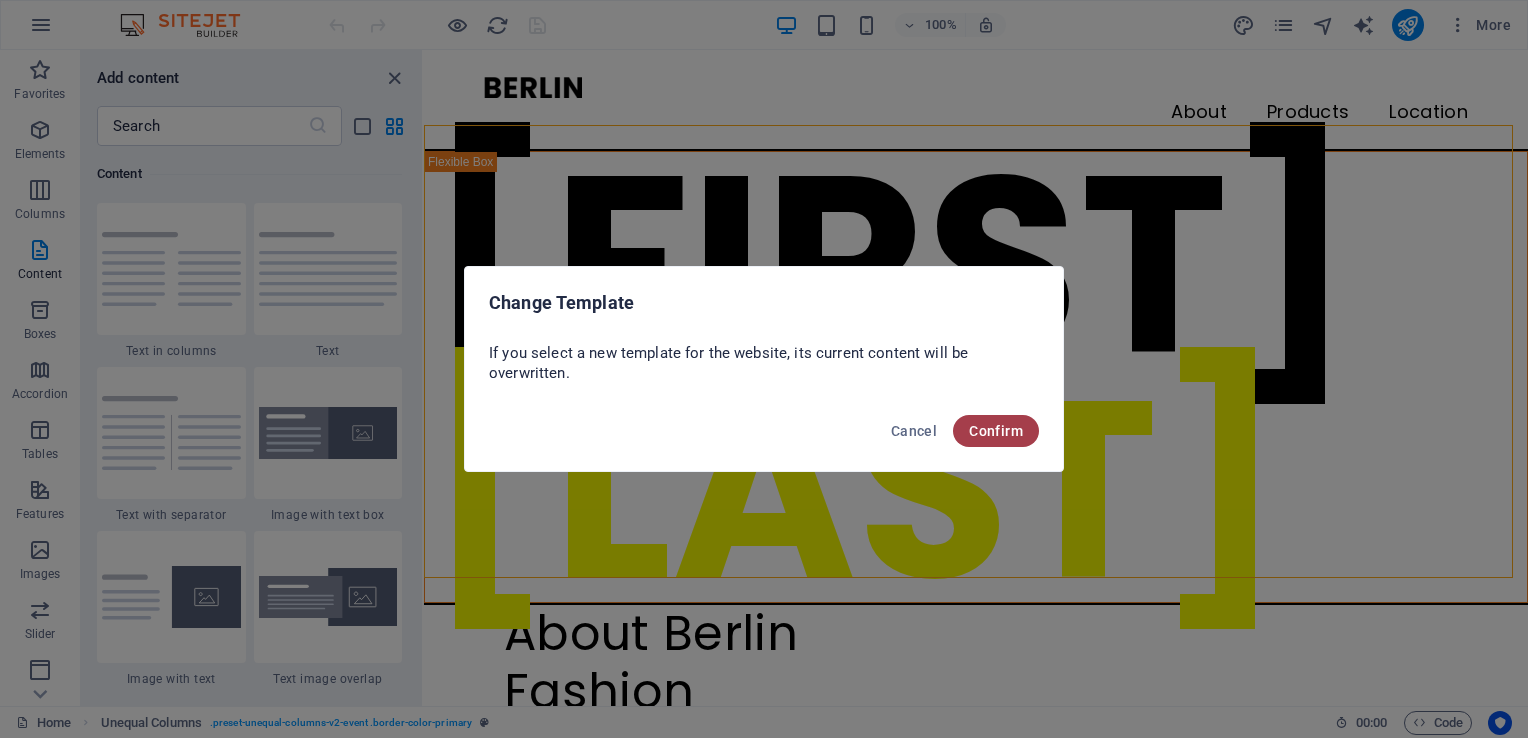 click on "Confirm" at bounding box center (996, 431) 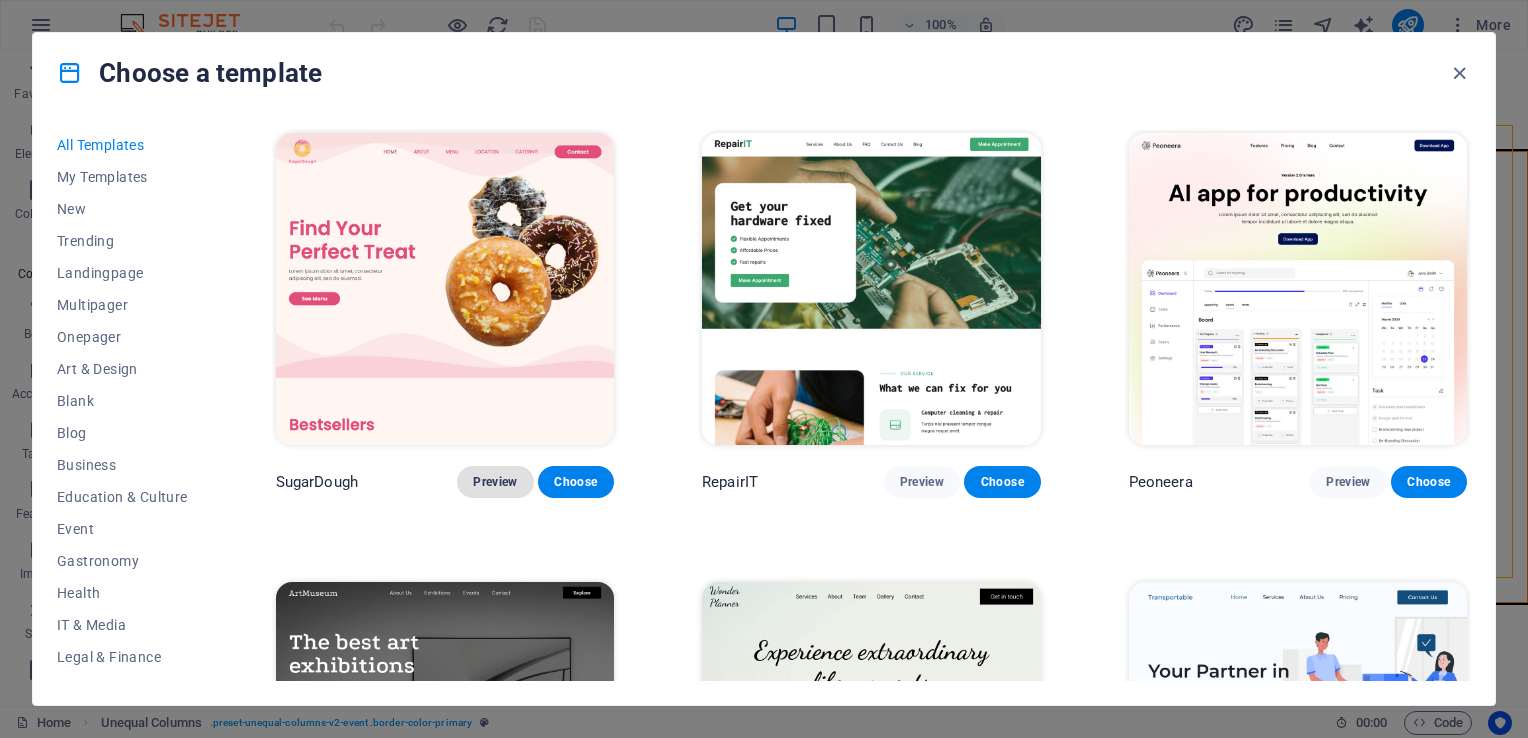 click on "Preview" at bounding box center (495, 482) 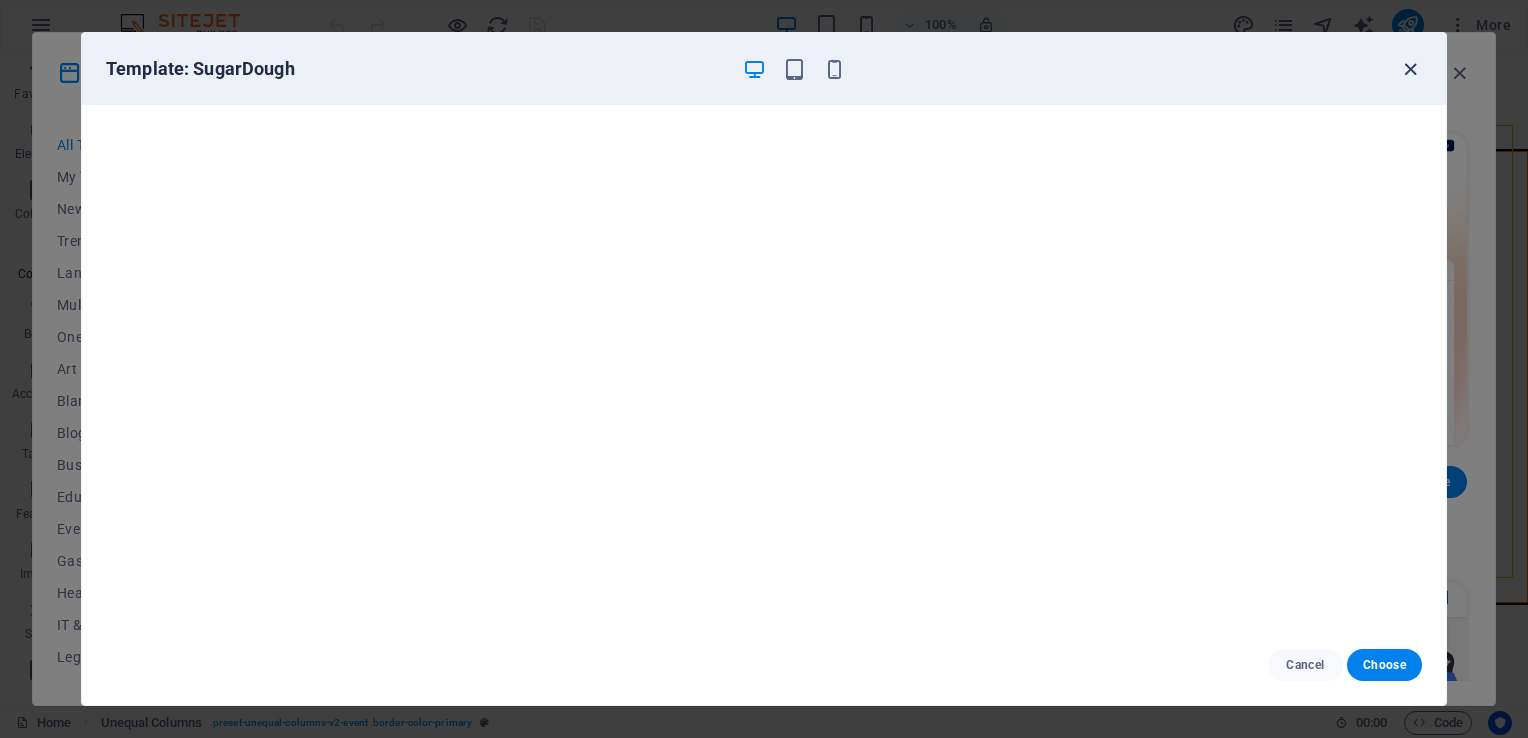click at bounding box center [1410, 69] 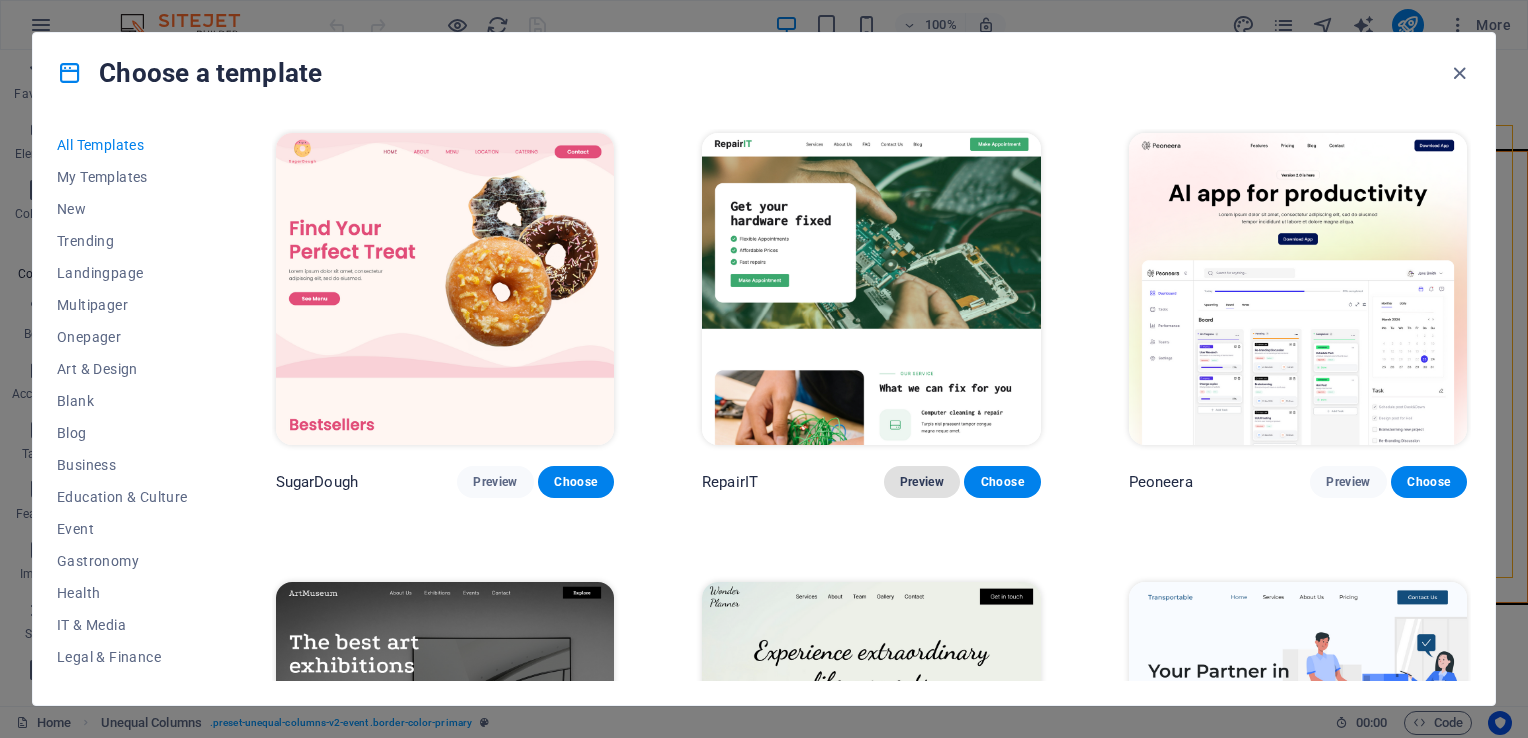 click on "Preview" at bounding box center (922, 482) 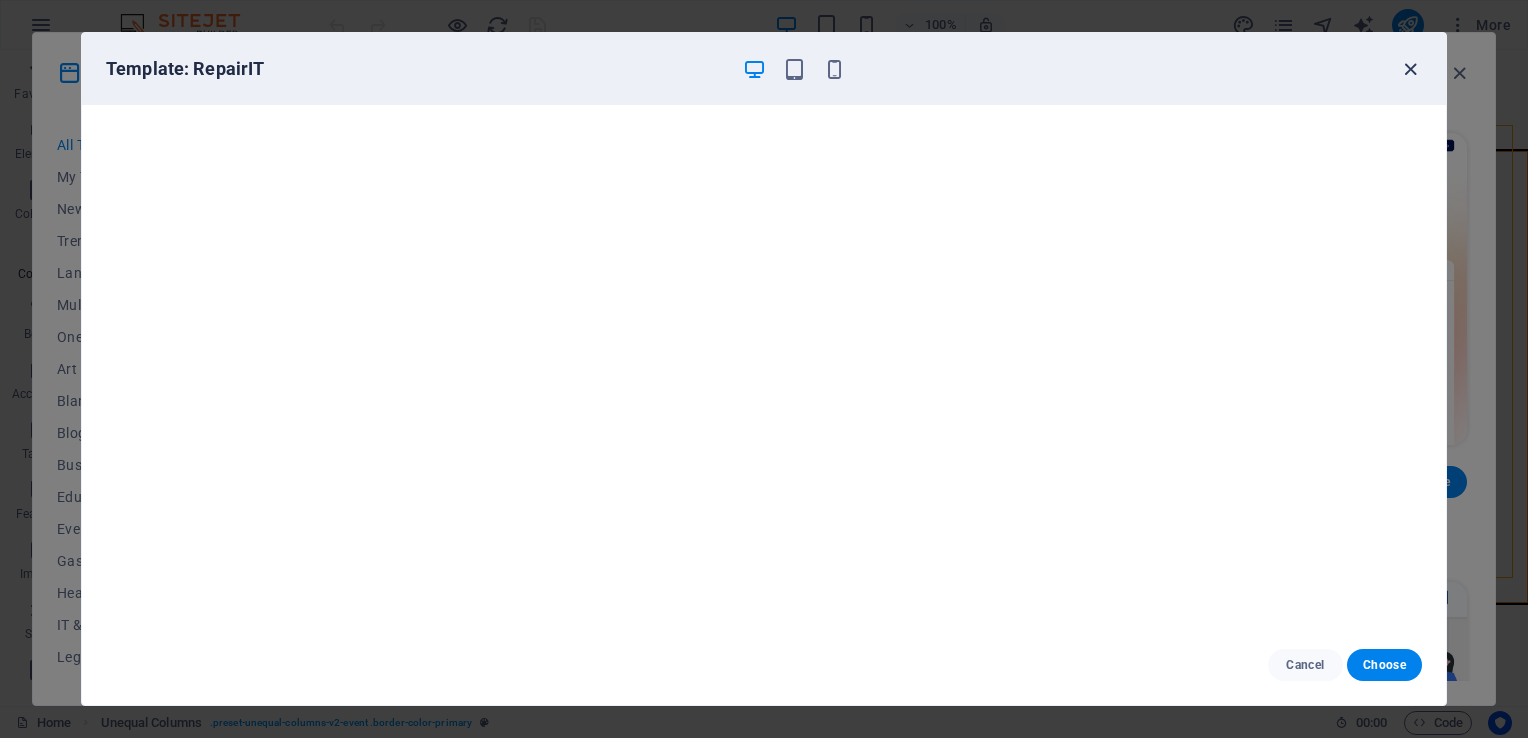 click at bounding box center (1410, 69) 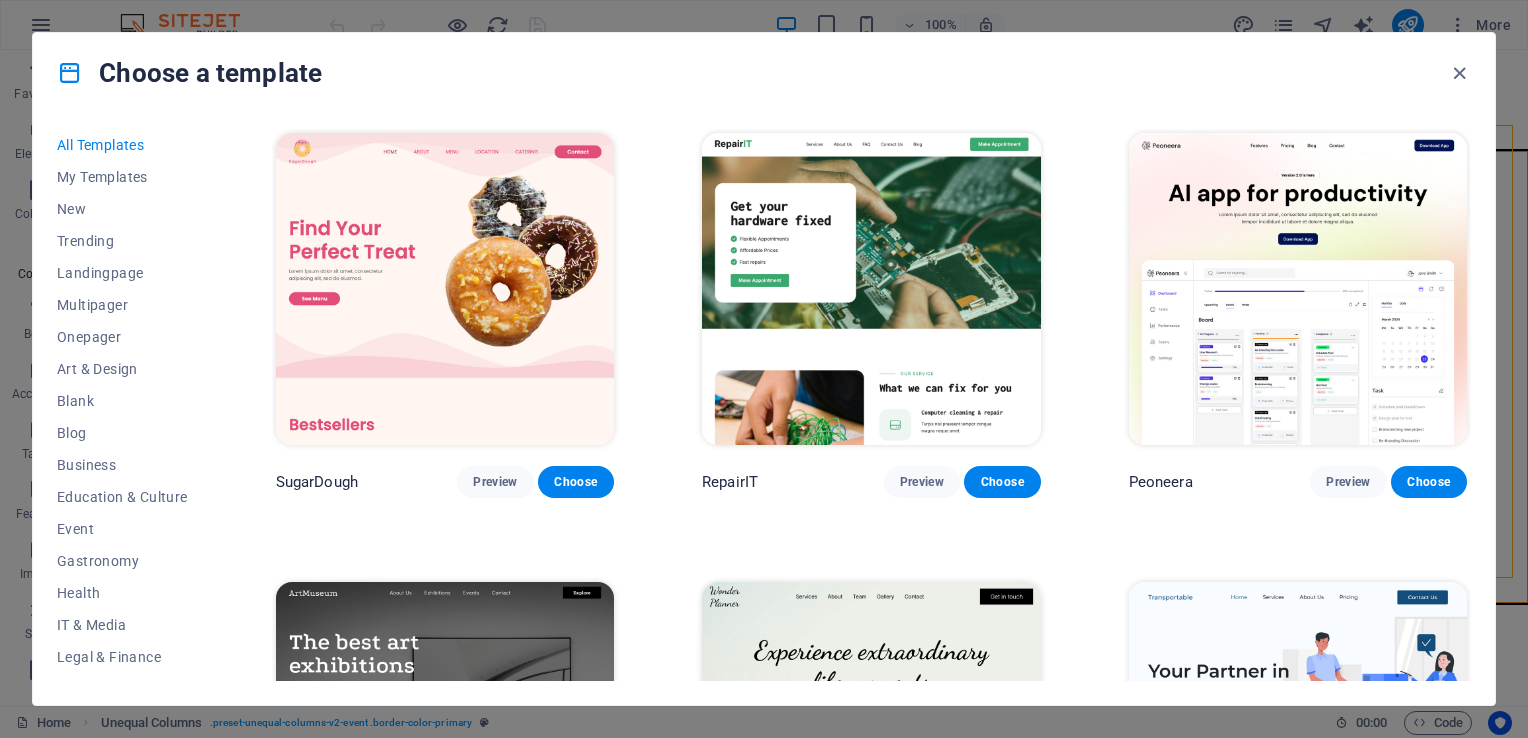 click on "SugarDough Preview Choose RepairIT Preview Choose Peoneera Preview Choose Art Museum Preview Choose Wonder Planner Preview Choose Transportable Preview Choose S&L Preview Choose WePaint Preview Choose Eco-Con Preview Choose MeetUp Preview Choose Help & Care Preview Choose Podcaster Preview Choose Academix Preview Choose BIG Barber Shop Preview Choose Health & Food Preview Choose UrbanNest Interiors Preview Choose Green Change Preview Choose The Beauty Temple Preview Choose WeTrain Preview Choose Cleaner Preview Choose Johanna James Preview Choose Delicioso Preview Choose Dream Garden Preview Choose LumeDeAqua Preview Choose Pets Care Preview Choose SafeSpace Preview Choose Midnight Rain Bar Preview Choose Drive Preview Choose Estator Preview Choose Health Group Preview Choose MakeIt Agency Preview Choose Wanderlust Preview Choose WeSpa Preview Choose BERLIN Preview Choose Gadgets Preview Choose CoffeeScience Preview Choose CoachLife Preview Choose Cafe de Oceana Preview Choose Max Hatzy Preview Choose Preview" at bounding box center (871, 12432) 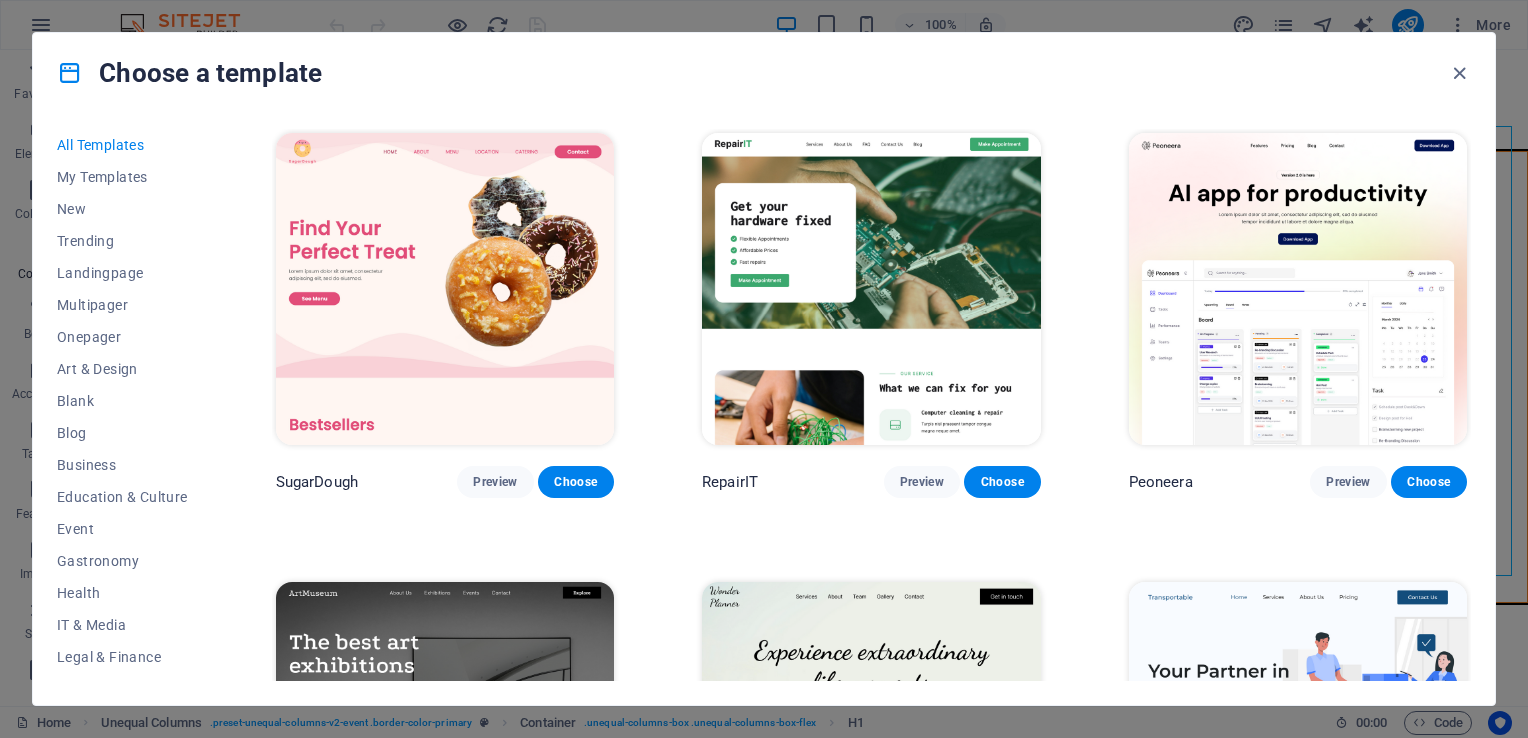 click on "SugarDough Preview Choose RepairIT Preview Choose Peoneera Preview Choose Art Museum Preview Choose Wonder Planner Preview Choose Transportable Preview Choose S&L Preview Choose WePaint Preview Choose Eco-Con Preview Choose MeetUp Preview Choose Help & Care Preview Choose Podcaster Preview Choose Academix Preview Choose BIG Barber Shop Preview Choose Health & Food Preview Choose UrbanNest Interiors Preview Choose Green Change Preview Choose The Beauty Temple Preview Choose WeTrain Preview Choose Cleaner Preview Choose Johanna James Preview Choose Delicioso Preview Choose Dream Garden Preview Choose LumeDeAqua Preview Choose Pets Care Preview Choose SafeSpace Preview Choose Midnight Rain Bar Preview Choose Drive Preview Choose Estator Preview Choose Health Group Preview Choose MakeIt Agency Preview Choose Wanderlust Preview Choose WeSpa Preview Choose BERLIN Preview Choose Gadgets Preview Choose CoffeeScience Preview Choose CoachLife Preview Choose Cafe de Oceana Preview Choose Max Hatzy Preview Choose Preview" at bounding box center [871, 12432] 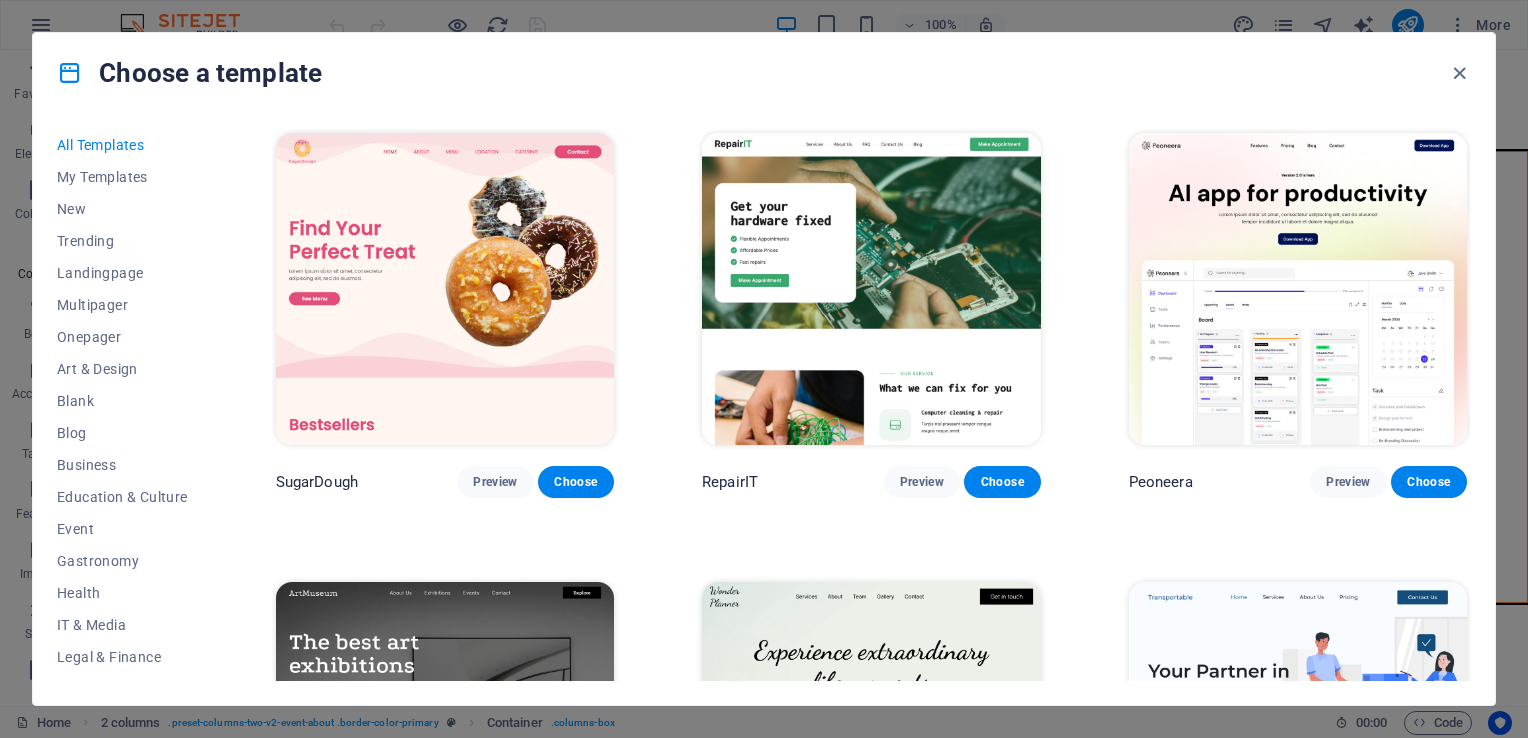 click on "All Templates My Templates New Trending Landingpage Multipager Onepager Art & Design Blank Blog Business Education & Culture Event Gastronomy Health IT & Media Legal & Finance Non-Profit Performance Portfolio Services Sports & Beauty Trades Travel Wireframe SugarDough Preview Choose RepairIT Preview Choose Peoneera Preview Choose Art Museum Preview Choose Wonder Planner Preview Choose Transportable Preview Choose S&L Preview Choose WePaint Preview Choose Eco-Con Preview Choose MeetUp Preview Choose Help & Care Preview Choose Podcaster Preview Choose Academix Preview Choose BIG Barber Shop Preview Choose Health & Food Preview Choose UrbanNest Interiors Preview Choose Green Change Preview Choose The Beauty Temple Preview Choose WeTrain Preview Choose Cleaner Preview Choose Johanna James Preview Choose Delicioso Preview Choose Dream Garden Preview Choose LumeDeAqua Preview Choose Pets Care Preview Choose SafeSpace Preview Choose Midnight Rain Bar Preview Choose Drive Preview Choose Estator Preview Choose Preview" at bounding box center (764, 409) 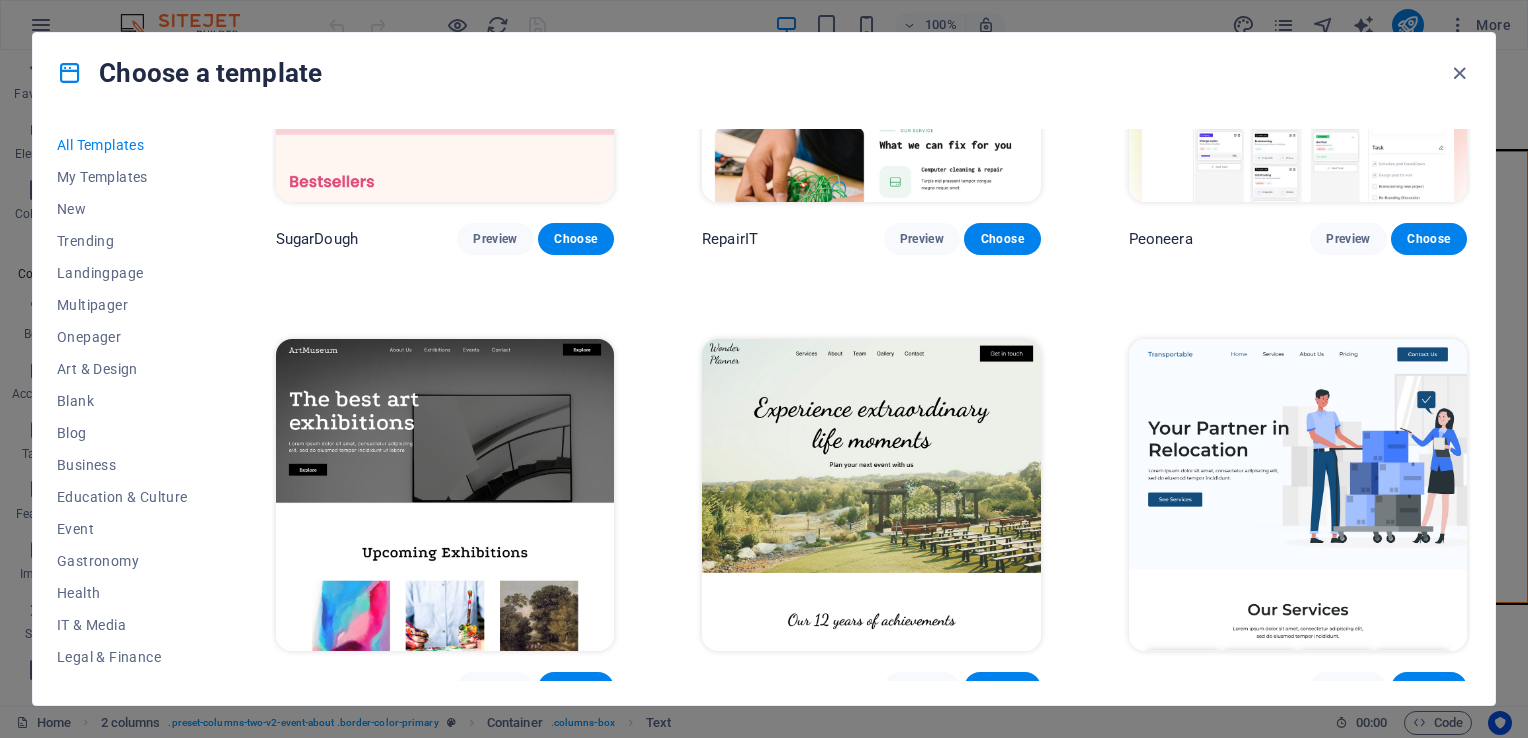 scroll, scrollTop: 173, scrollLeft: 0, axis: vertical 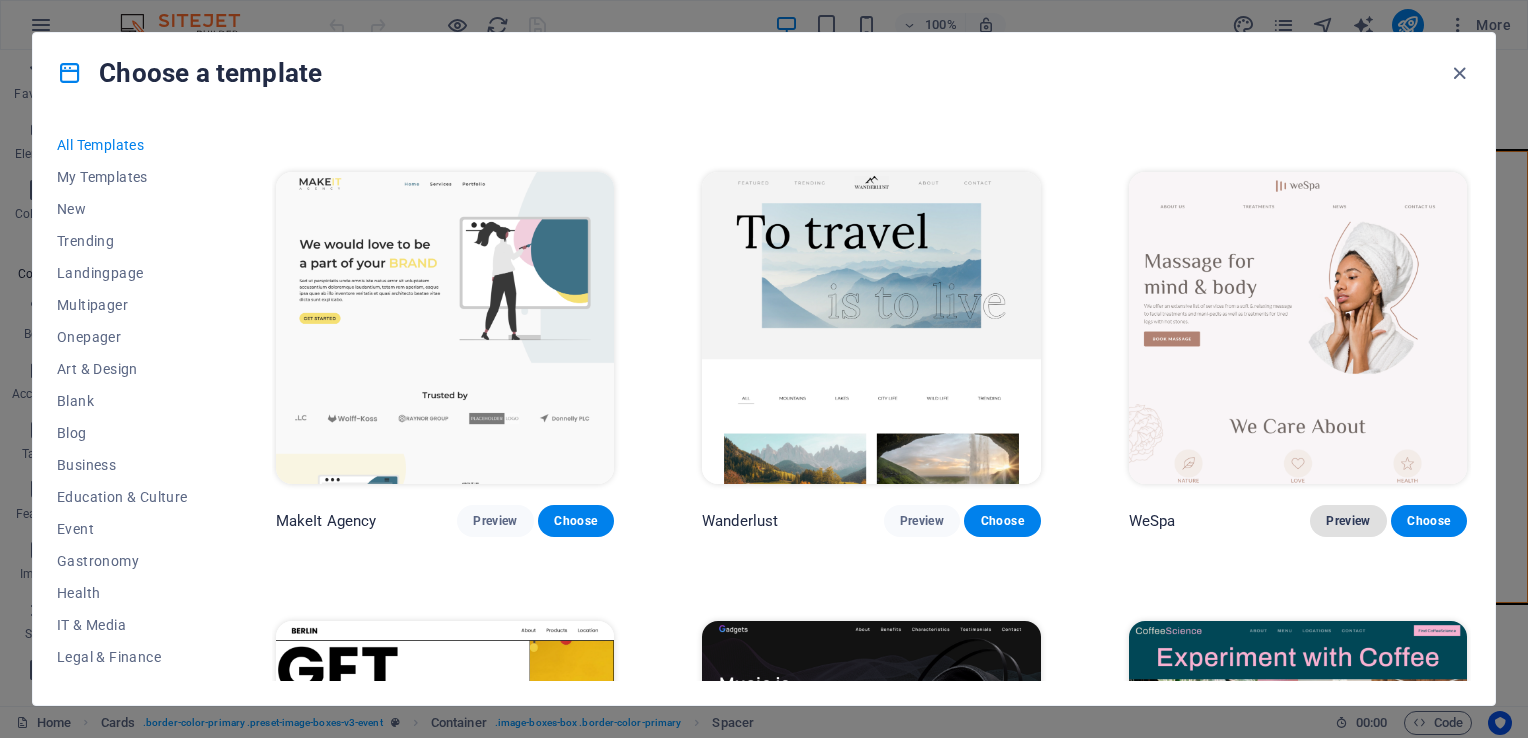 click on "Preview" at bounding box center (1348, 521) 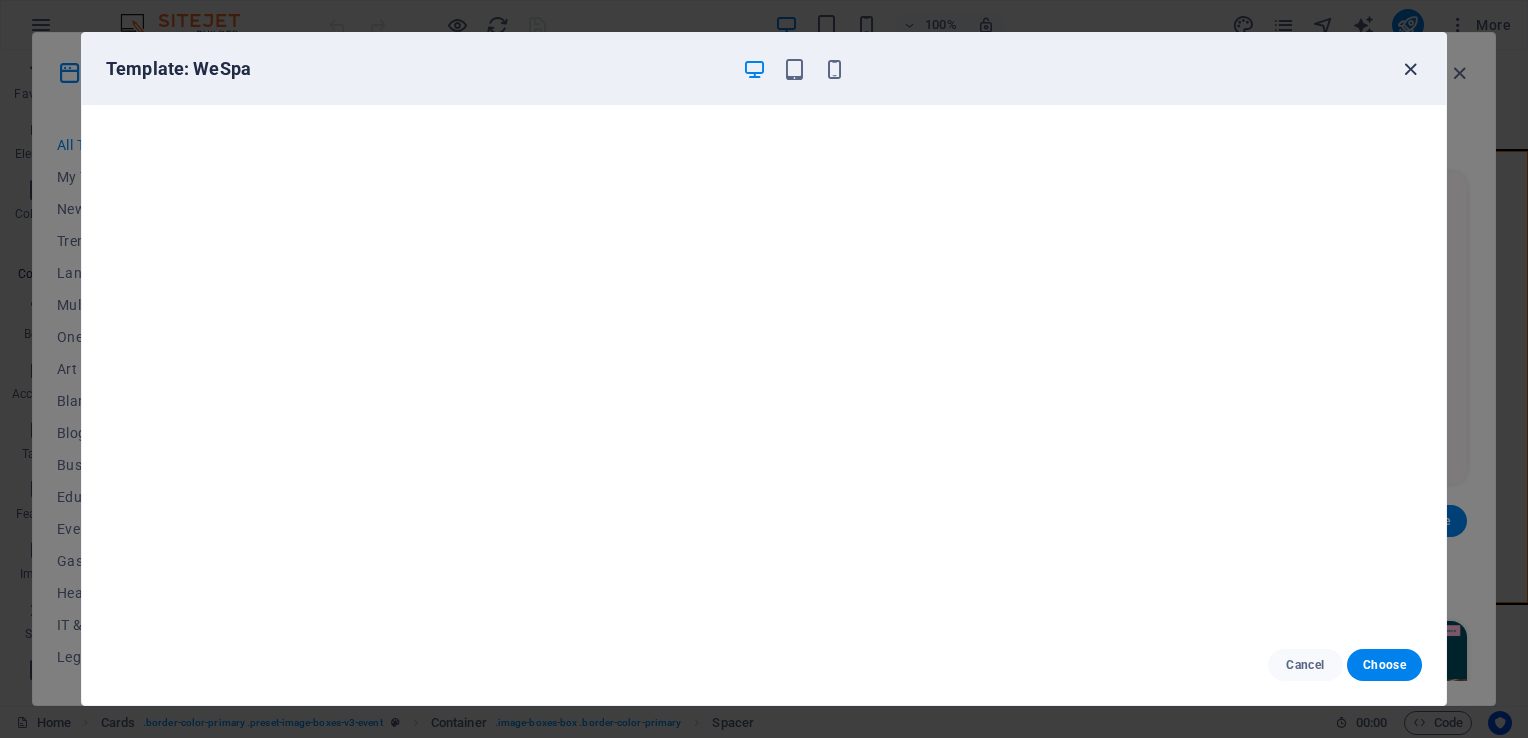 click at bounding box center [1410, 69] 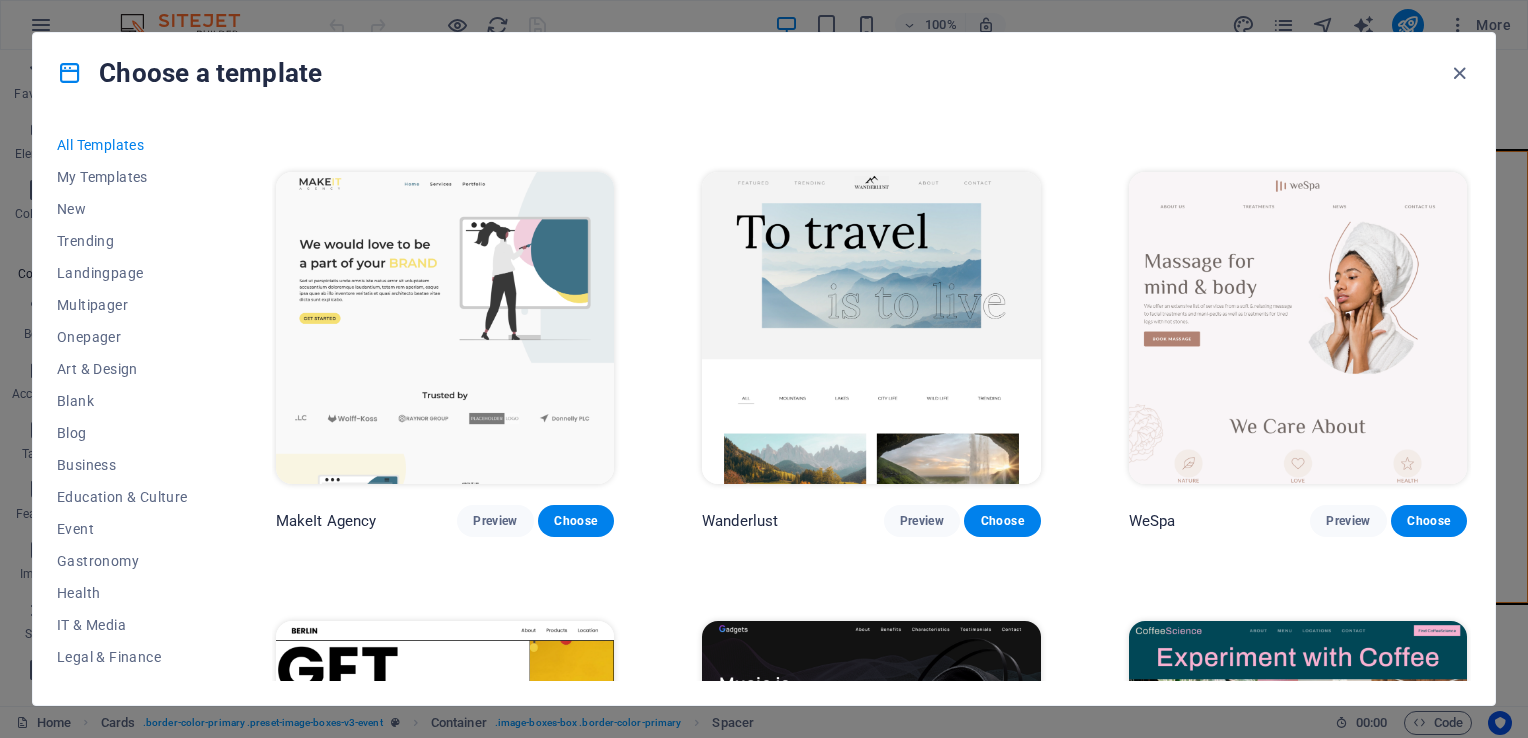 drag, startPoint x: 1472, startPoint y: 239, endPoint x: 1469, endPoint y: 254, distance: 15.297058 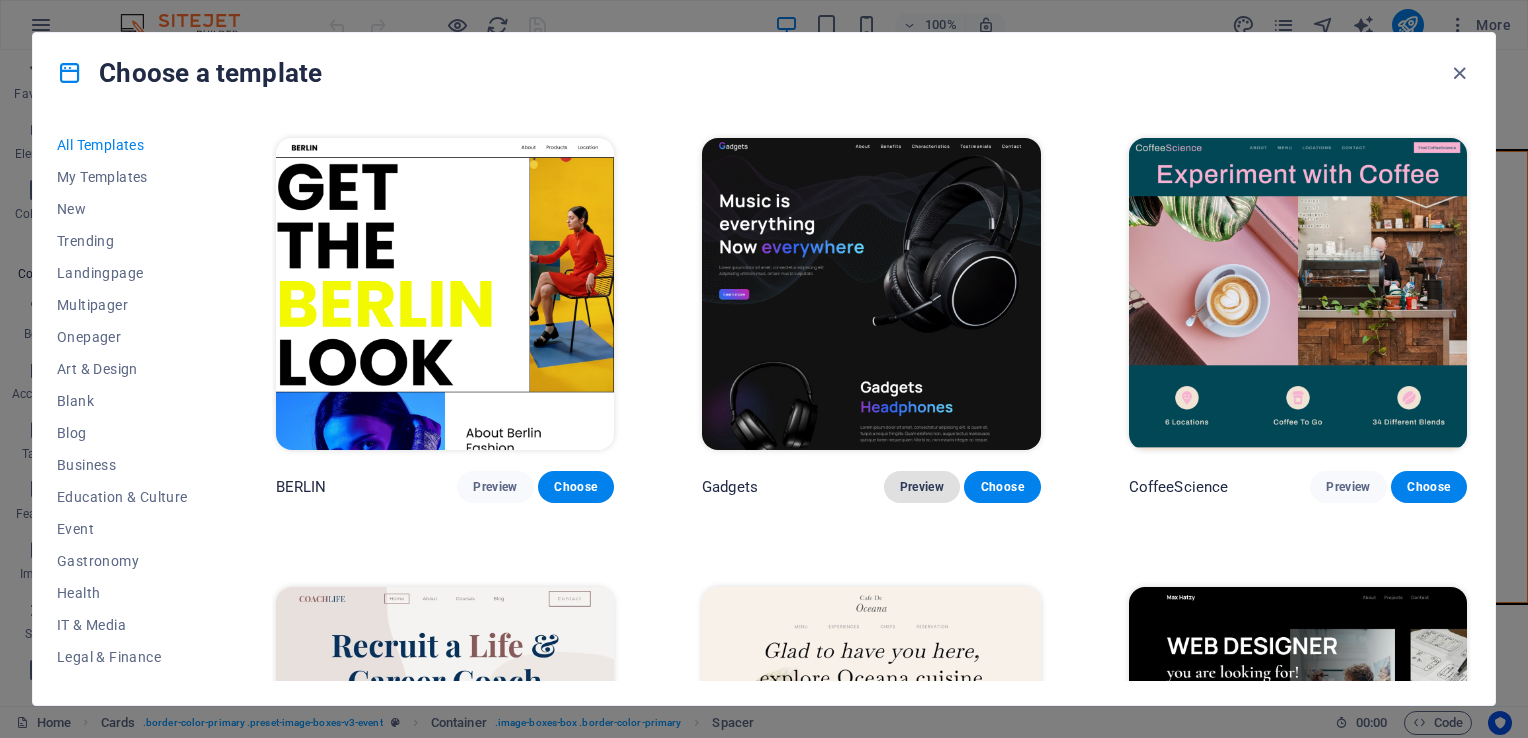 click on "Preview" at bounding box center [922, 487] 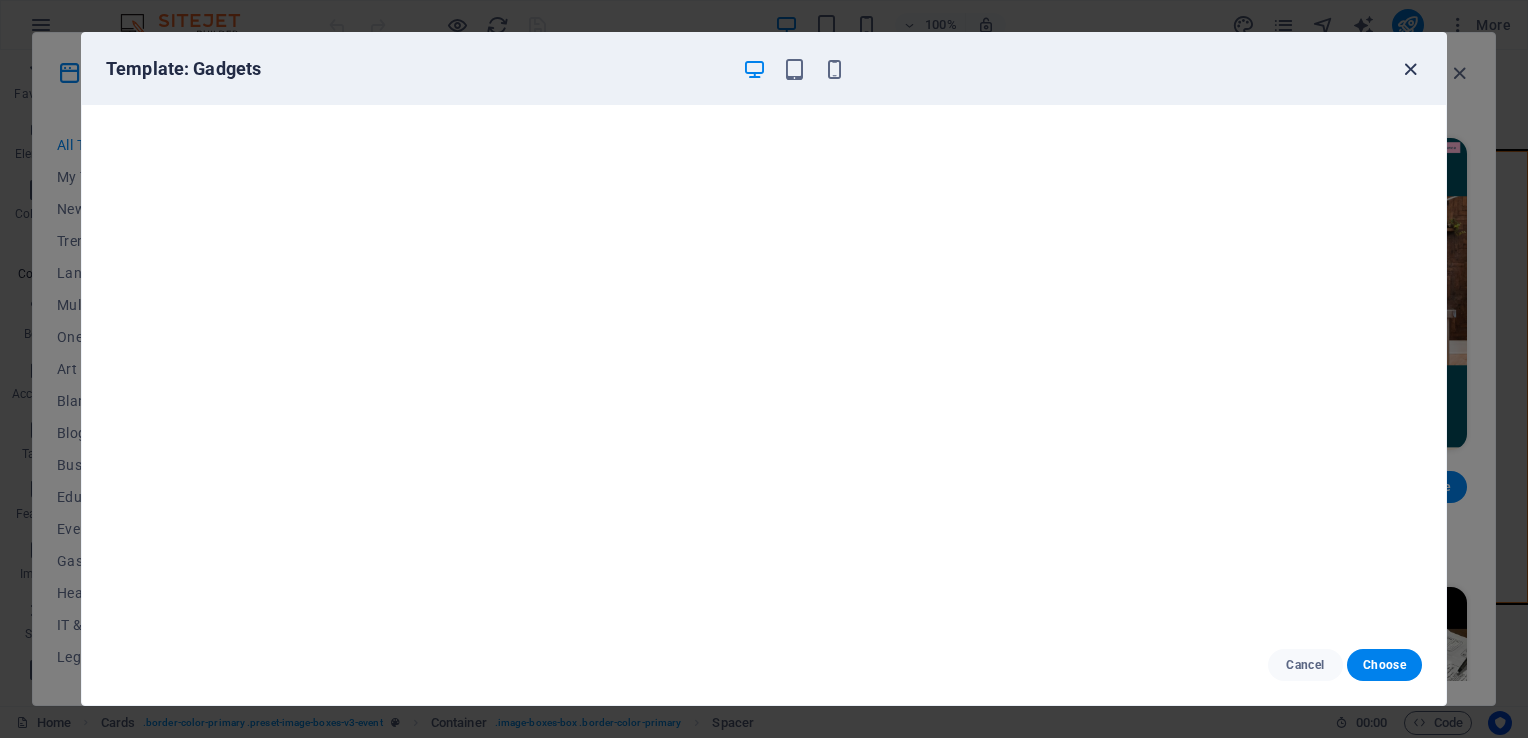 click at bounding box center [1410, 69] 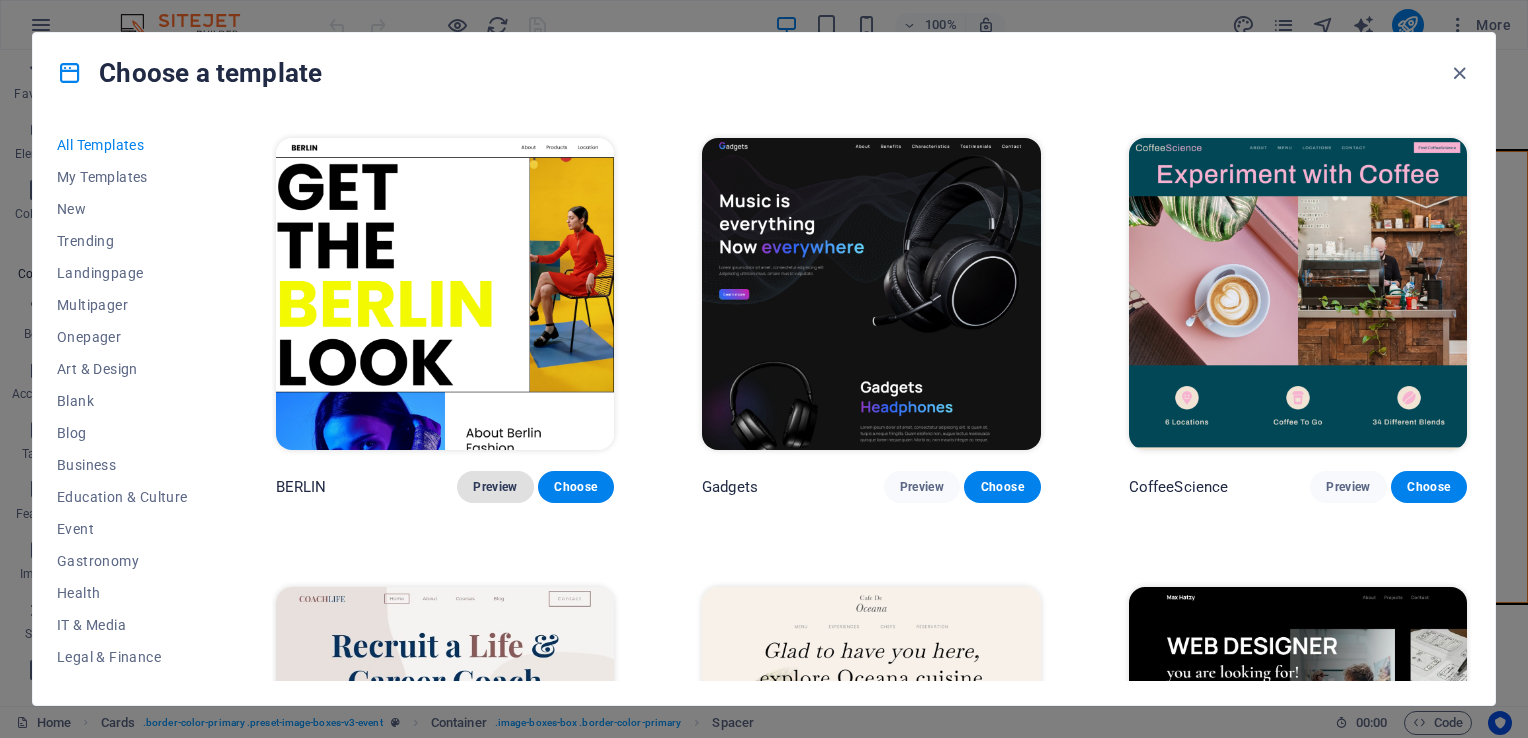 click on "Preview" at bounding box center (495, 487) 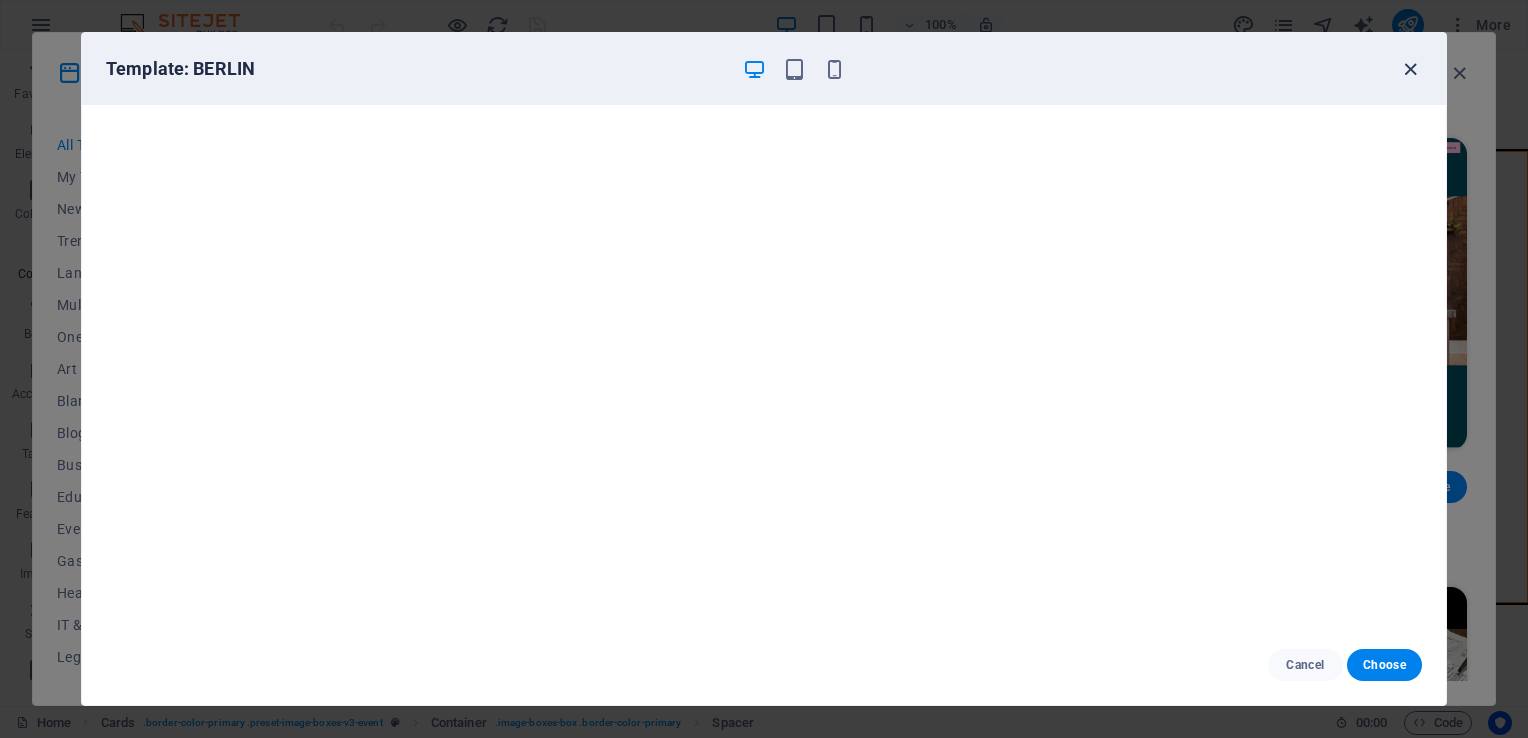click at bounding box center [1410, 69] 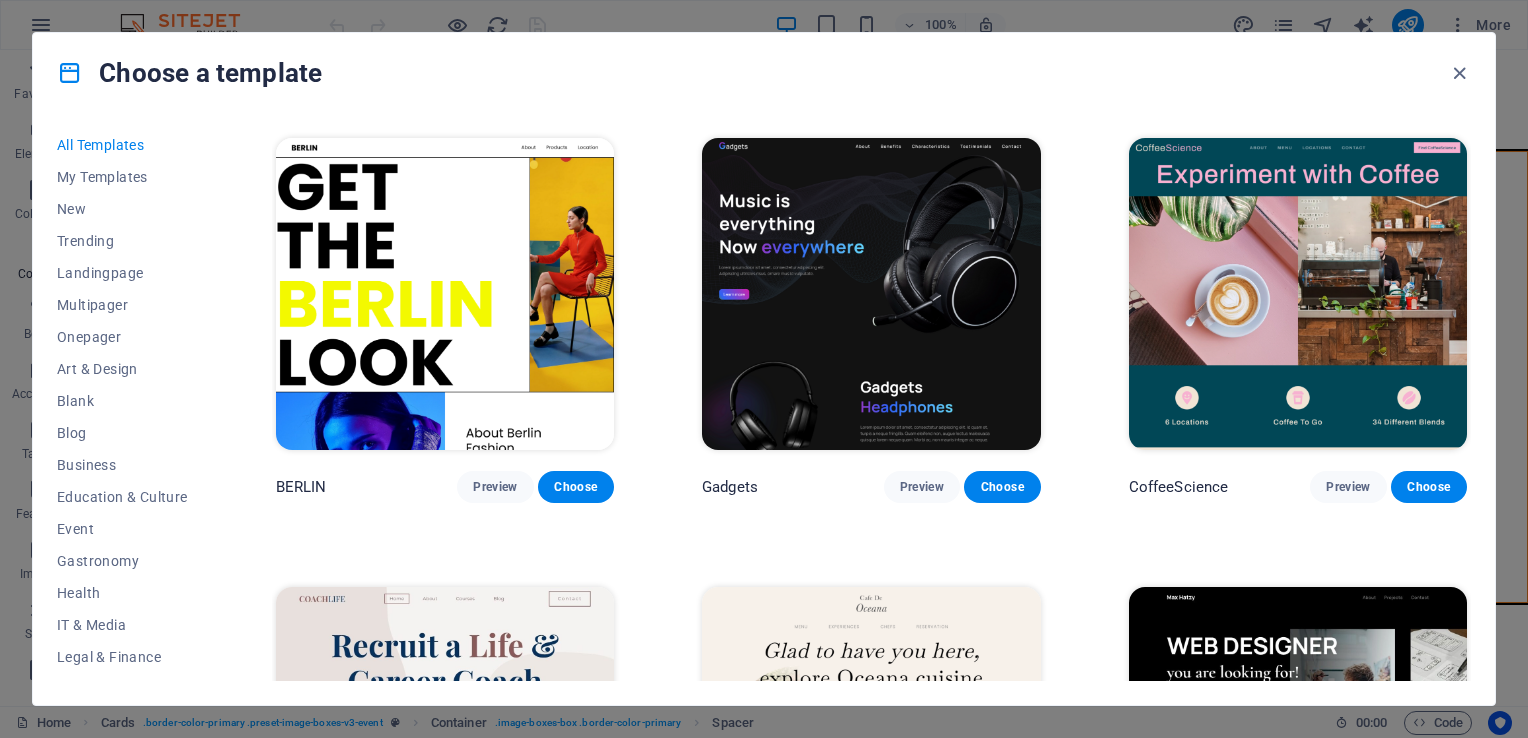 scroll, scrollTop: 4969, scrollLeft: 0, axis: vertical 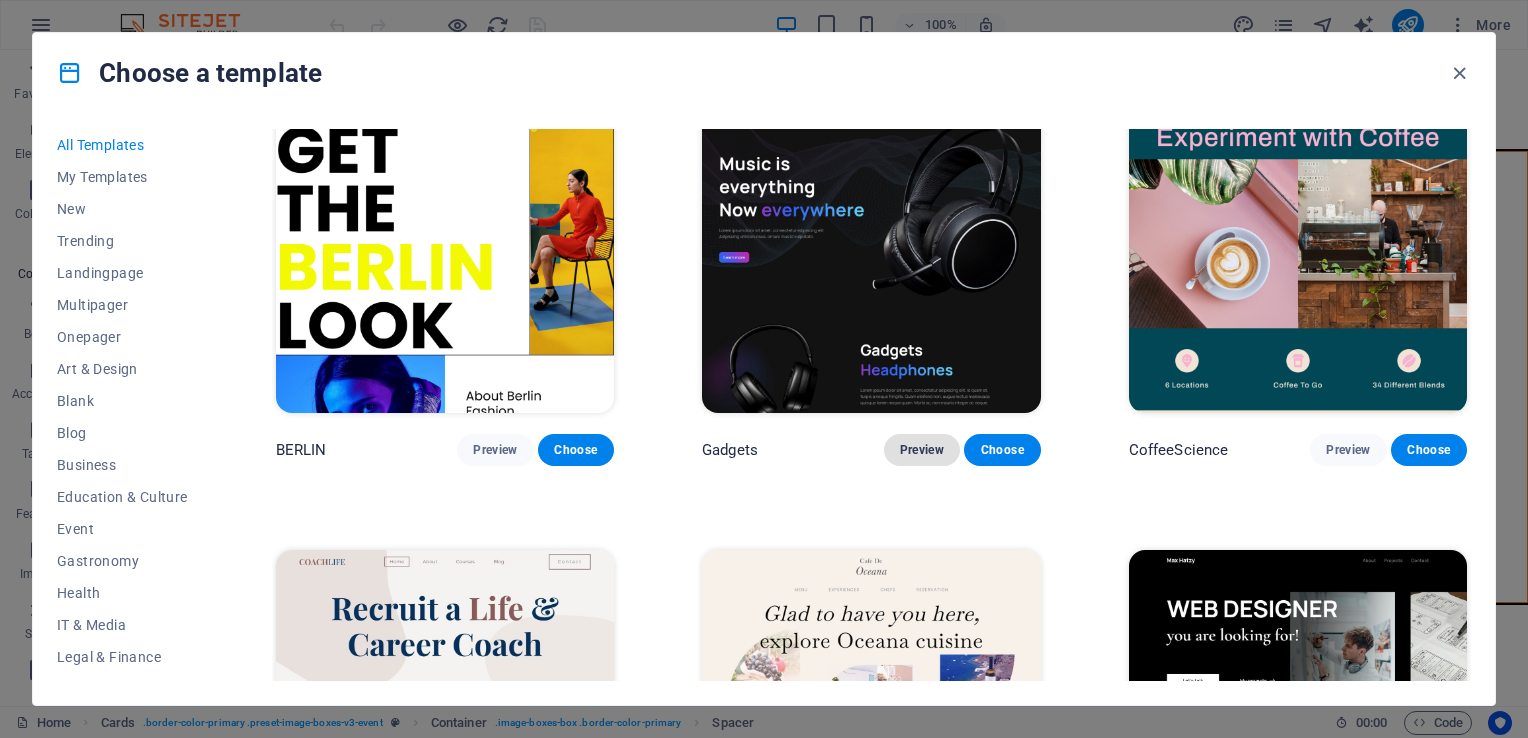 click on "Preview" at bounding box center (922, 450) 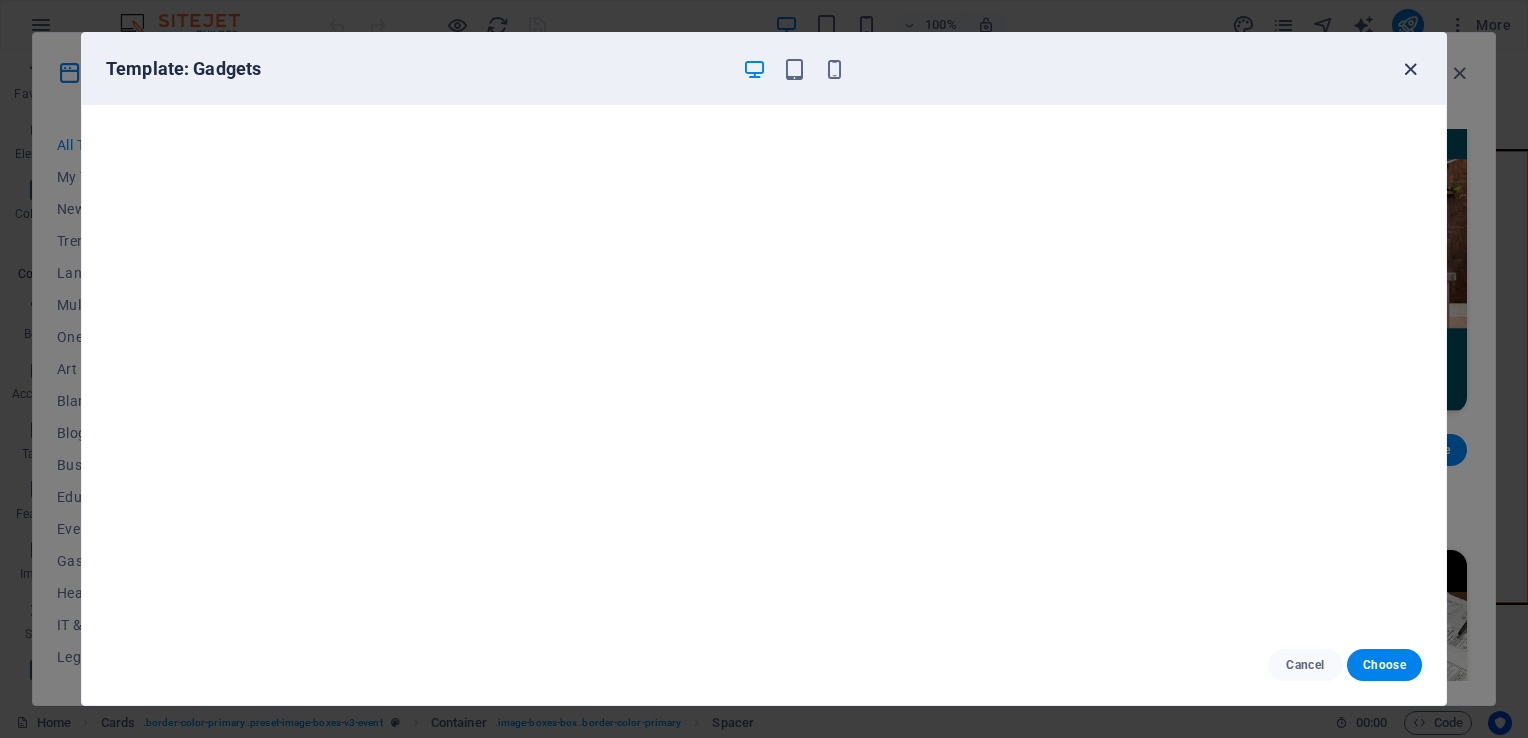click at bounding box center [1410, 69] 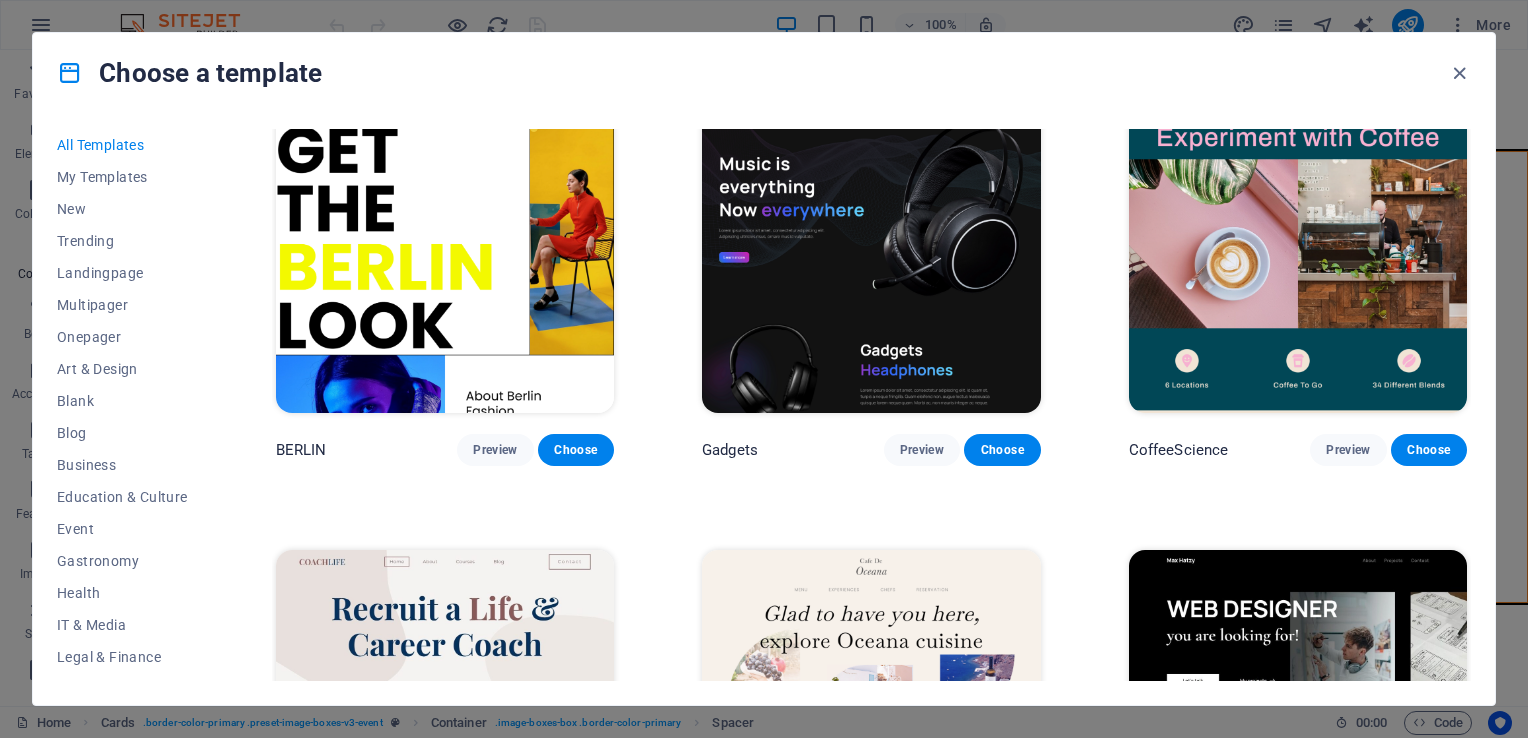 click on "SugarDough Preview Choose RepairIT Preview Choose Peoneera Preview Choose Art Museum Preview Choose Wonder Planner Preview Choose Transportable Preview Choose S&L Preview Choose WePaint Preview Choose Eco-Con Preview Choose MeetUp Preview Choose Help & Care Preview Choose Podcaster Preview Choose Academix Preview Choose BIG Barber Shop Preview Choose Health & Food Preview Choose UrbanNest Interiors Preview Choose Green Change Preview Choose The Beauty Temple Preview Choose WeTrain Preview Choose Cleaner Preview Choose Johanna James Preview Choose Delicioso Preview Choose Dream Garden Preview Choose LumeDeAqua Preview Choose Pets Care Preview Choose SafeSpace Preview Choose Midnight Rain Bar Preview Choose Drive Preview Choose Estator Preview Choose Health Group Preview Choose MakeIt Agency Preview Choose Wanderlust Preview Choose WeSpa Preview Choose BERLIN Preview Choose Gadgets Preview Choose CoffeeScience Preview Choose CoachLife Preview Choose Cafe de Oceana Preview Choose Max Hatzy Preview Choose Preview" at bounding box center [871, 7463] 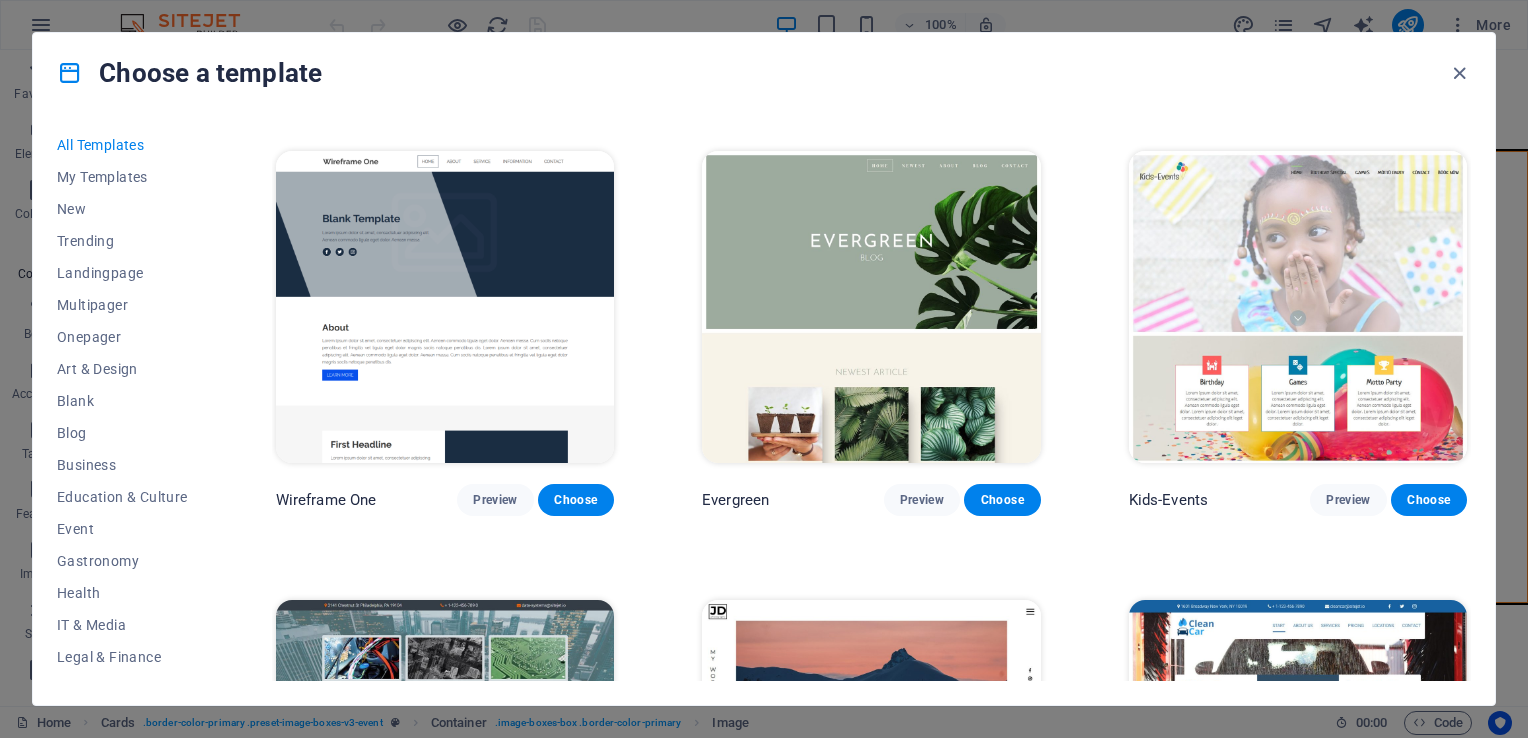 scroll, scrollTop: 7576, scrollLeft: 0, axis: vertical 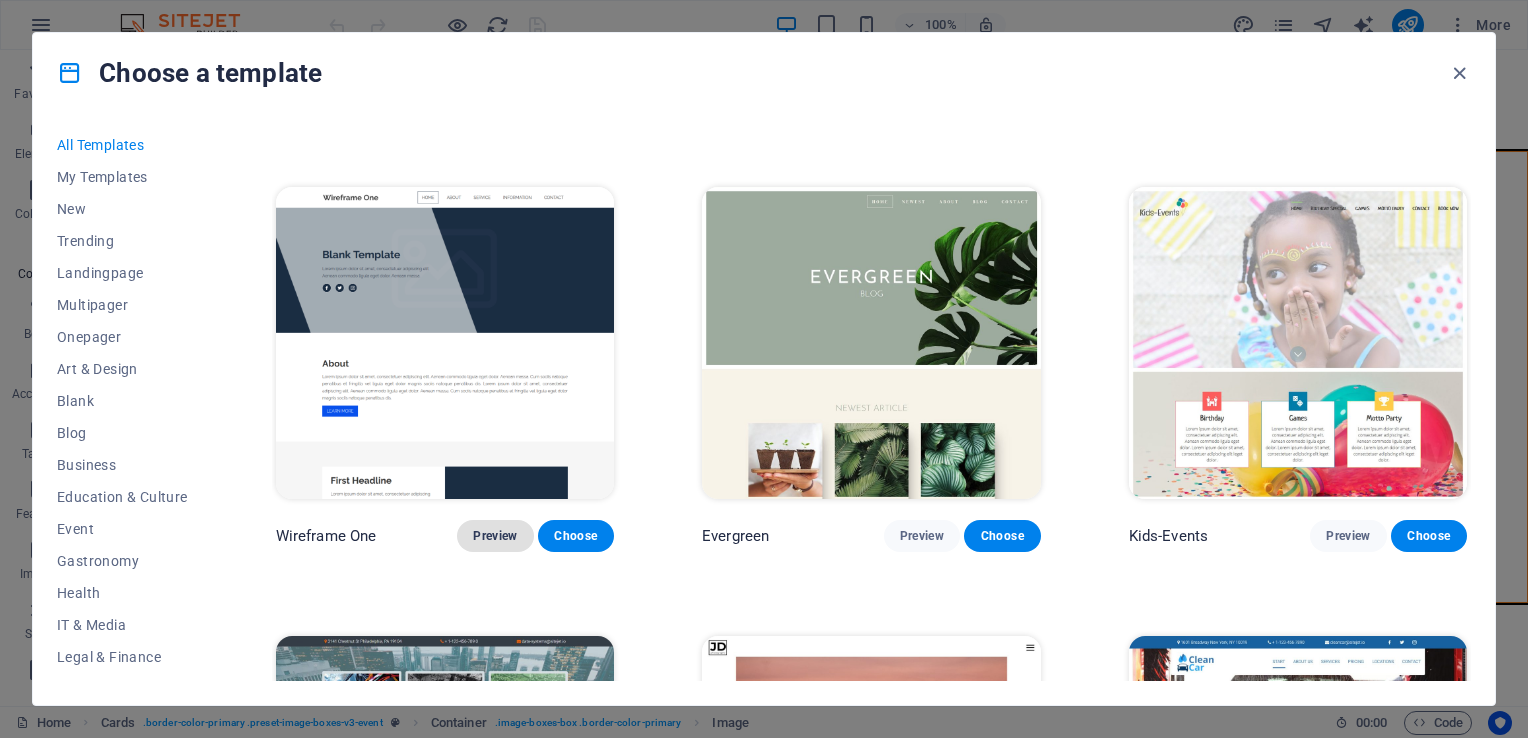 click on "Preview" at bounding box center [495, 536] 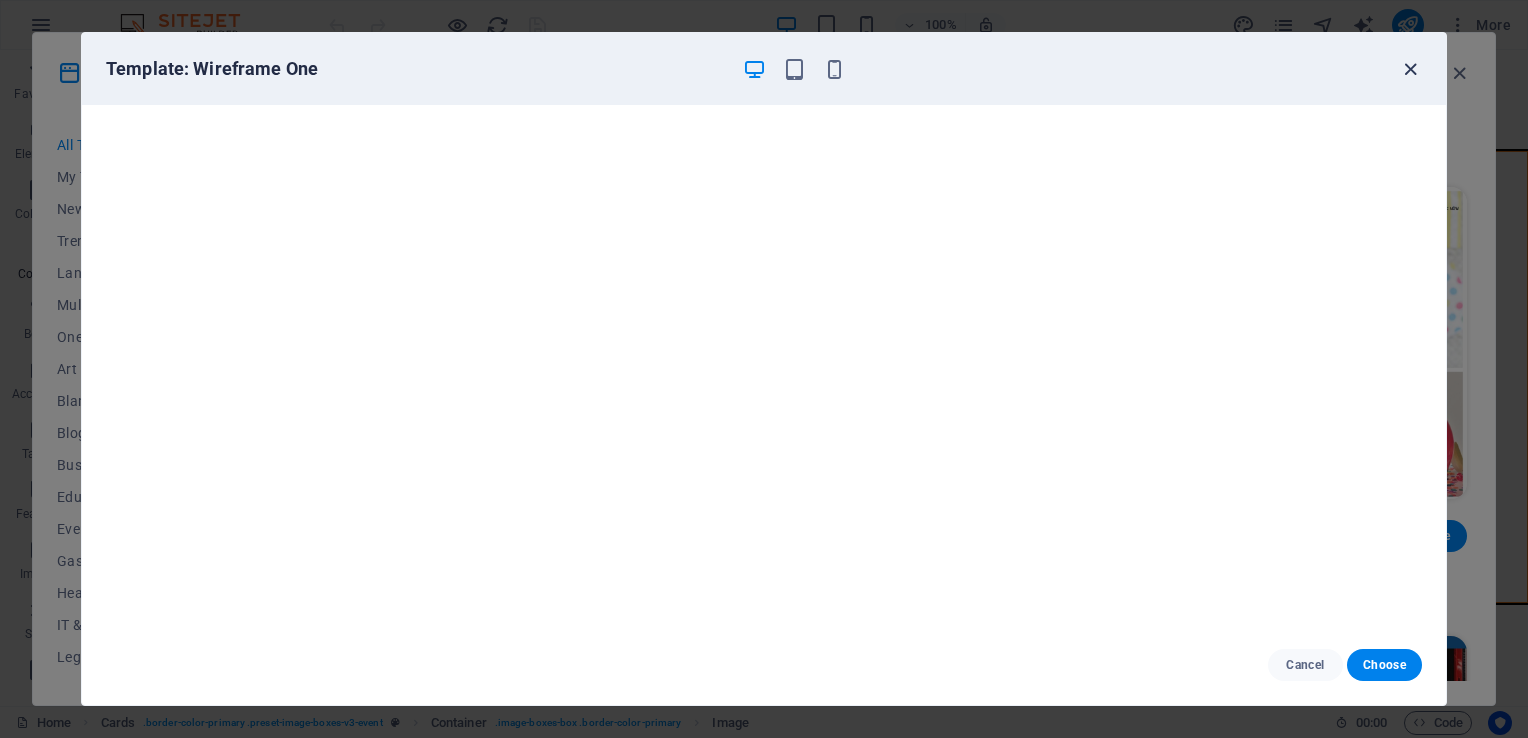 click at bounding box center [1410, 69] 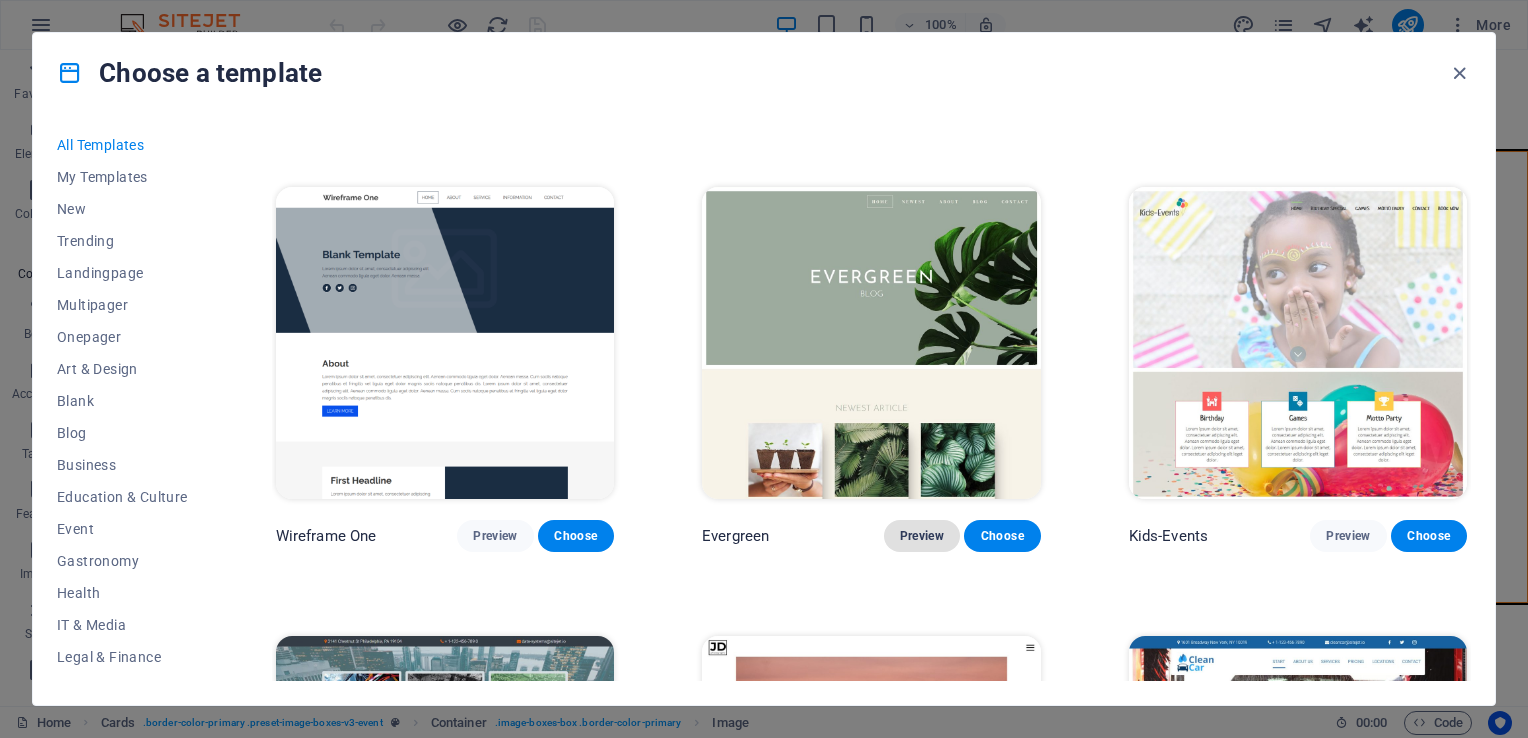 click on "Preview" at bounding box center (922, 536) 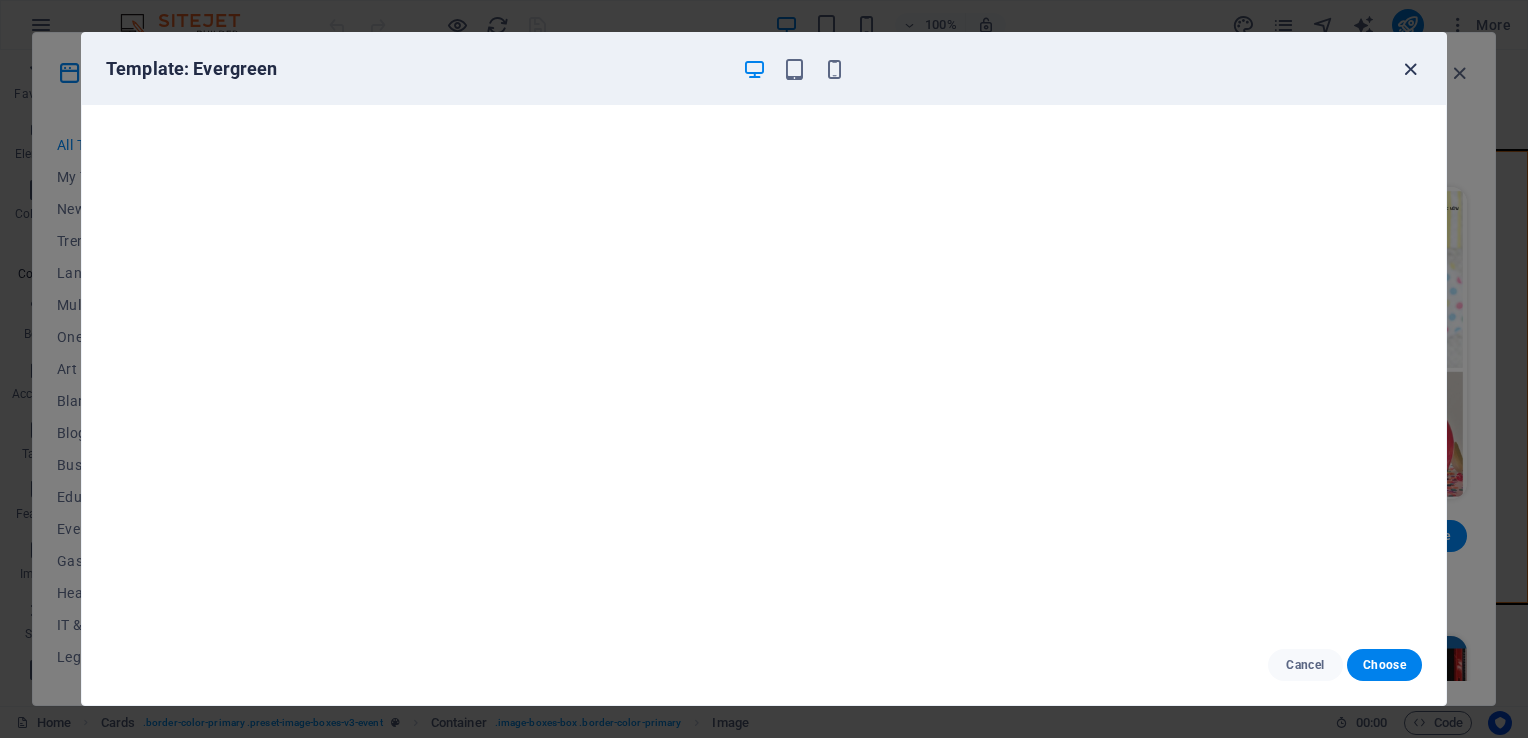 click at bounding box center (1410, 69) 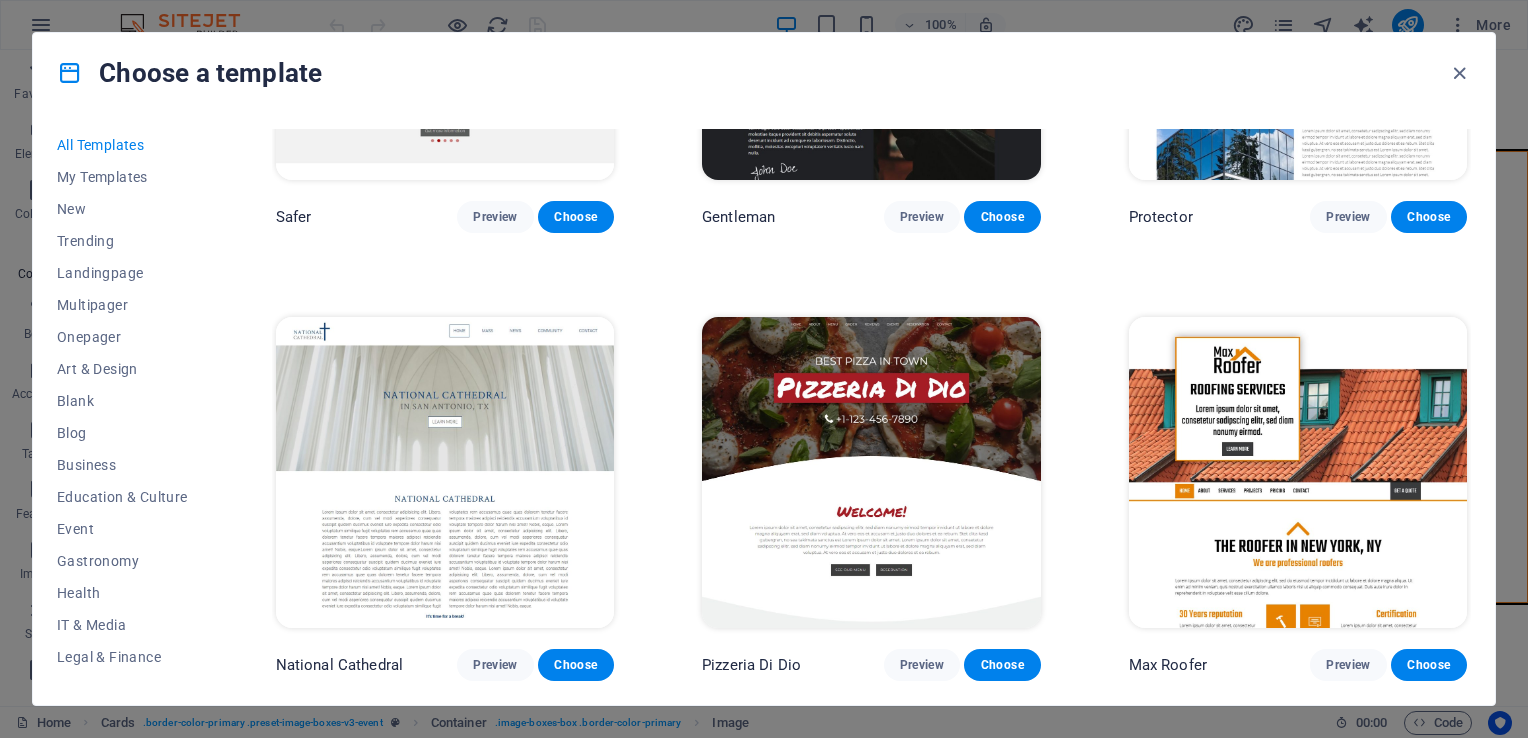 scroll, scrollTop: 8863, scrollLeft: 0, axis: vertical 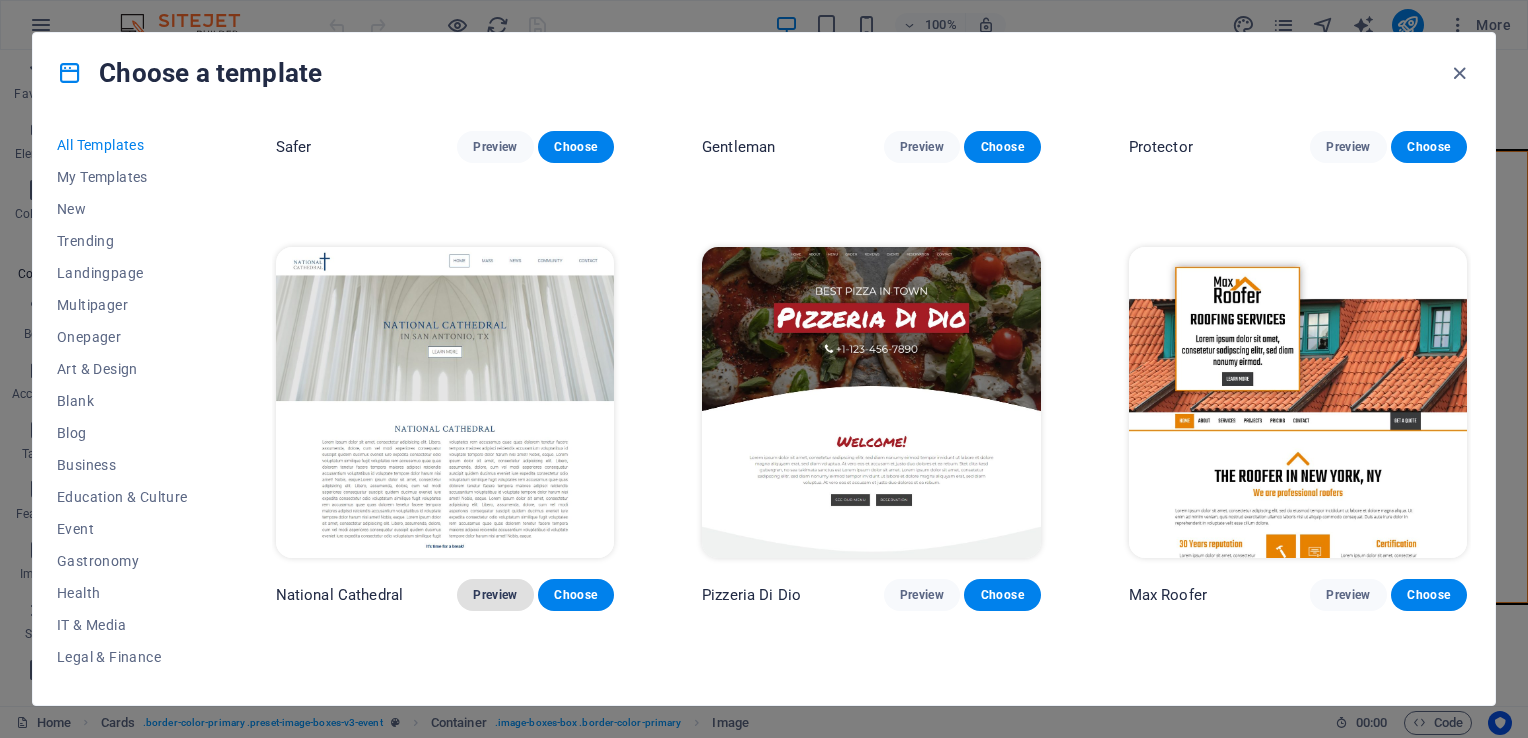click on "Preview" at bounding box center [495, 595] 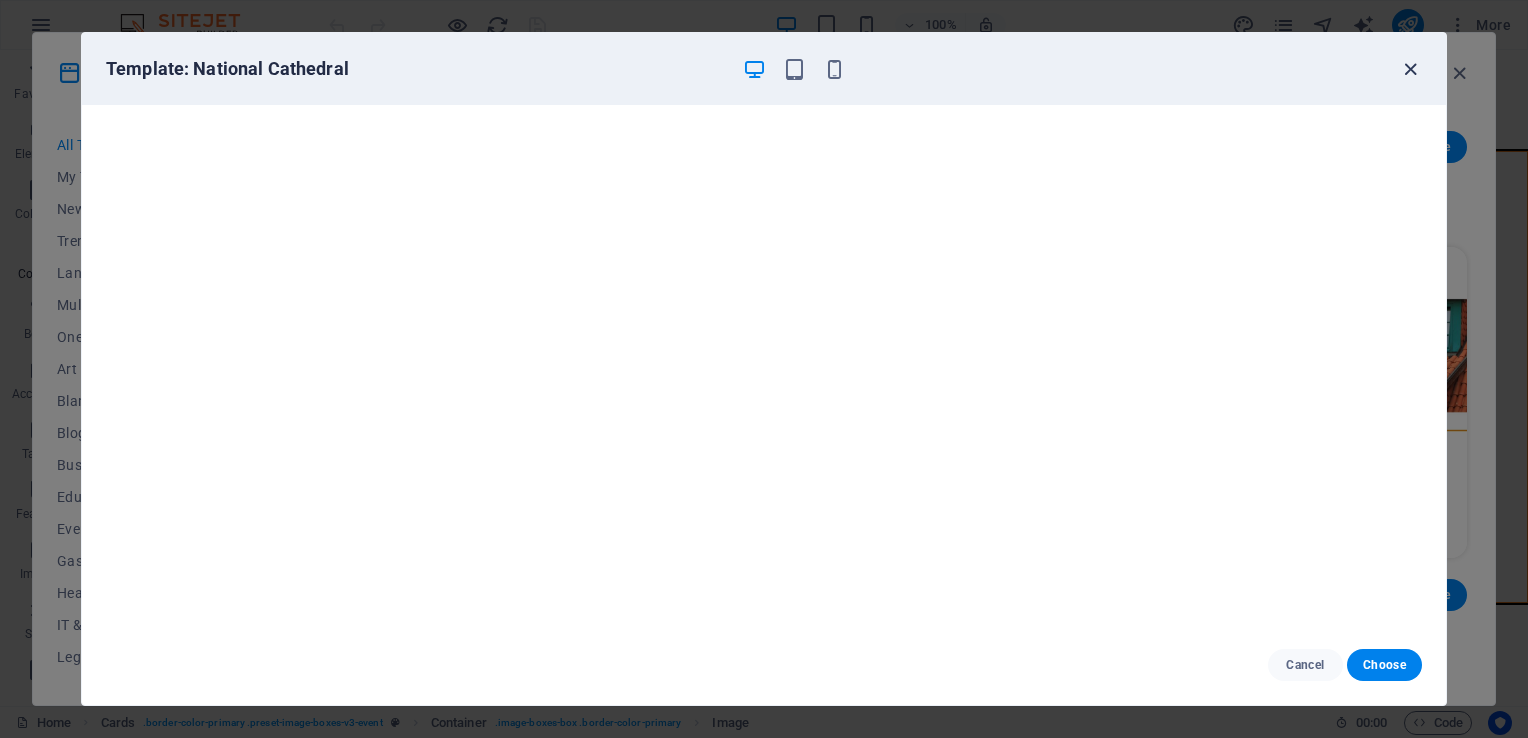 click at bounding box center (1410, 69) 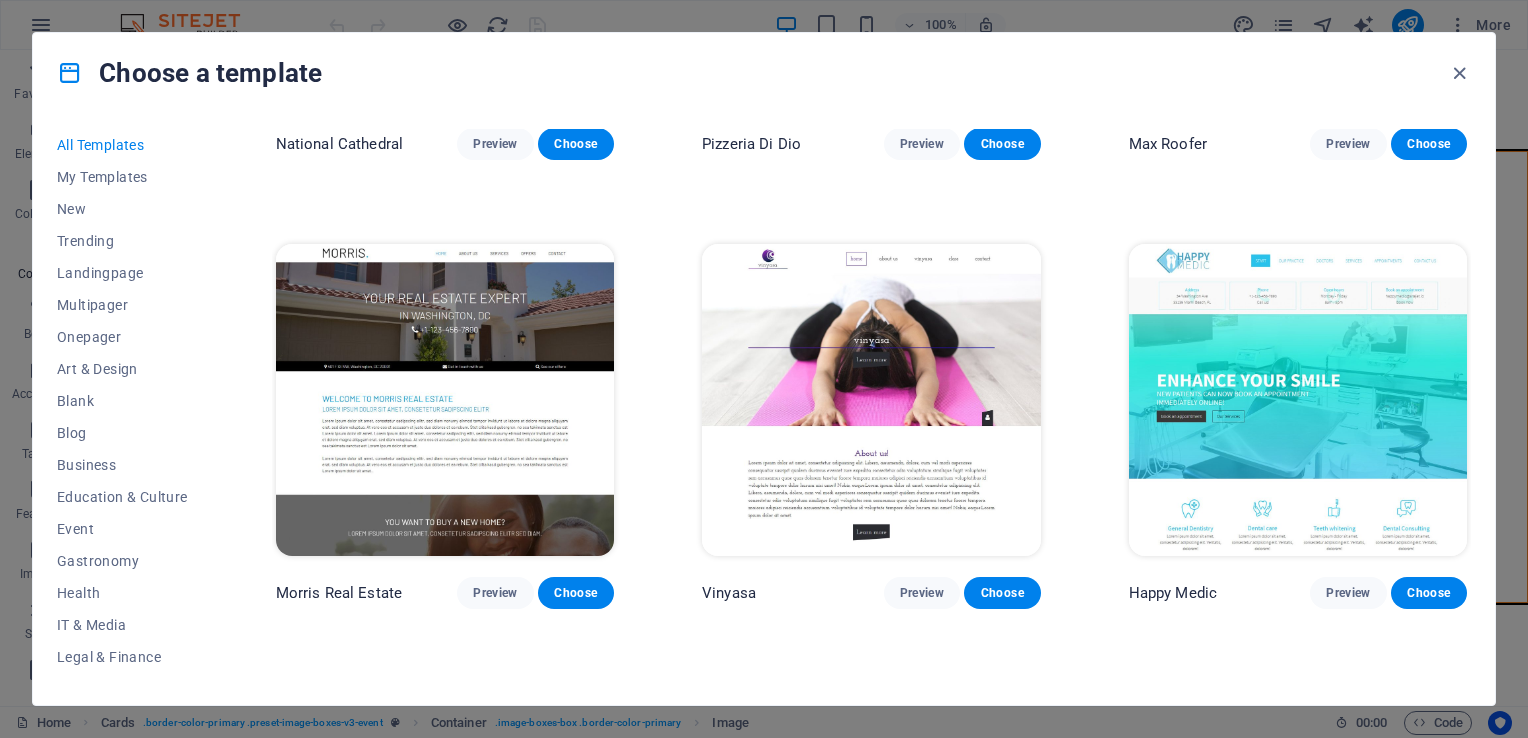 scroll, scrollTop: 9349, scrollLeft: 0, axis: vertical 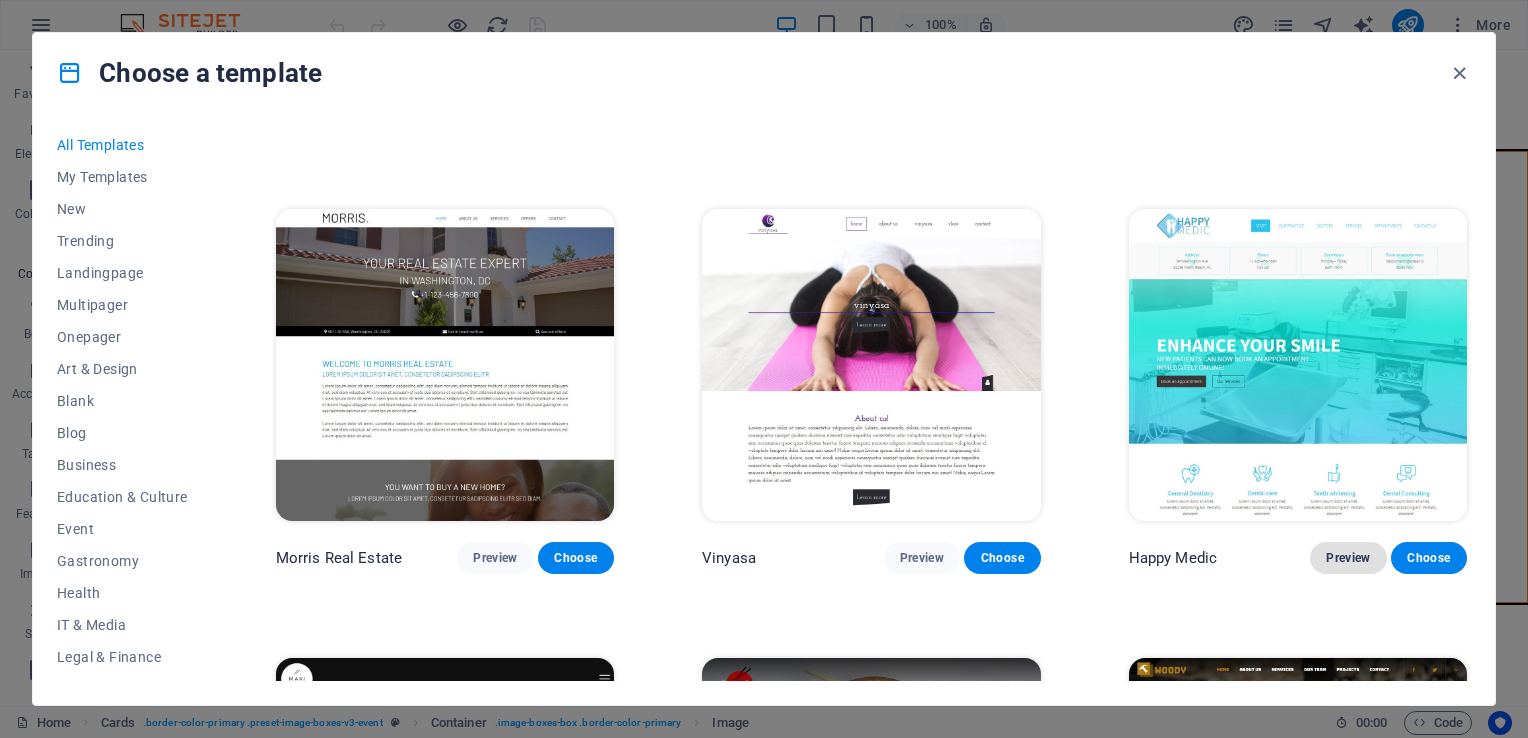 click on "Preview" at bounding box center [1348, 558] 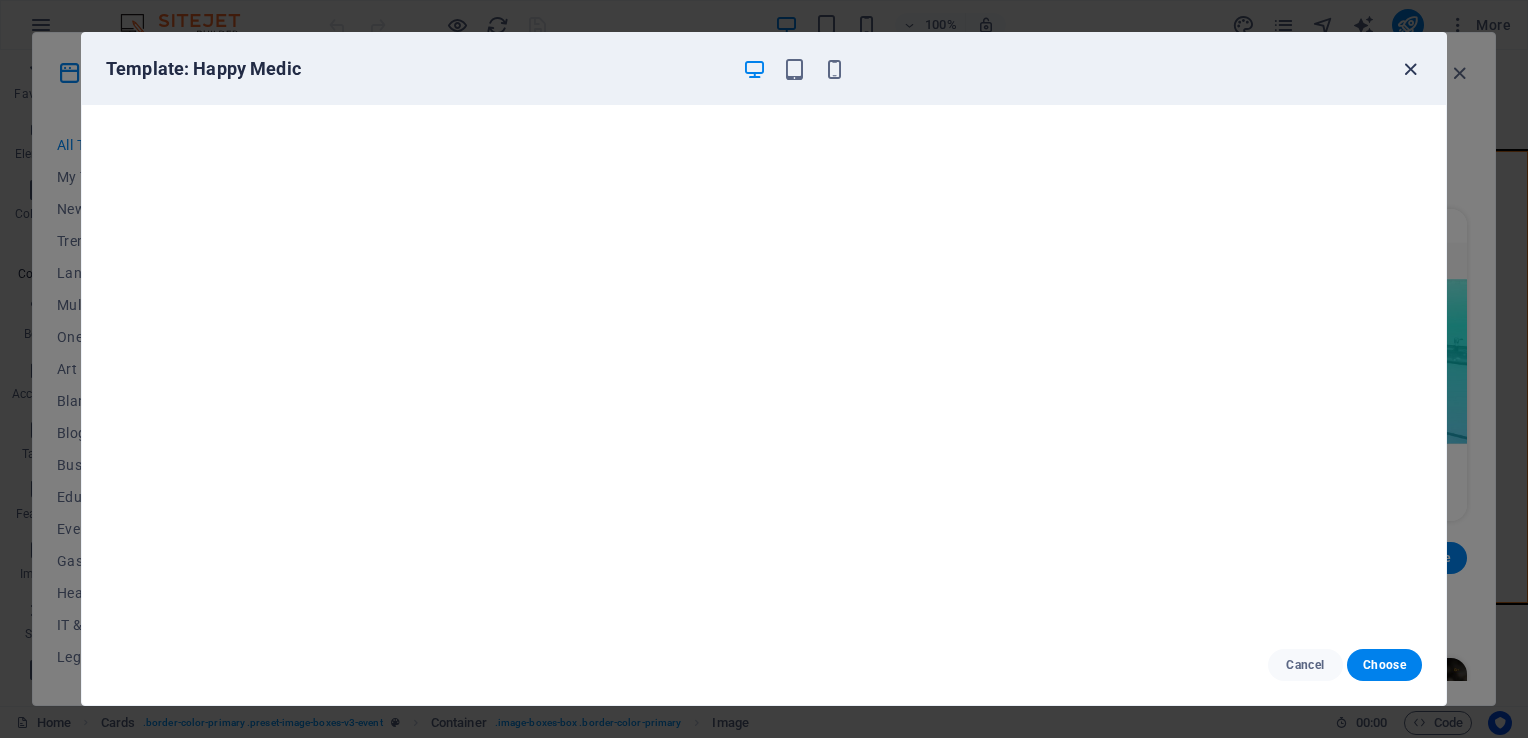 click at bounding box center [1410, 69] 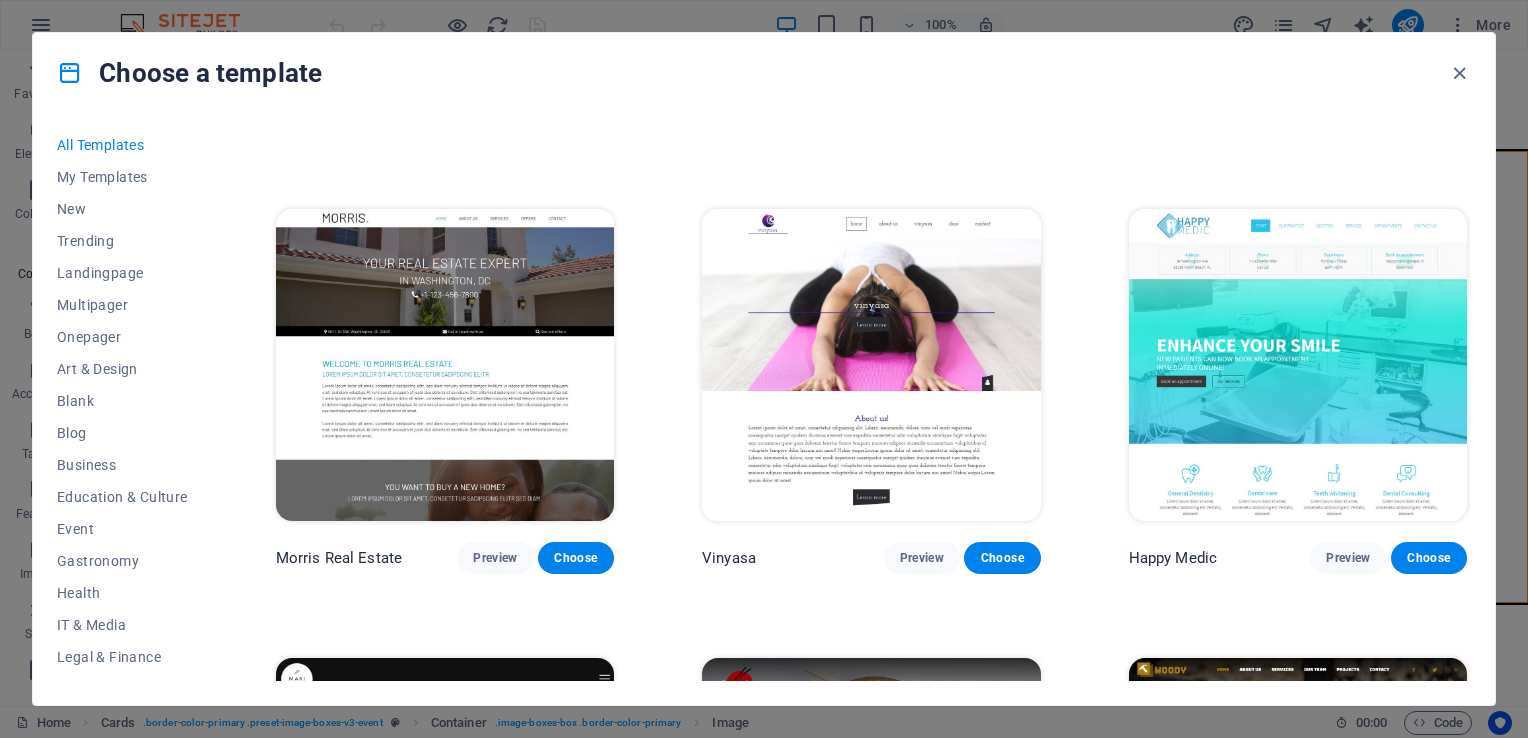 drag, startPoint x: 1471, startPoint y: 354, endPoint x: 1475, endPoint y: 372, distance: 18.439089 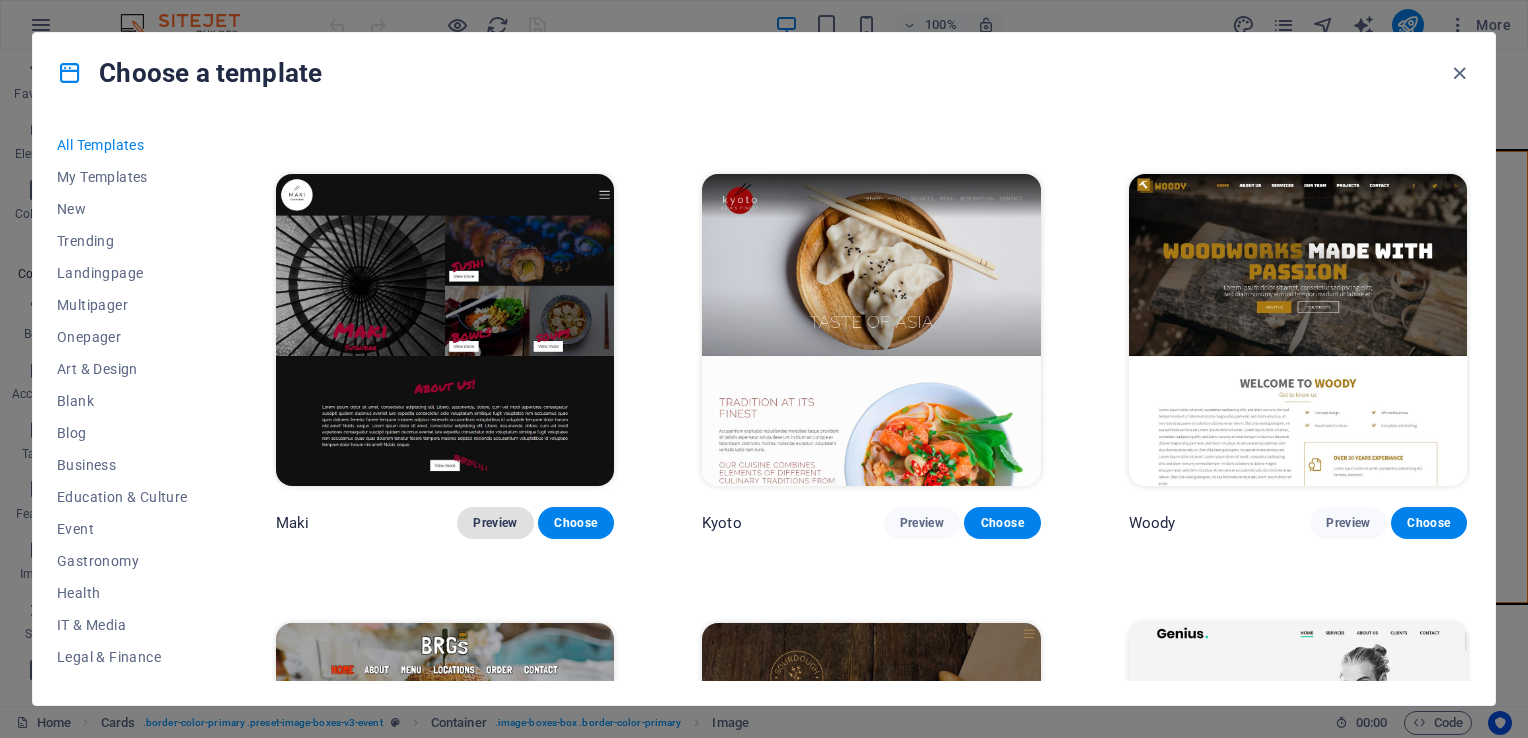 click on "Preview" at bounding box center [495, 523] 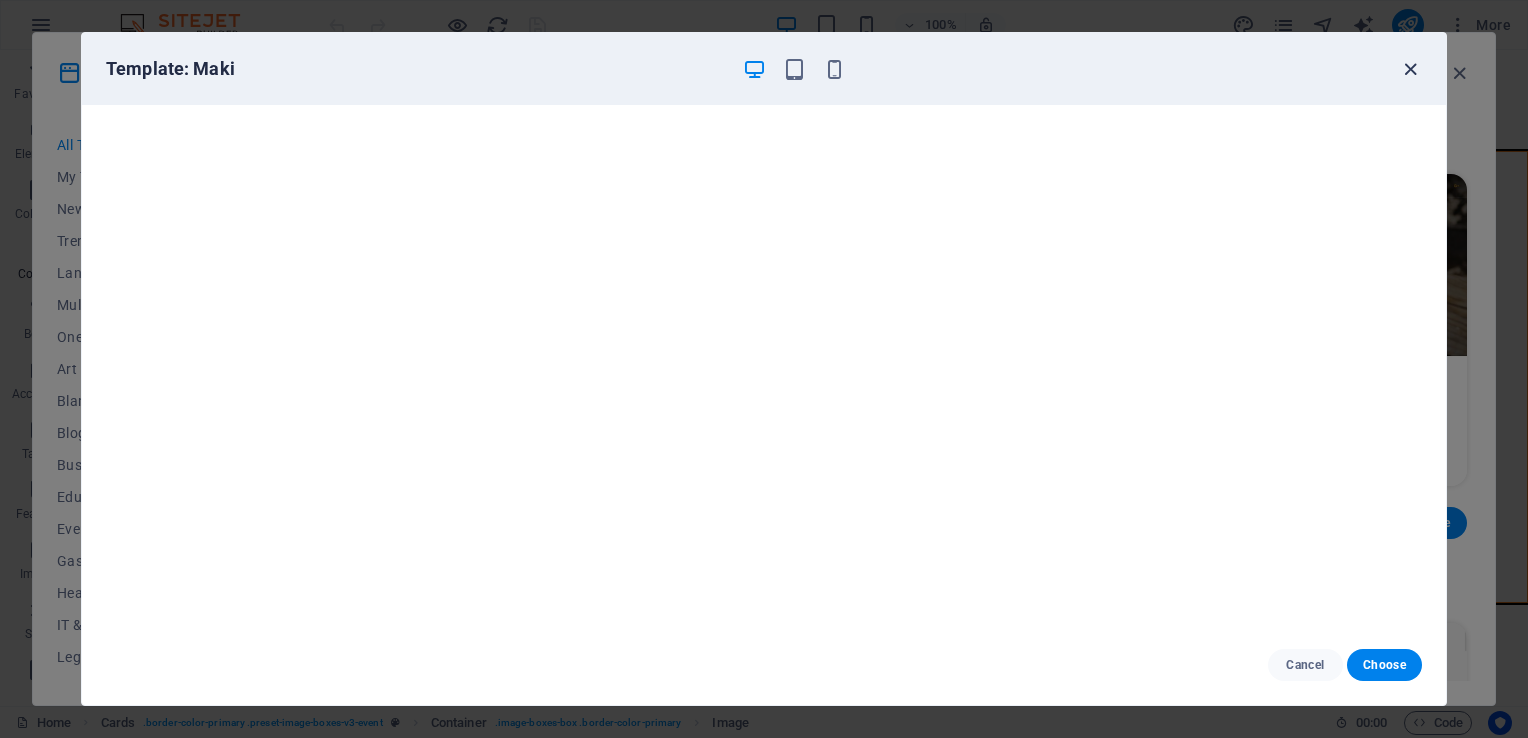 click at bounding box center [1410, 69] 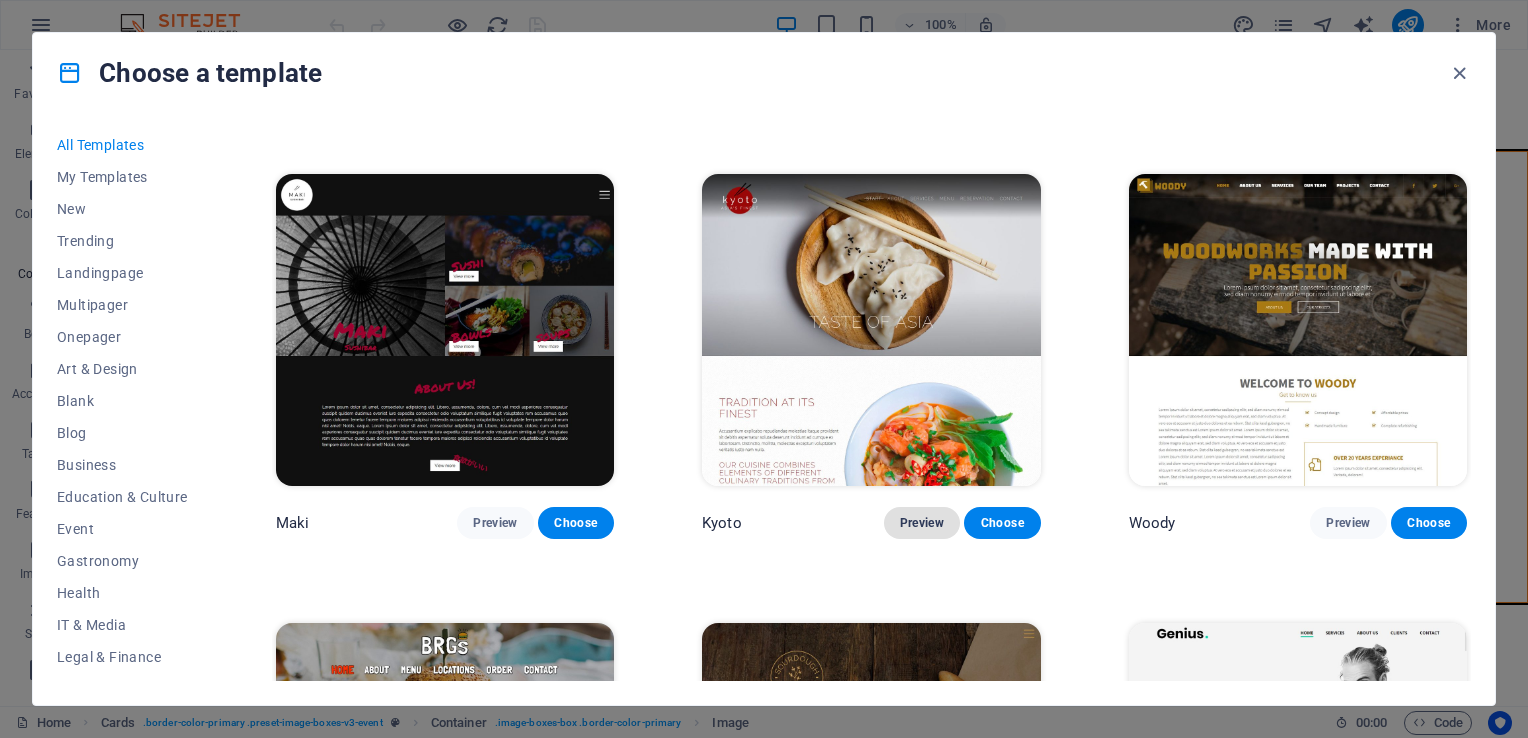 click on "Preview" at bounding box center [922, 523] 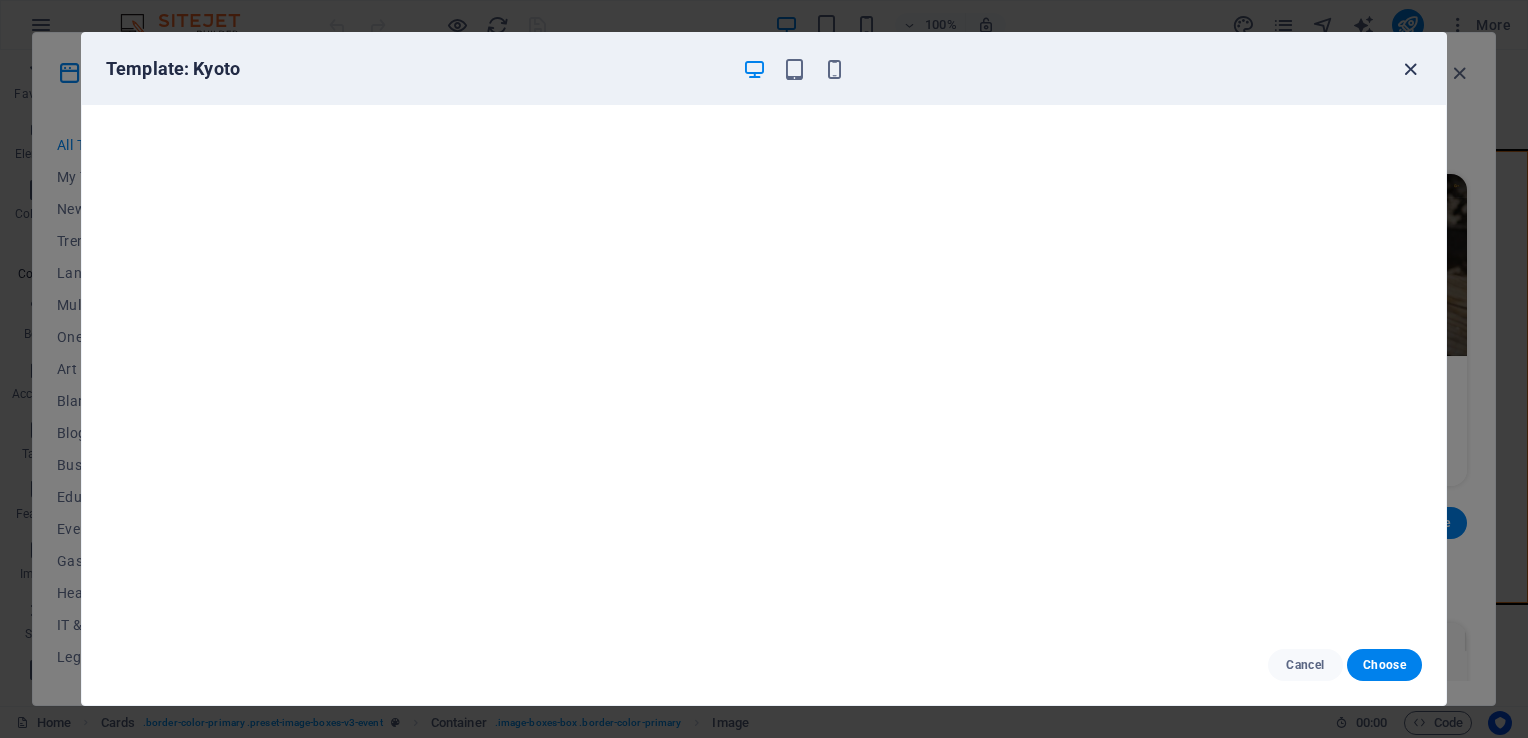 click at bounding box center [1410, 69] 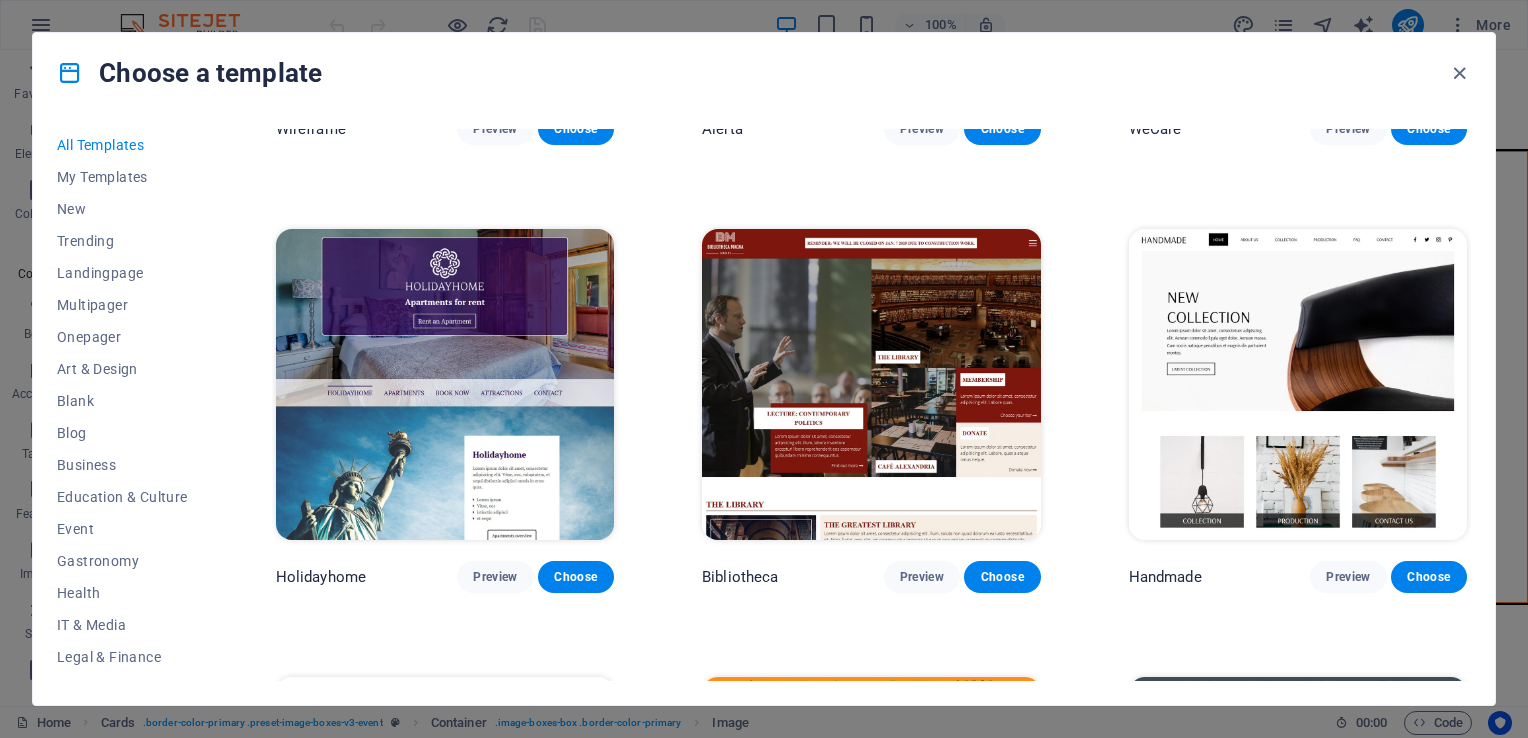 scroll, scrollTop: 11608, scrollLeft: 0, axis: vertical 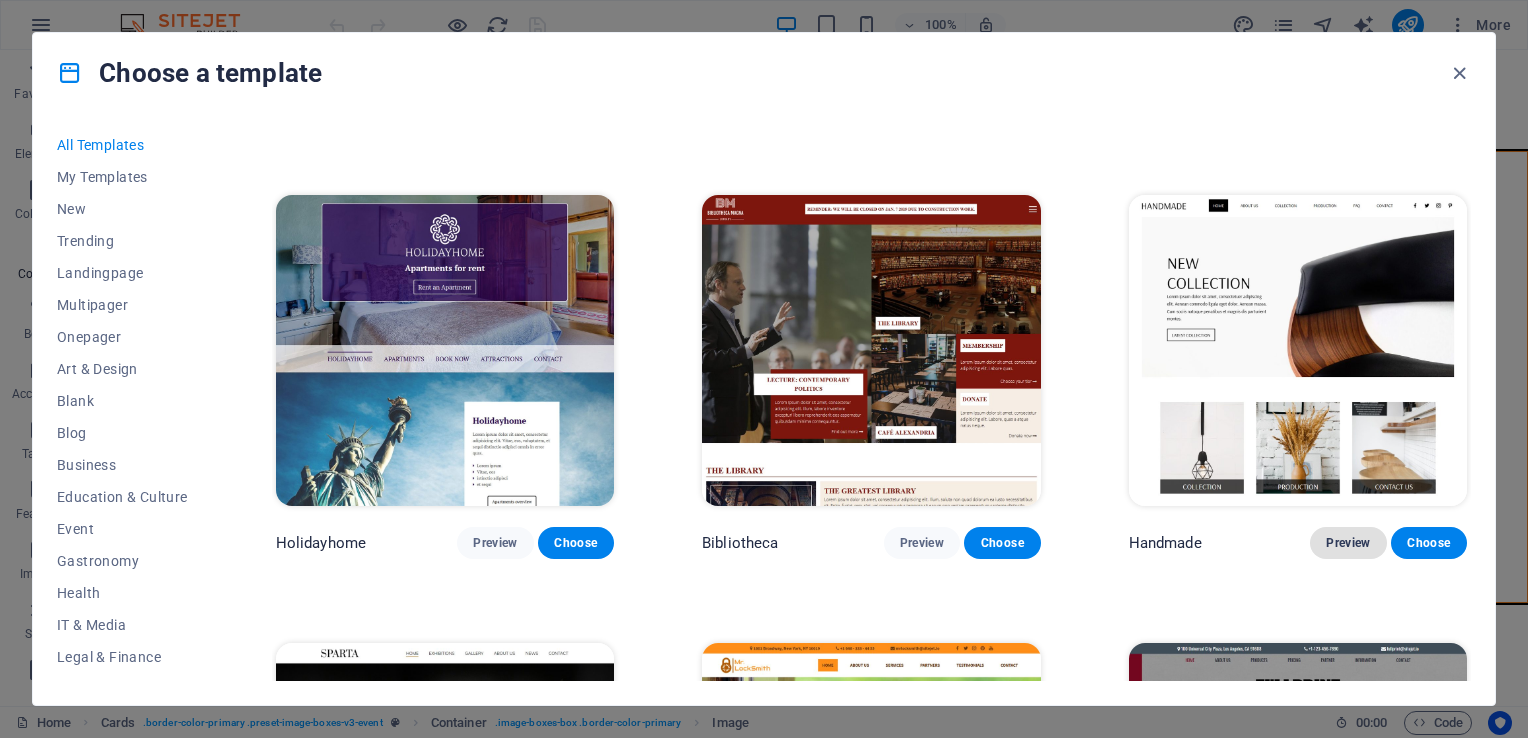 click on "Preview" at bounding box center (1348, 543) 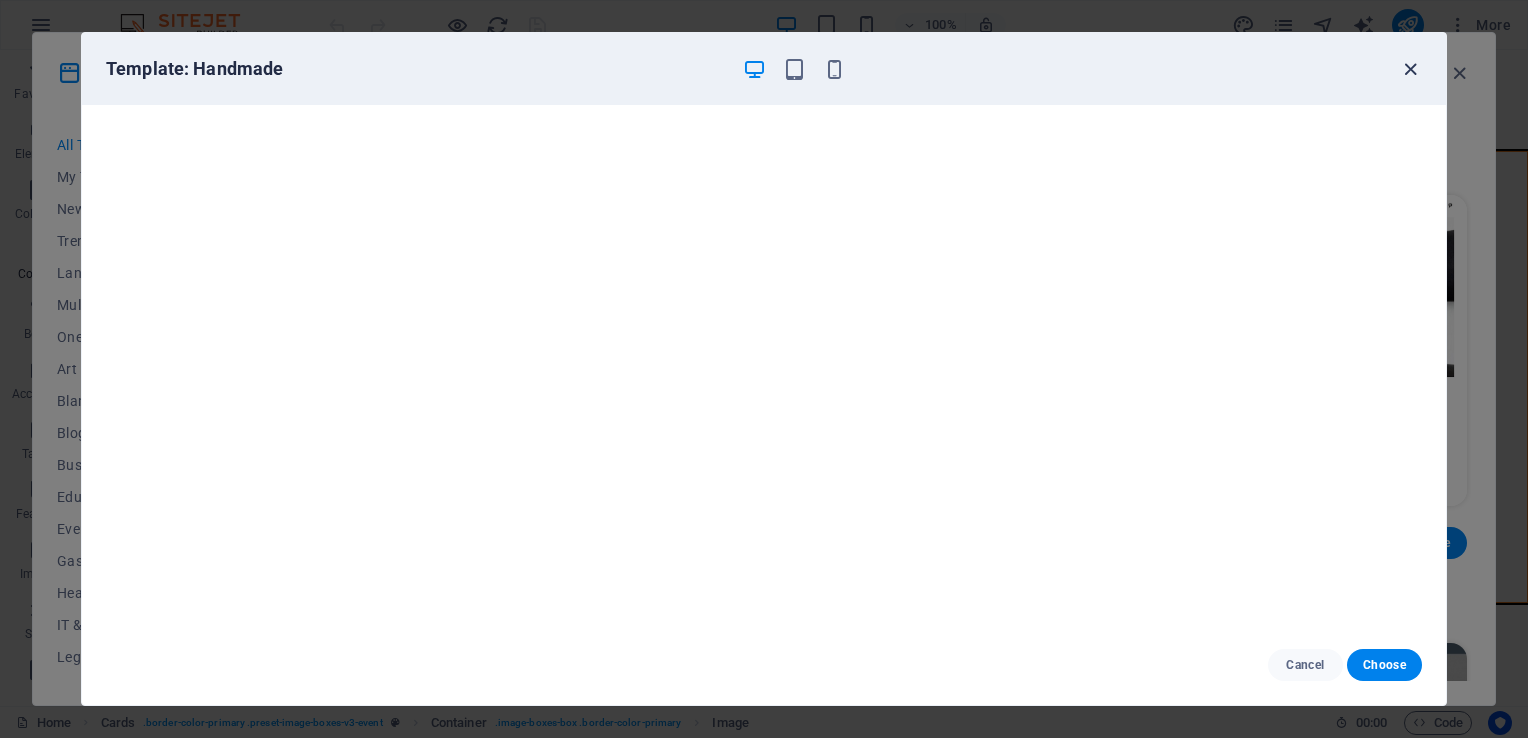 click at bounding box center [1410, 69] 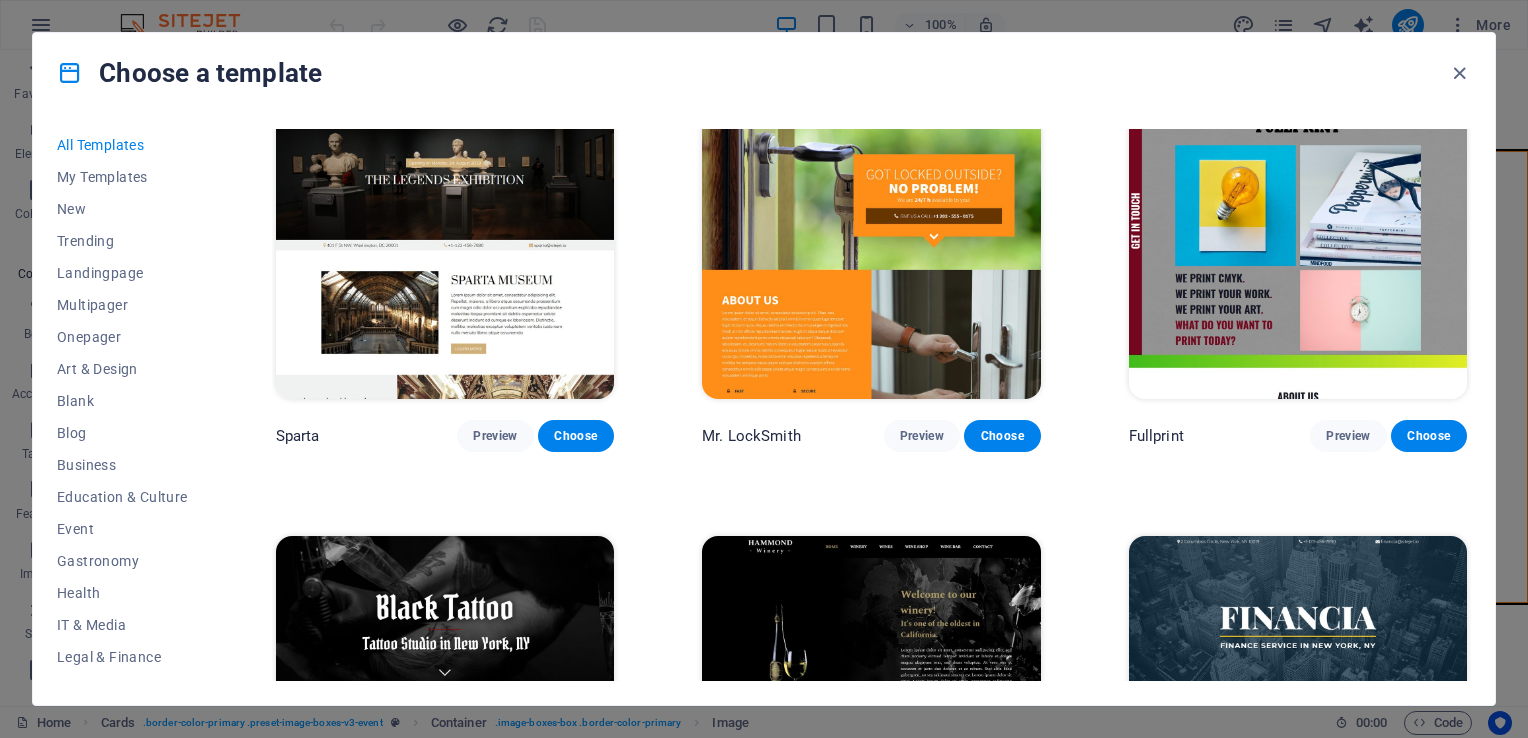 scroll, scrollTop: 12025, scrollLeft: 0, axis: vertical 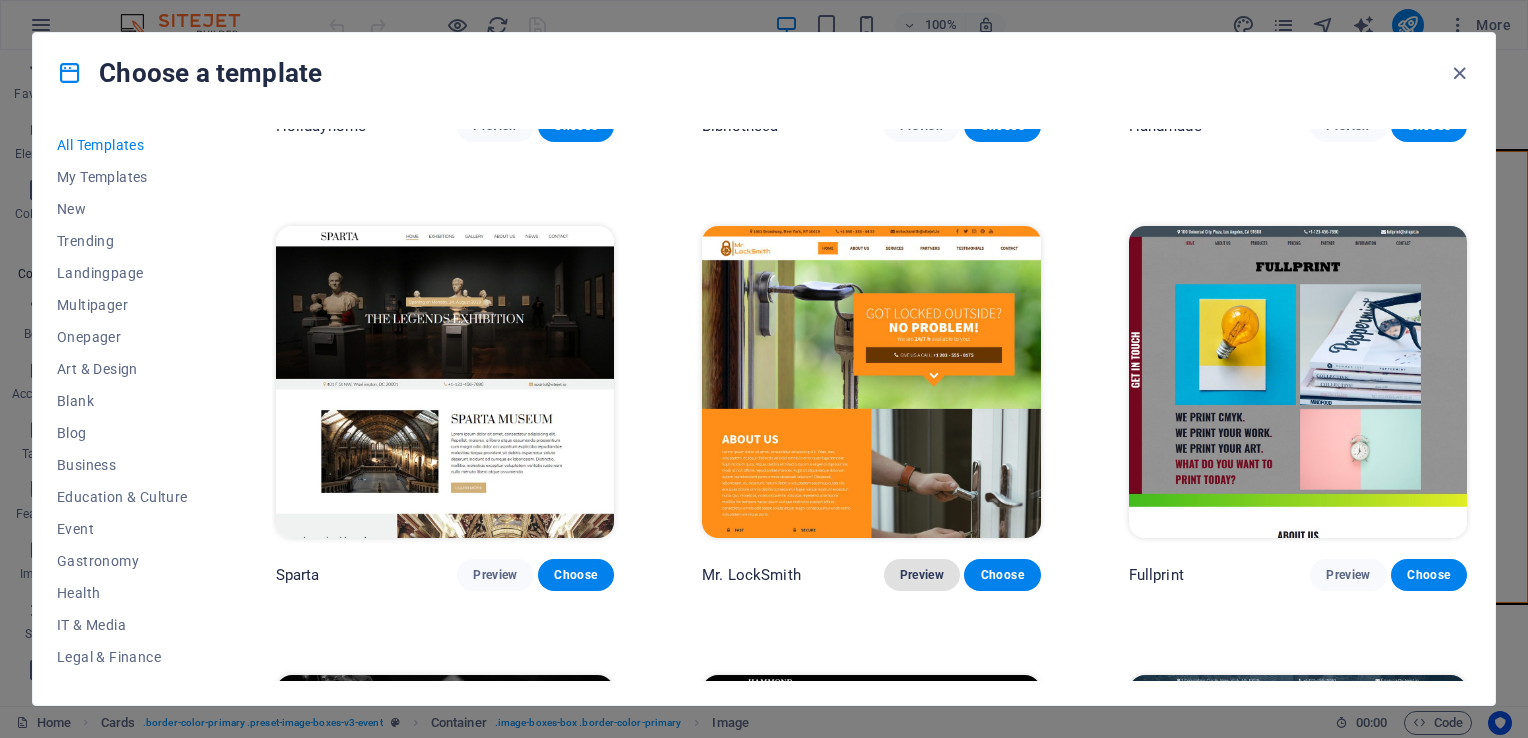 click on "Preview" at bounding box center [922, 575] 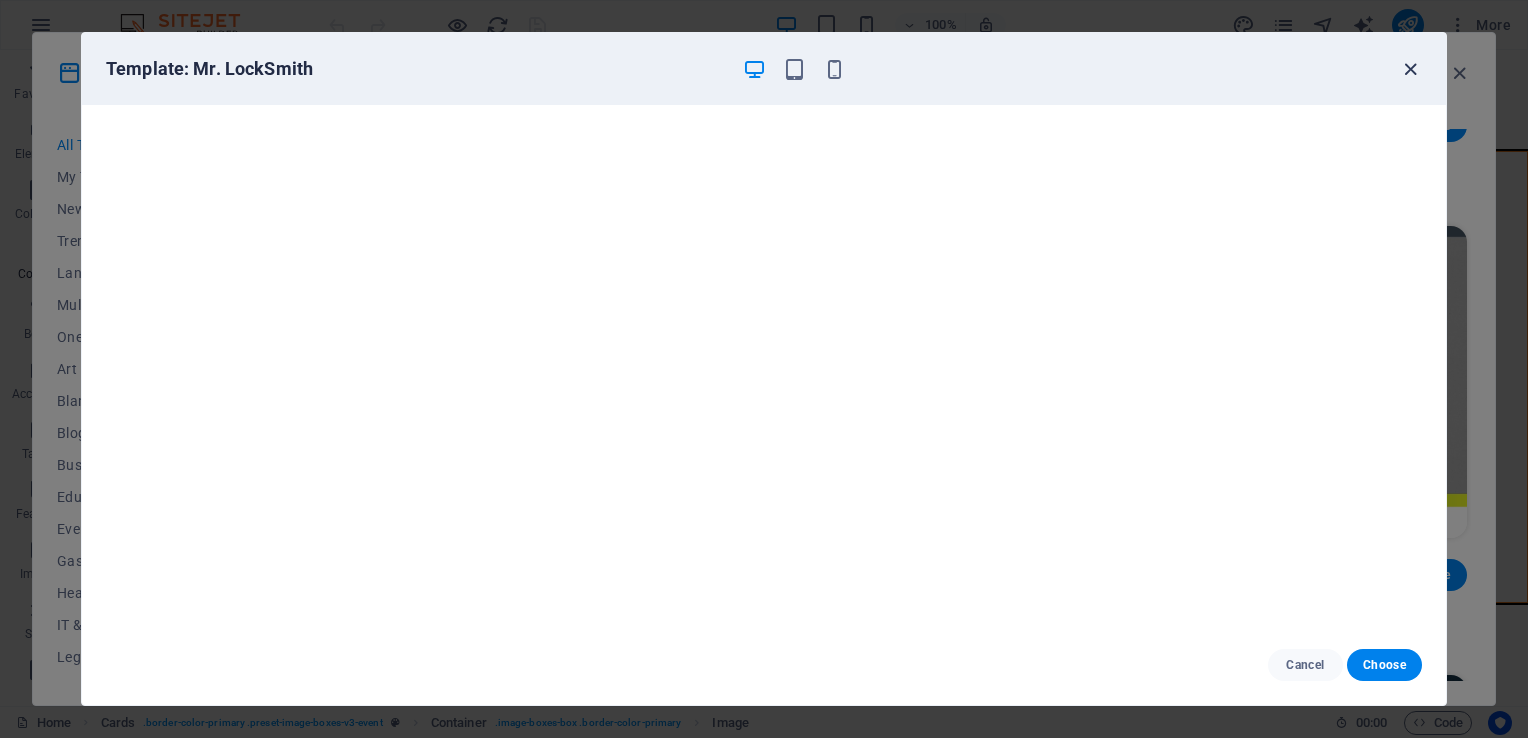 click at bounding box center [1410, 69] 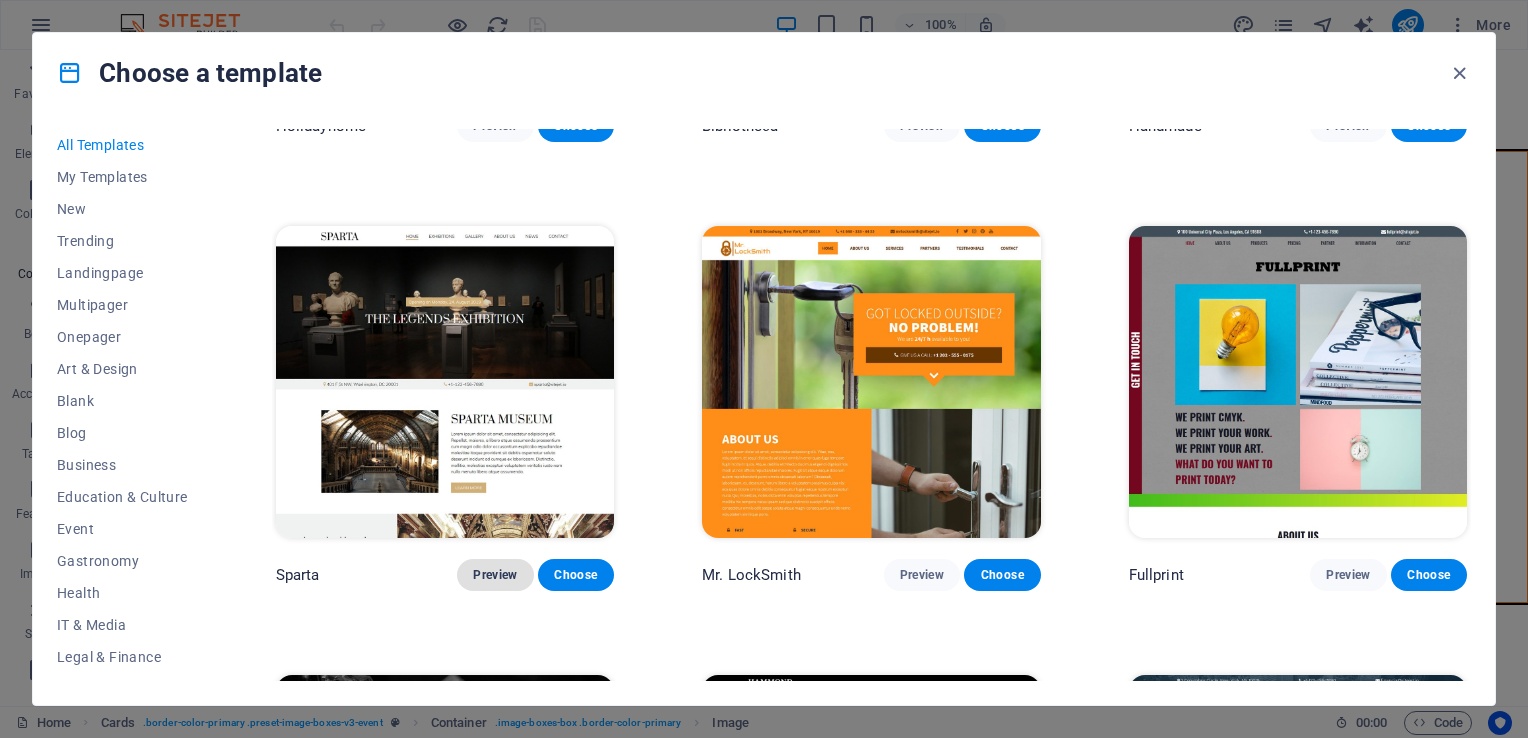 click on "Preview" at bounding box center (495, 575) 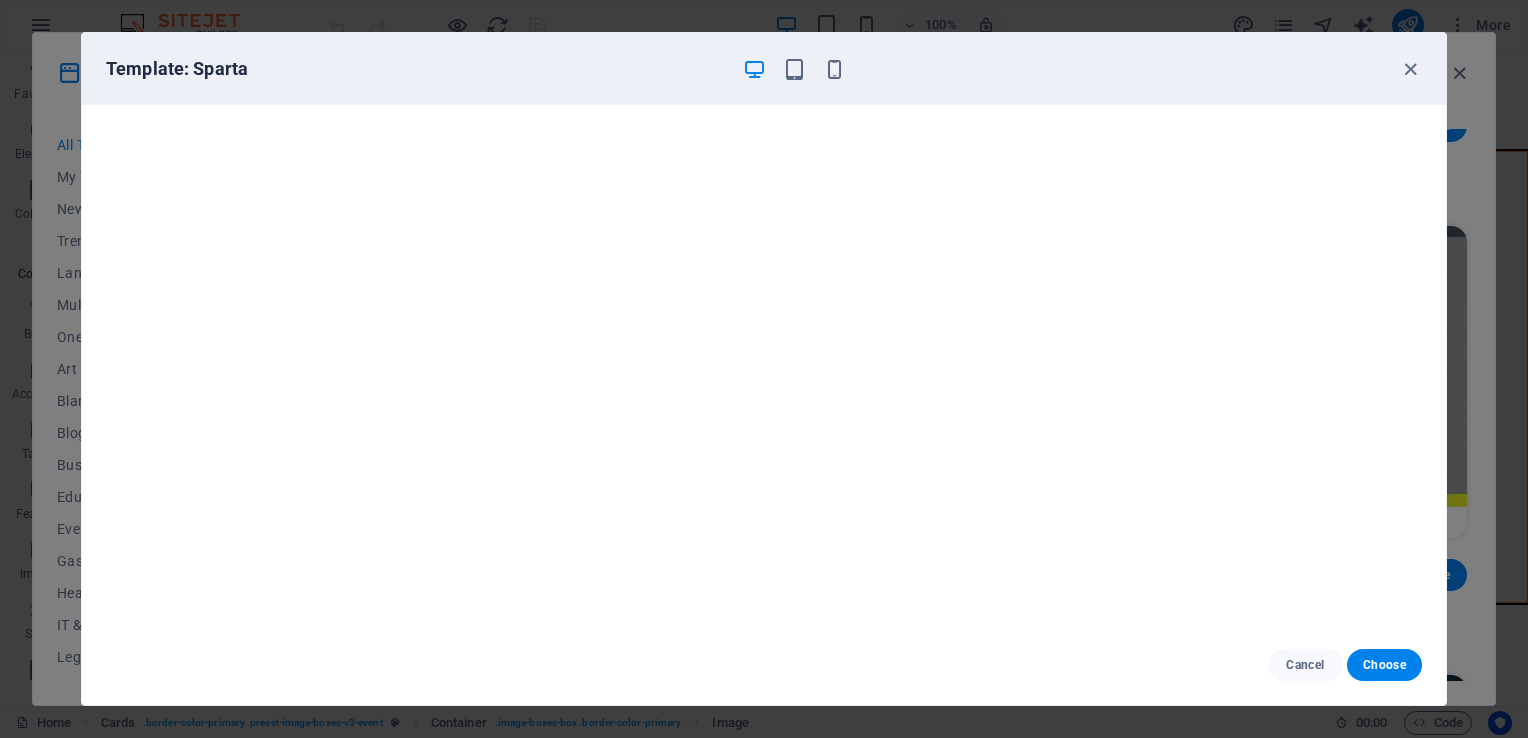 scroll, scrollTop: 0, scrollLeft: 0, axis: both 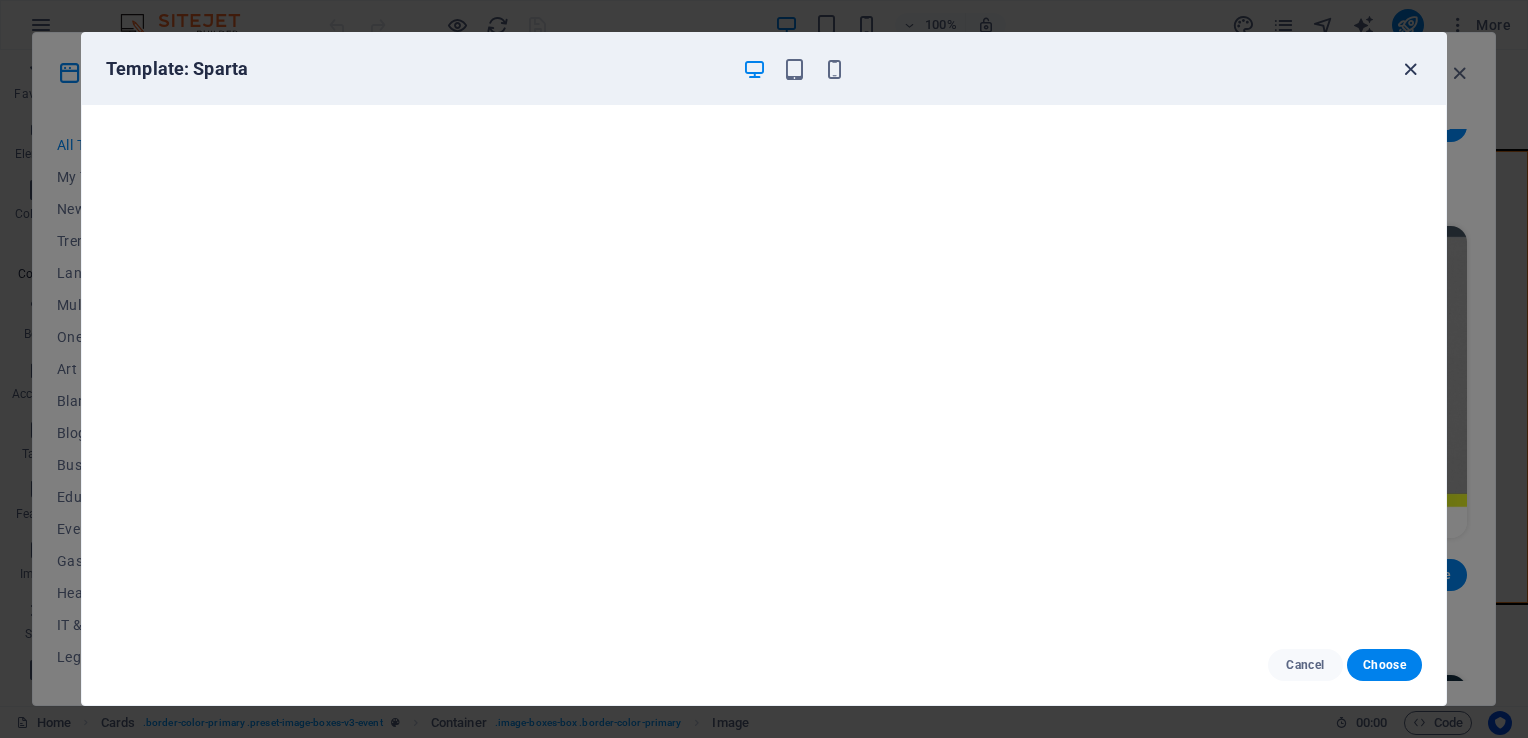 click at bounding box center [1410, 69] 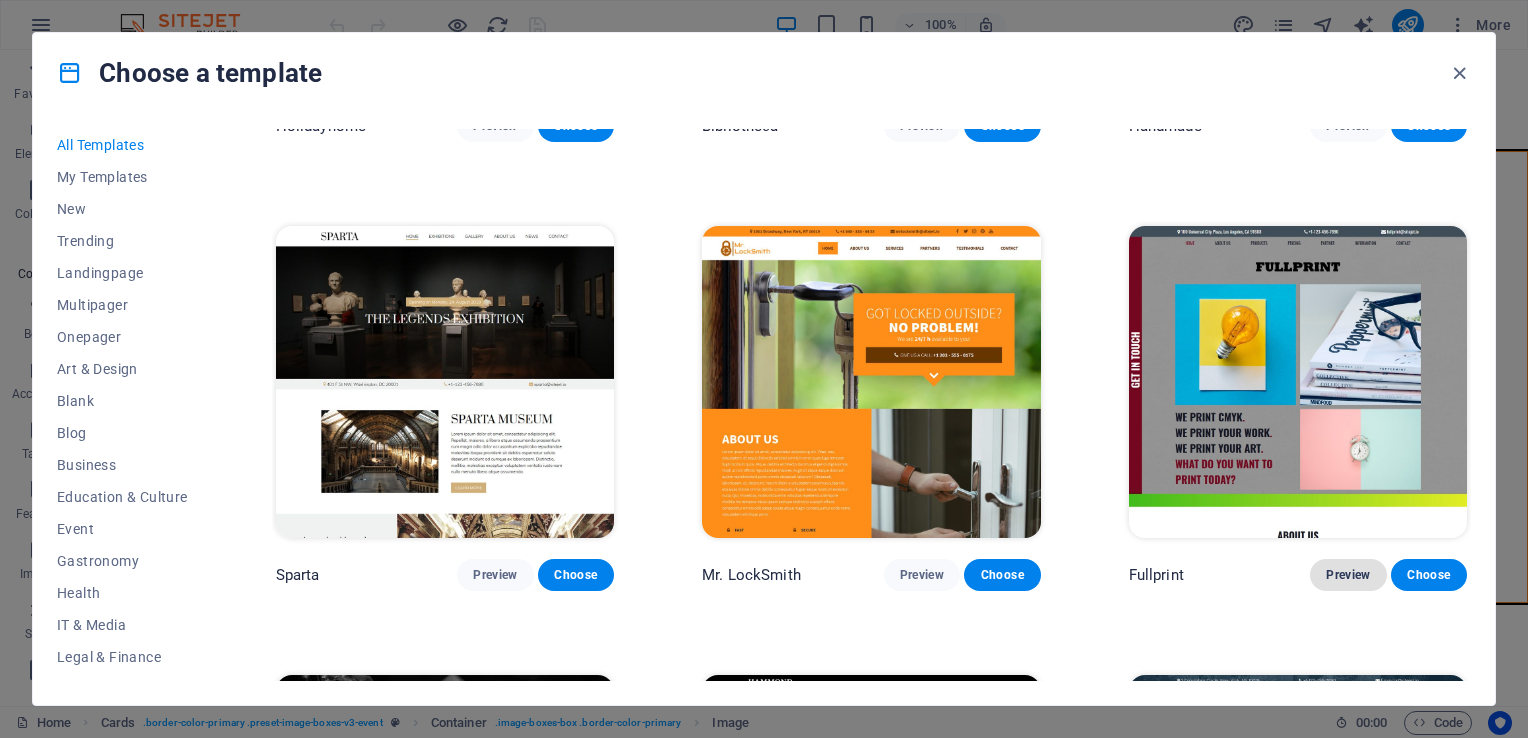 click on "Preview" at bounding box center [1348, 575] 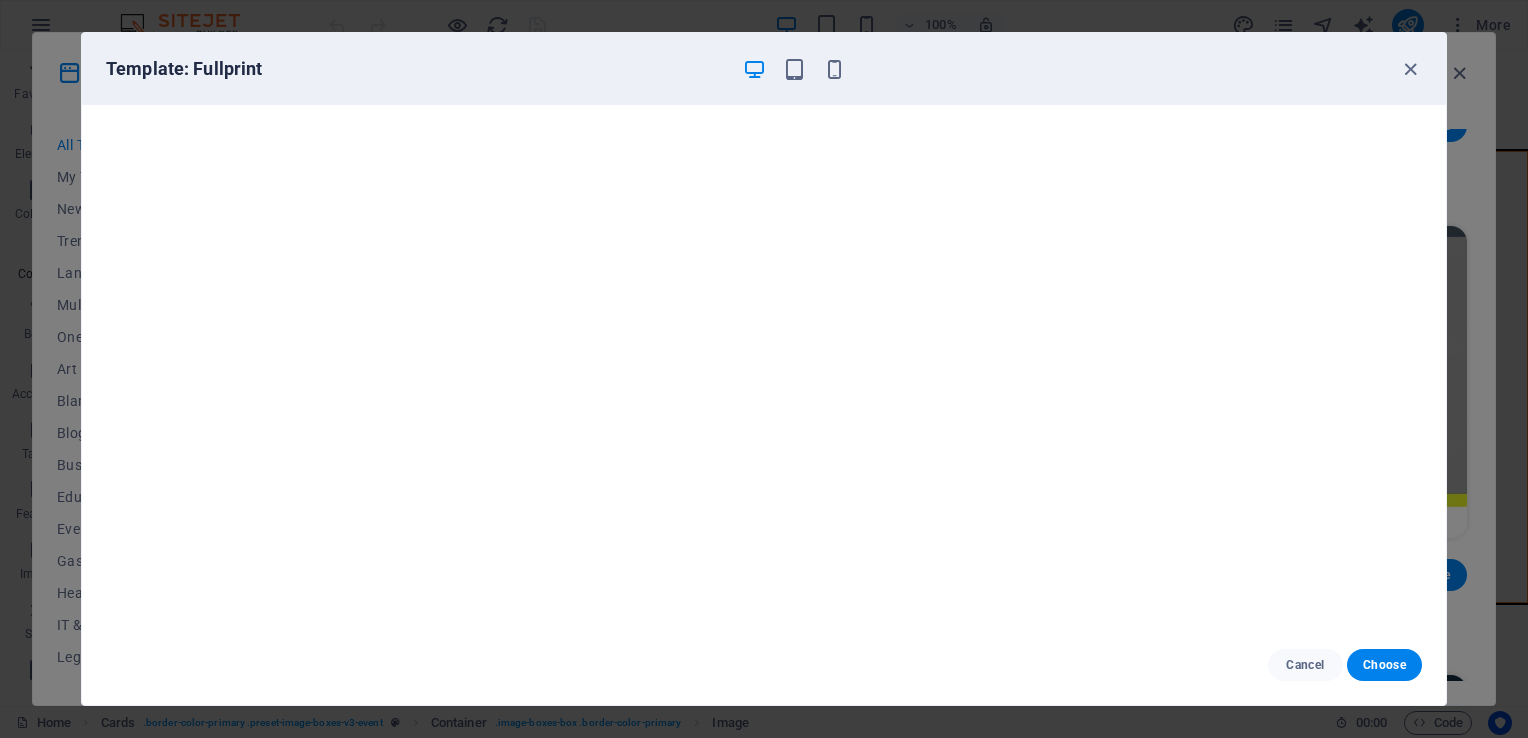 scroll, scrollTop: 0, scrollLeft: 0, axis: both 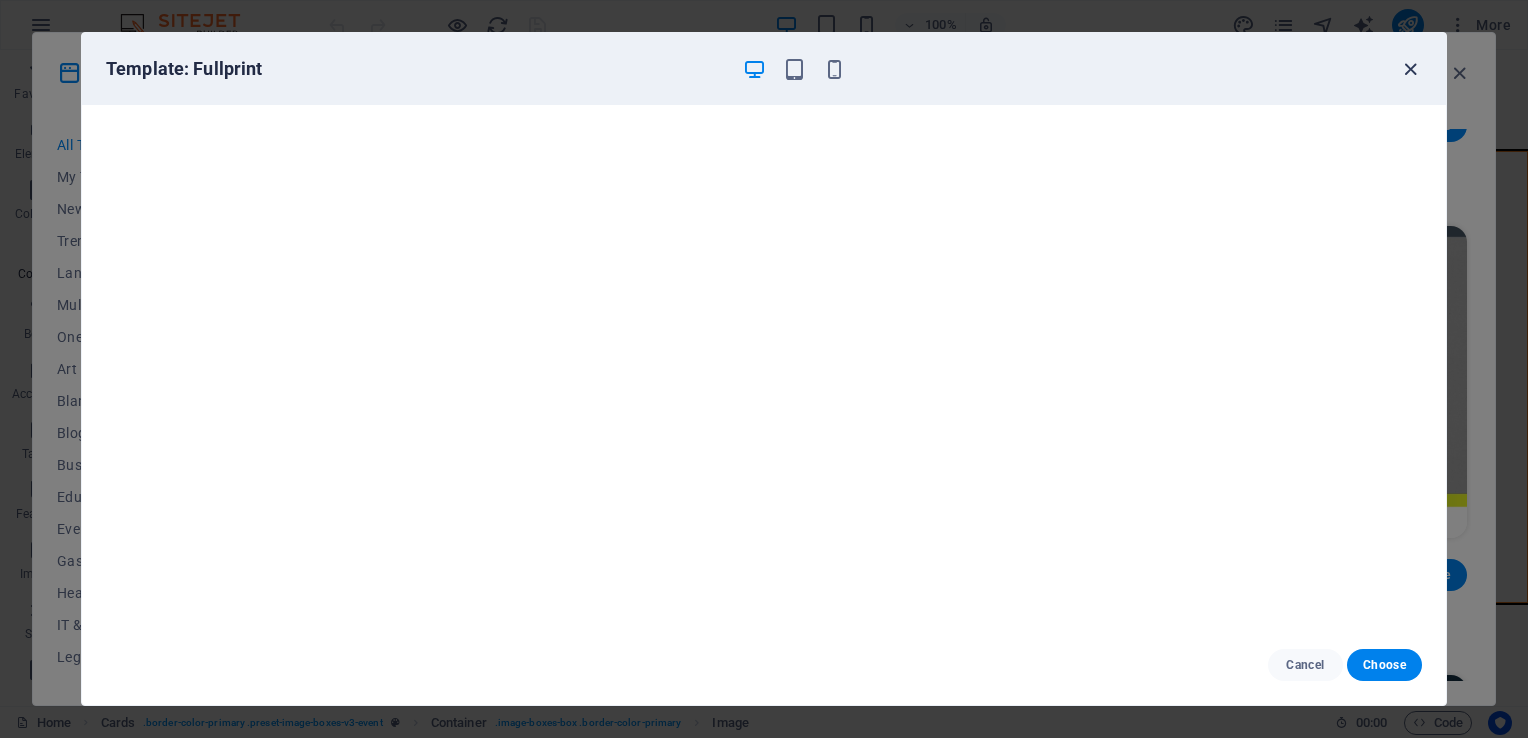 click at bounding box center [1410, 69] 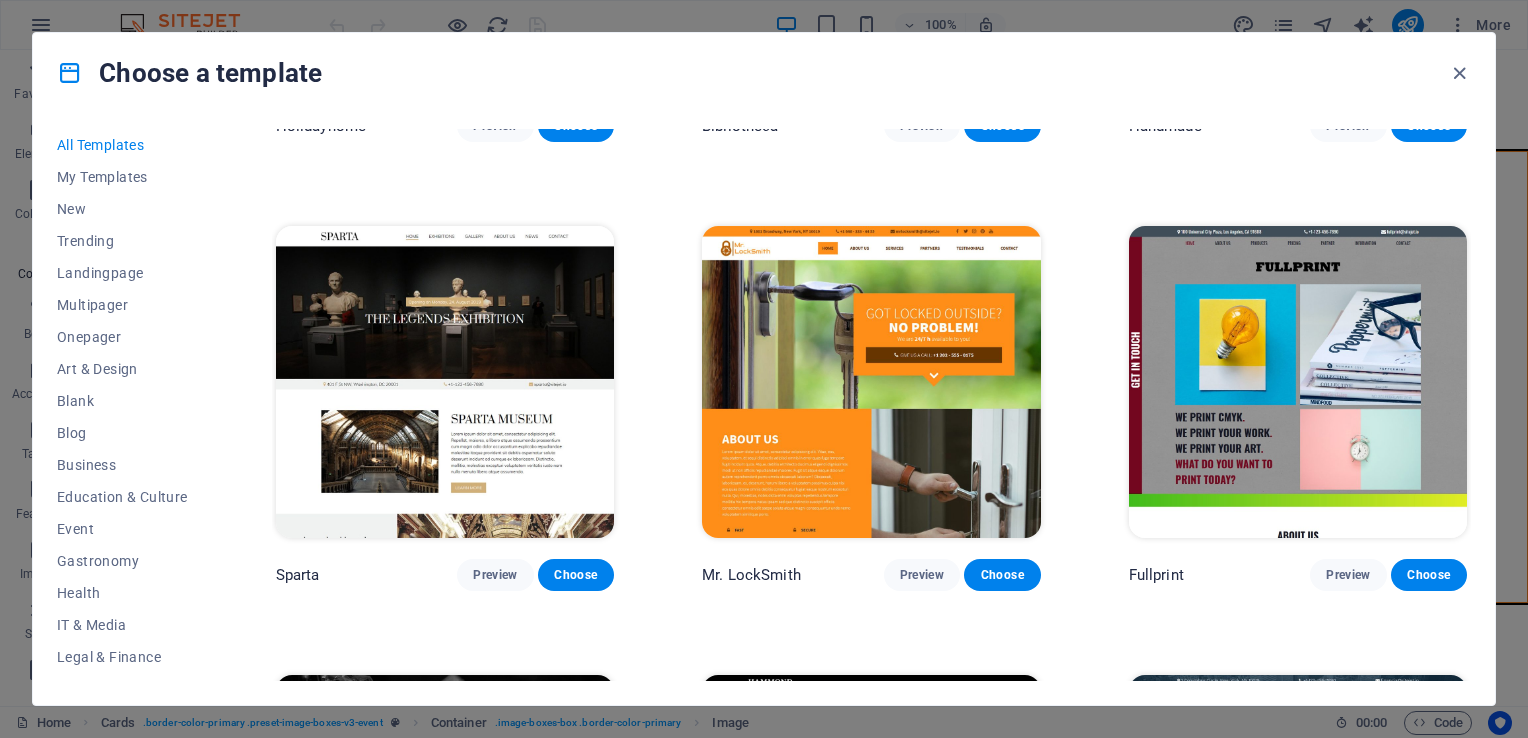 drag, startPoint x: 1466, startPoint y: 414, endPoint x: 1474, endPoint y: 465, distance: 51.62364 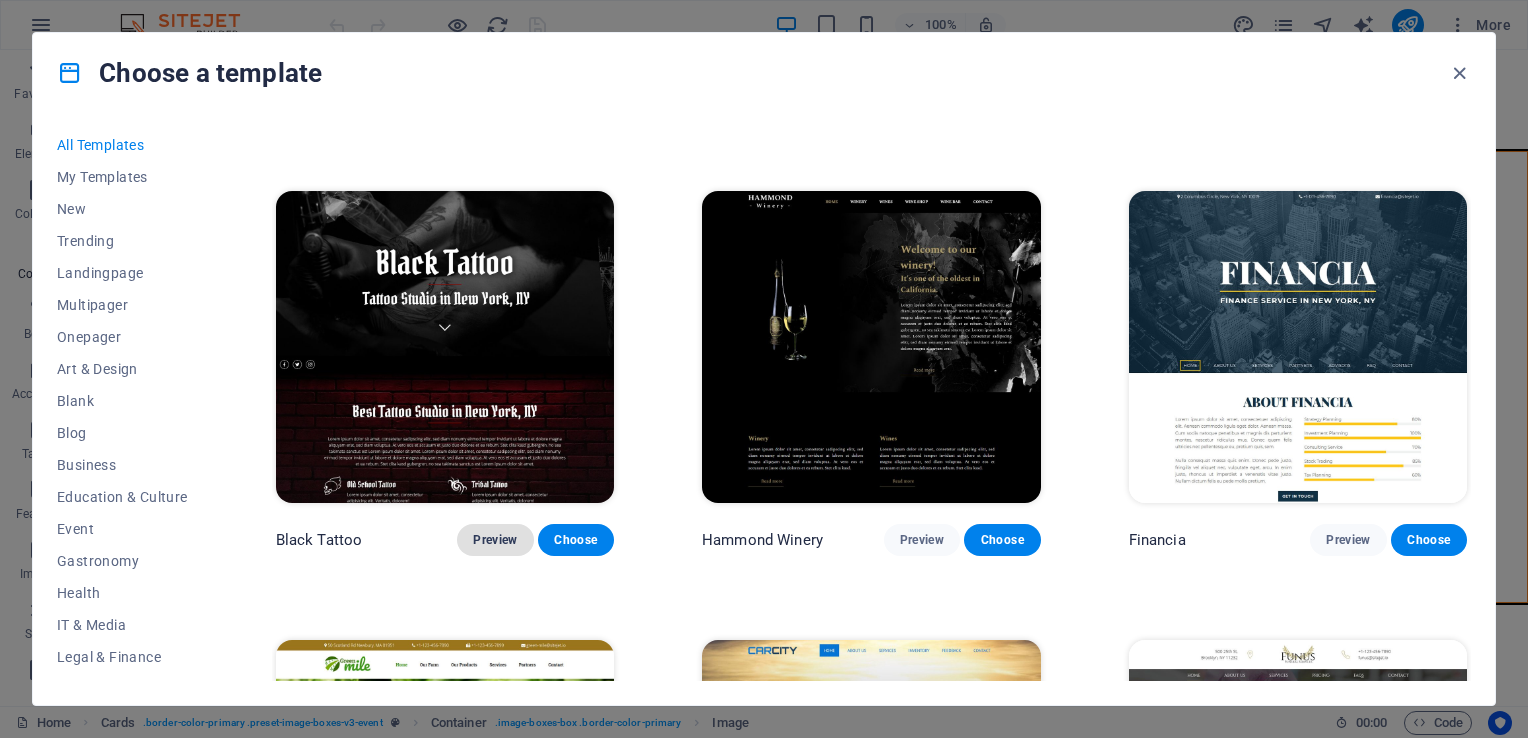 click on "Preview" at bounding box center [495, 540] 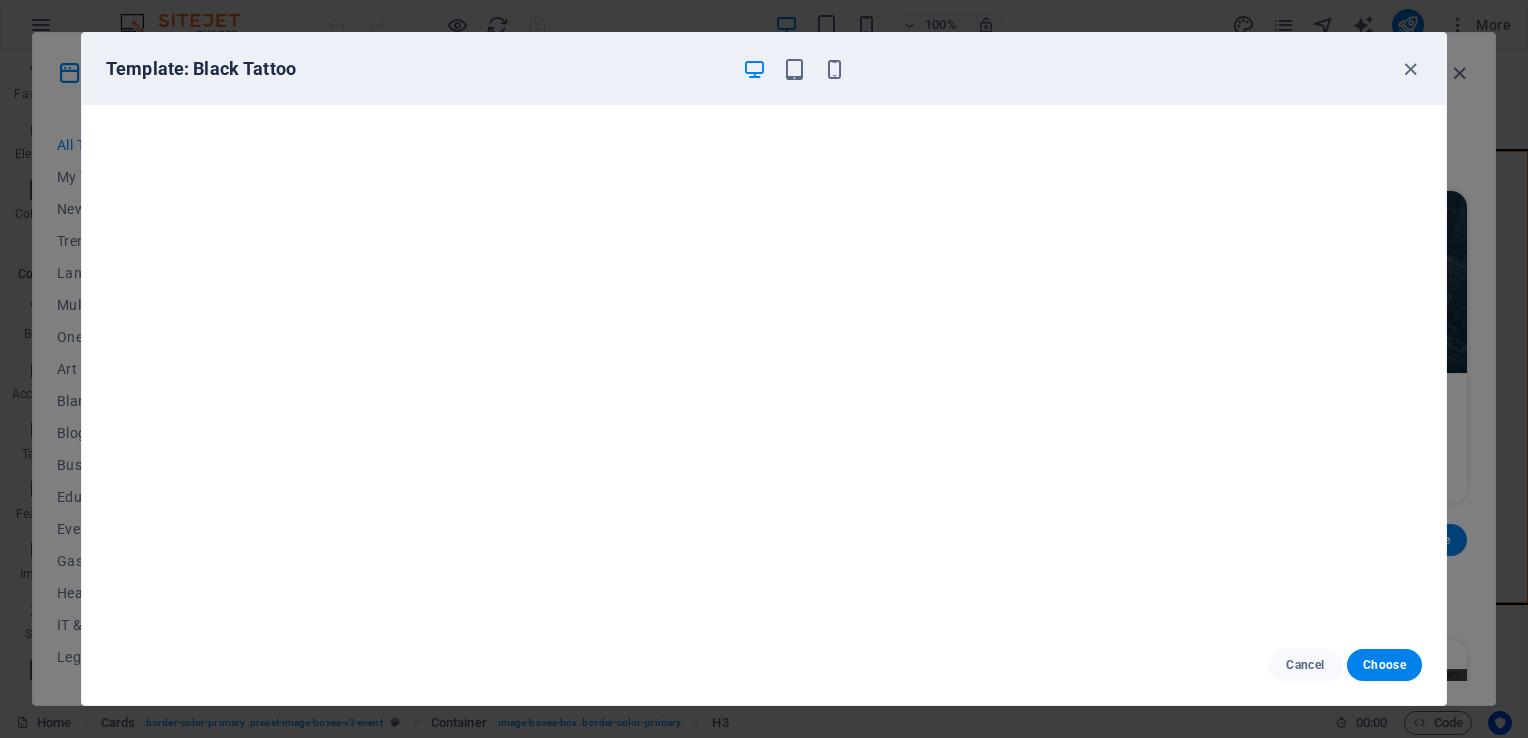 scroll, scrollTop: 5, scrollLeft: 0, axis: vertical 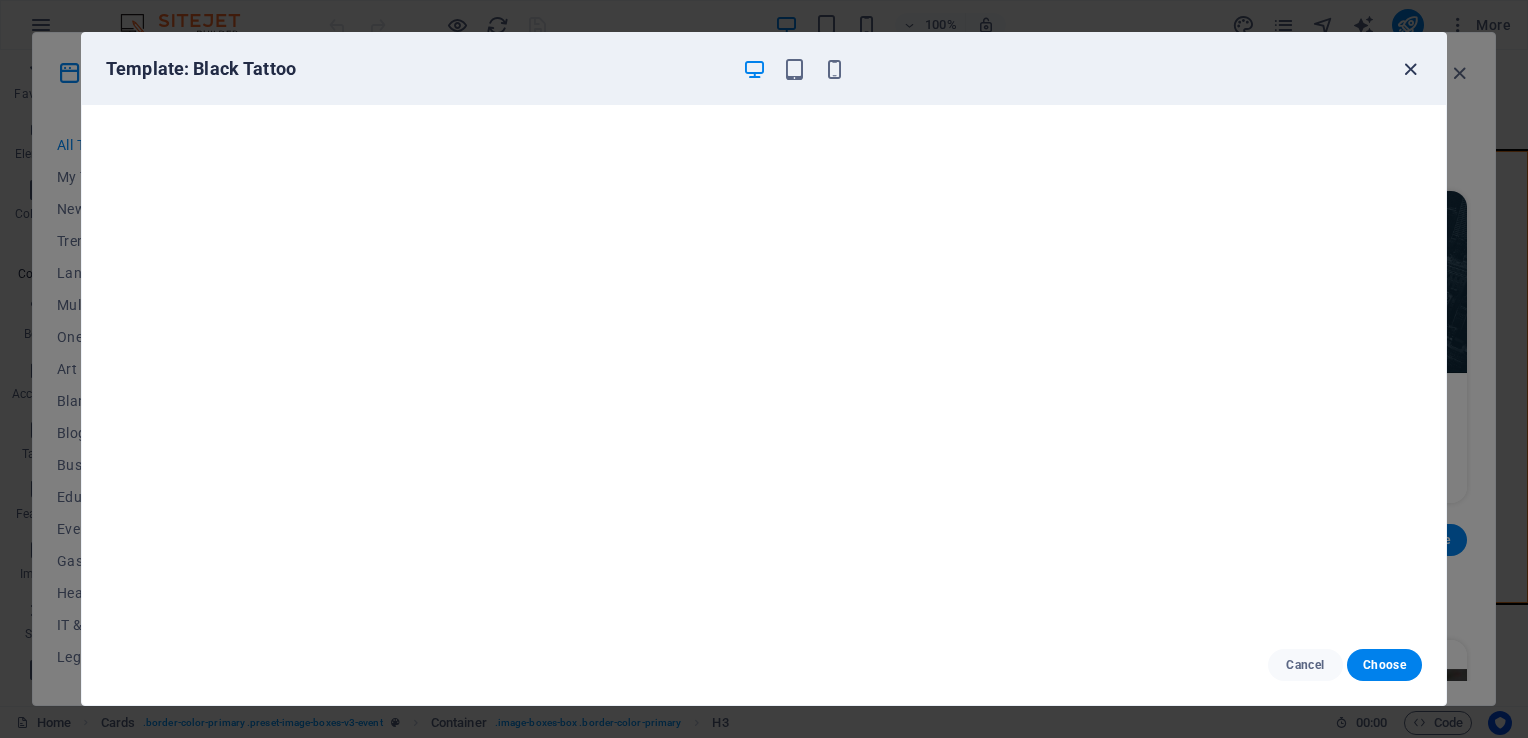 click at bounding box center [1410, 69] 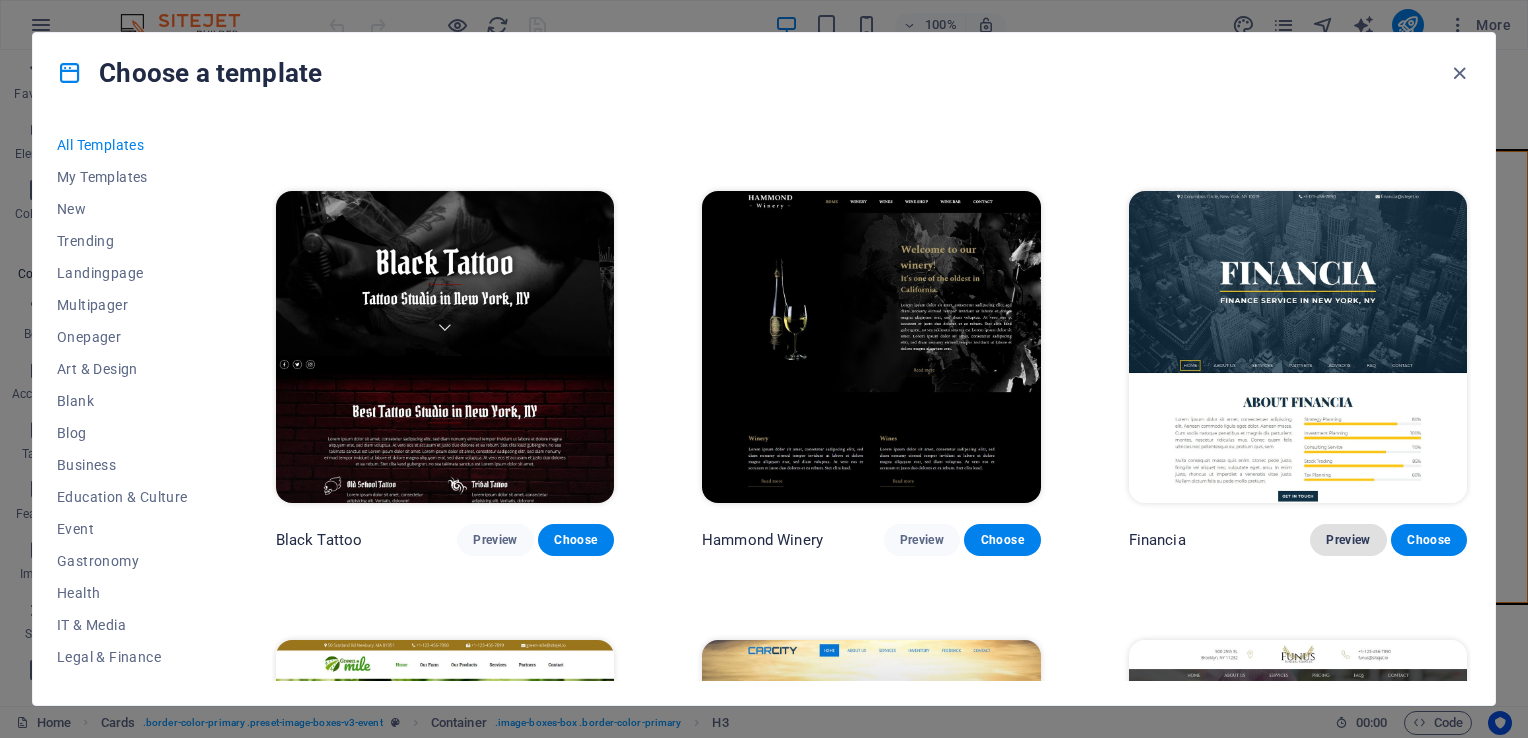click on "Preview" at bounding box center (1348, 540) 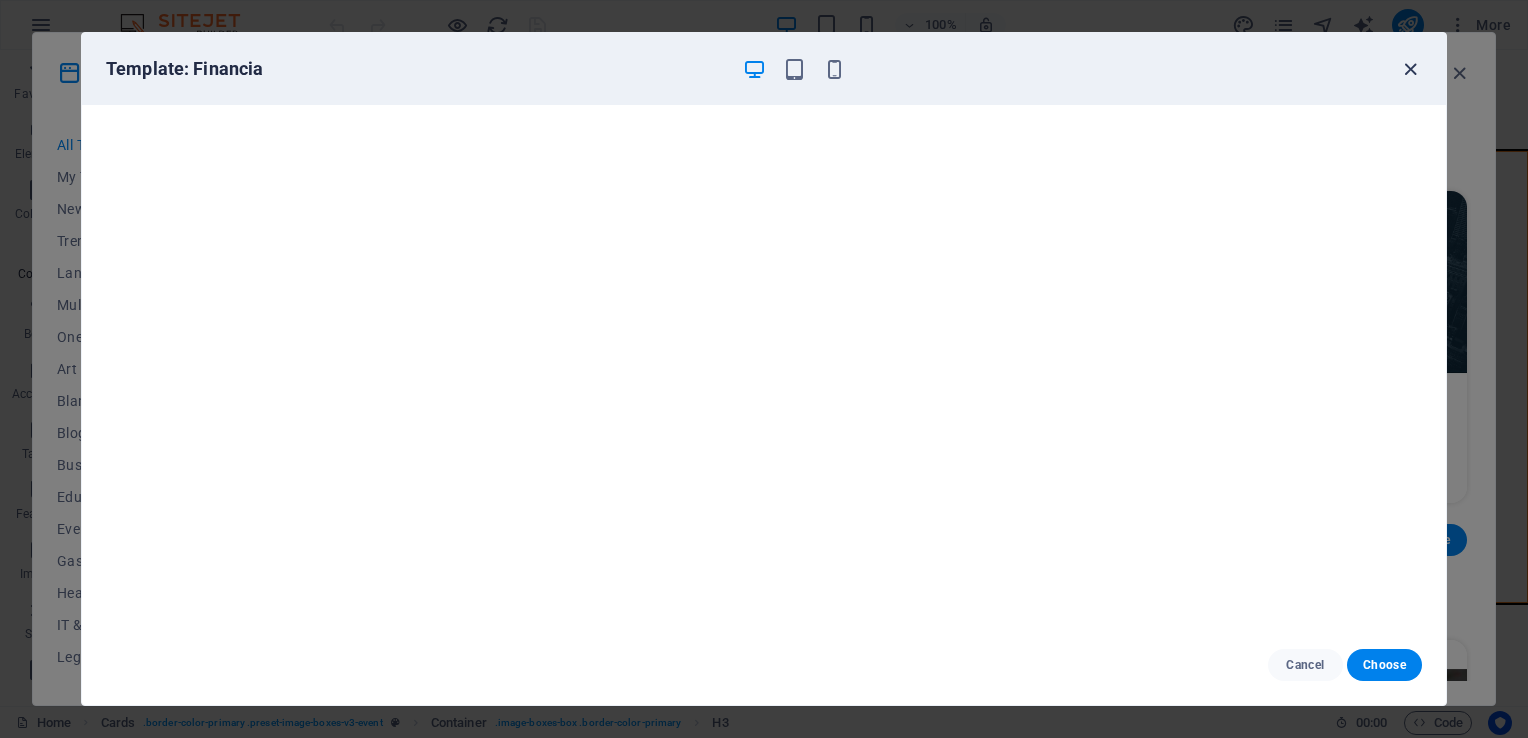 click at bounding box center [1410, 69] 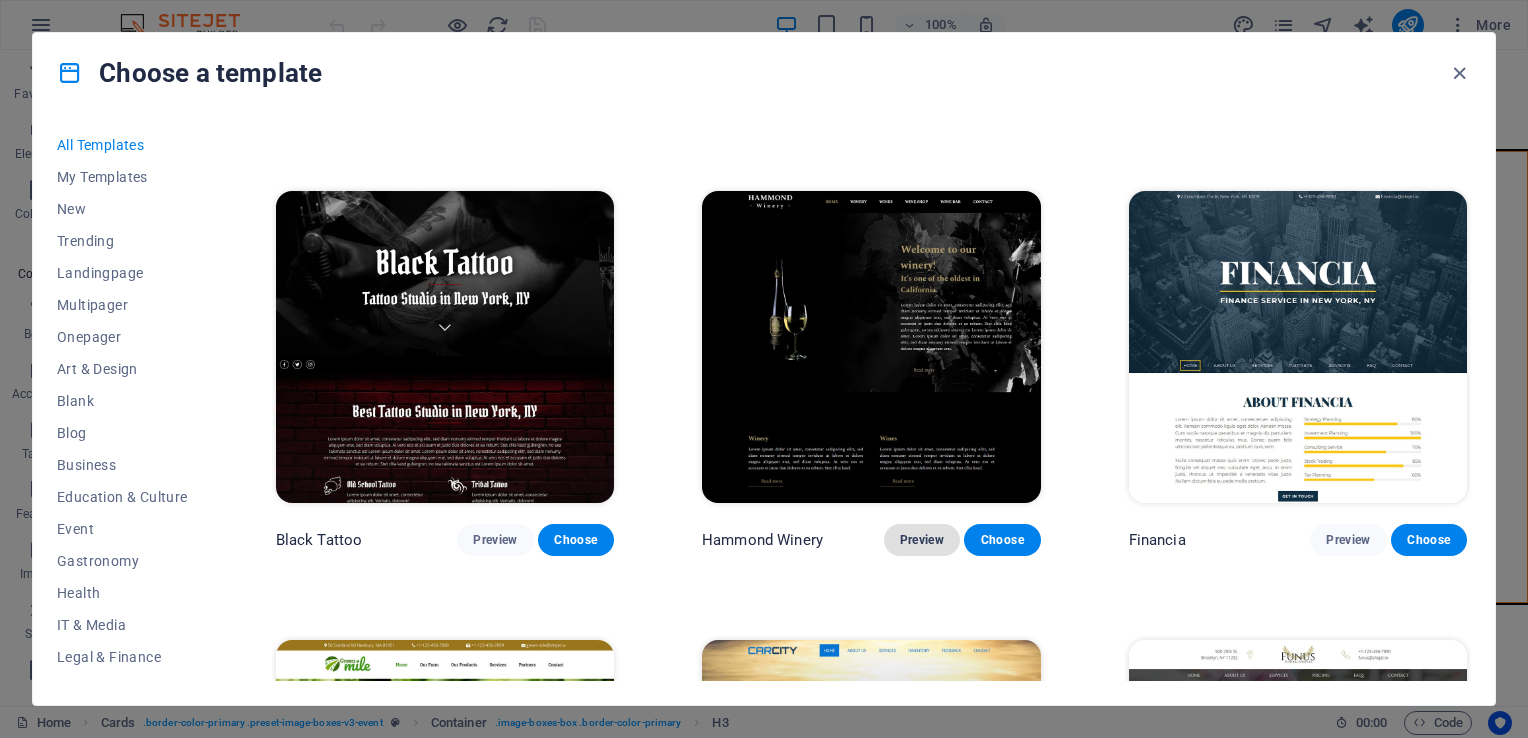 click on "Preview" at bounding box center [922, 540] 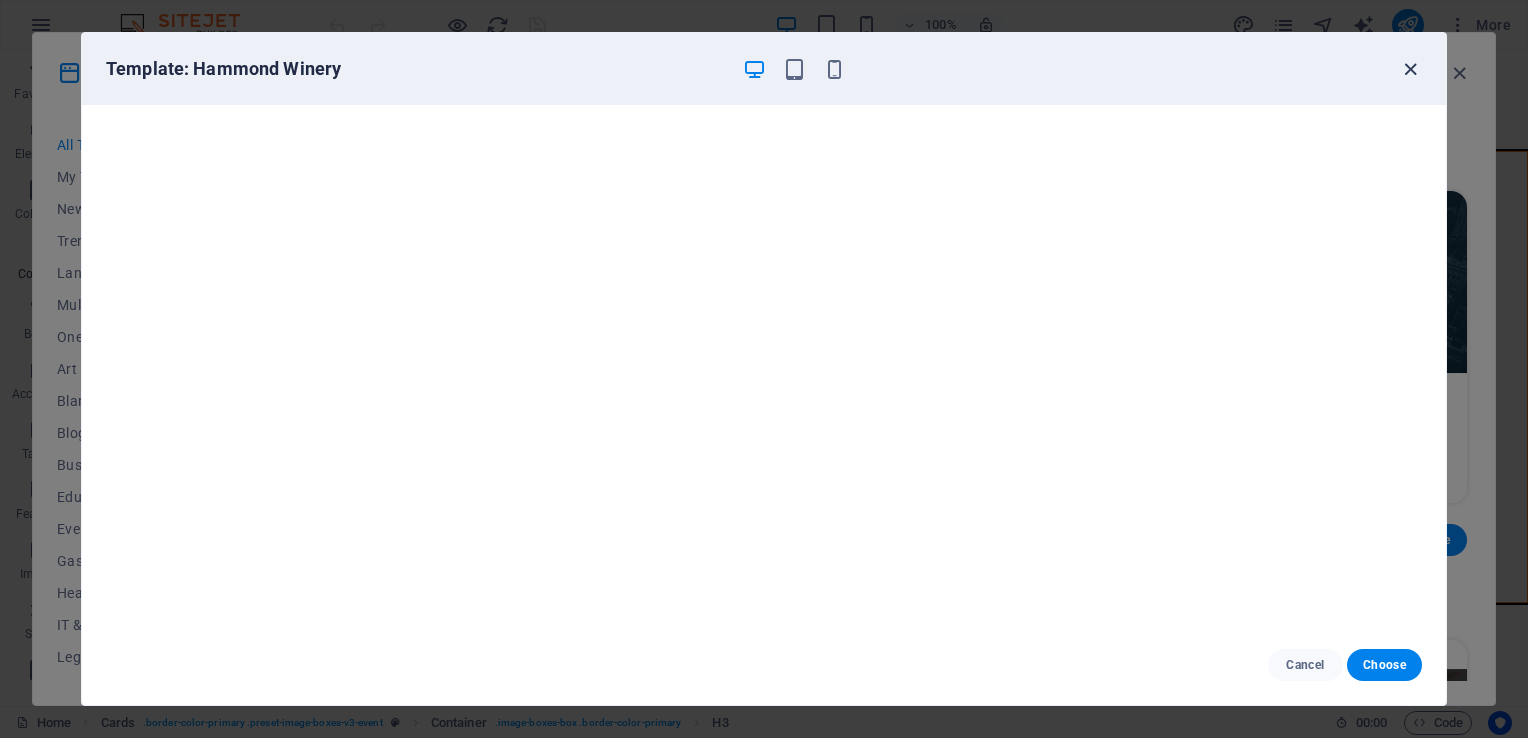 click at bounding box center (1410, 69) 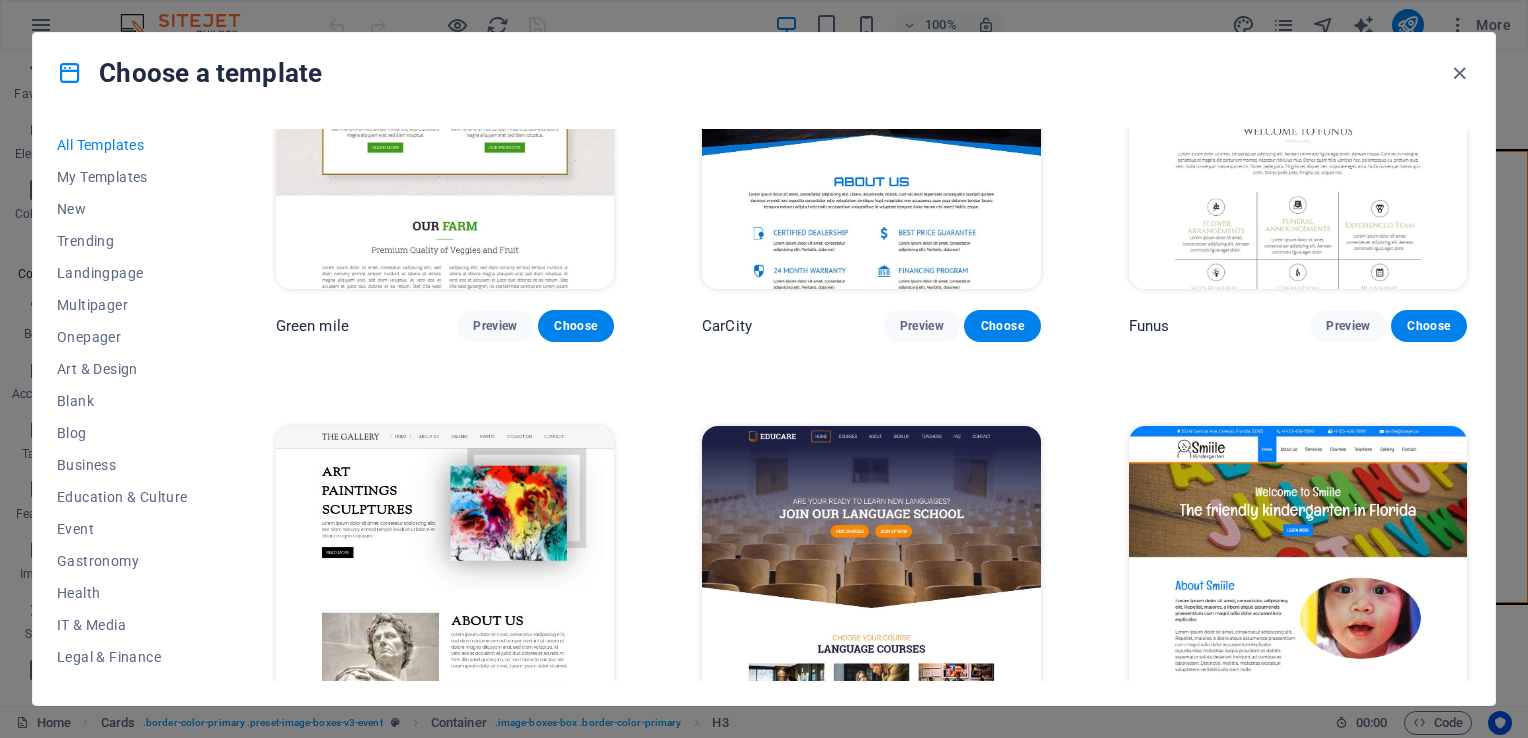 scroll, scrollTop: 13312, scrollLeft: 0, axis: vertical 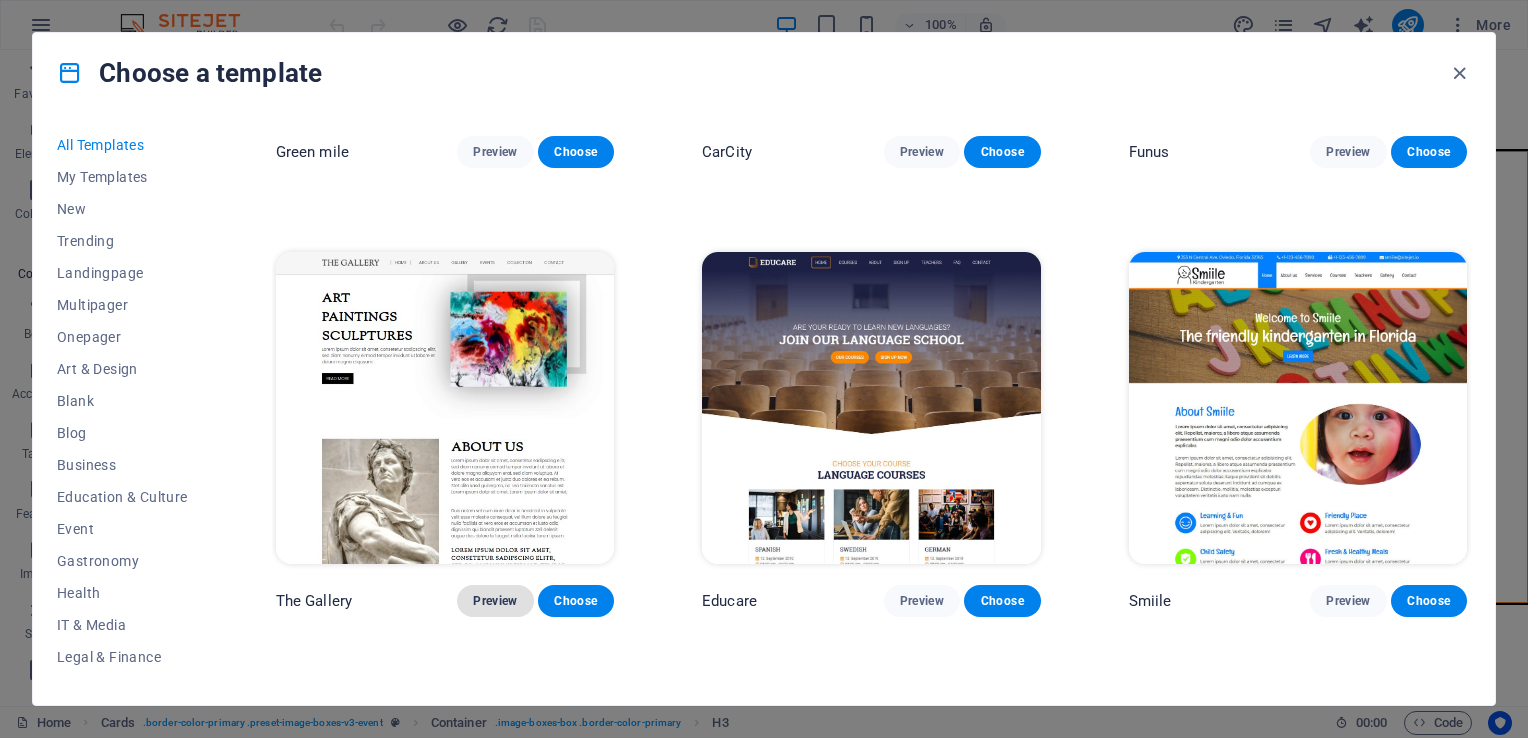 click on "Preview" at bounding box center (495, 601) 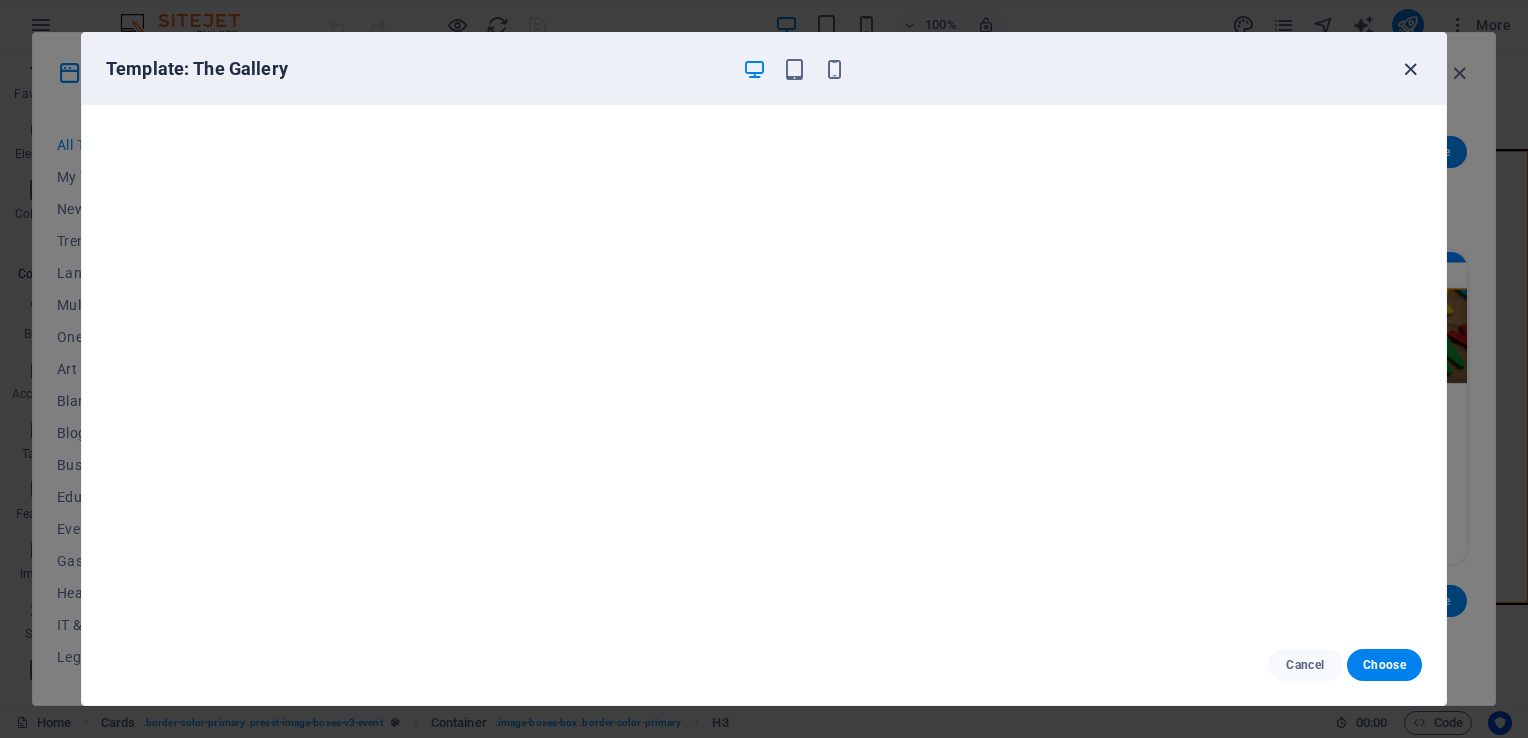 click at bounding box center (1410, 69) 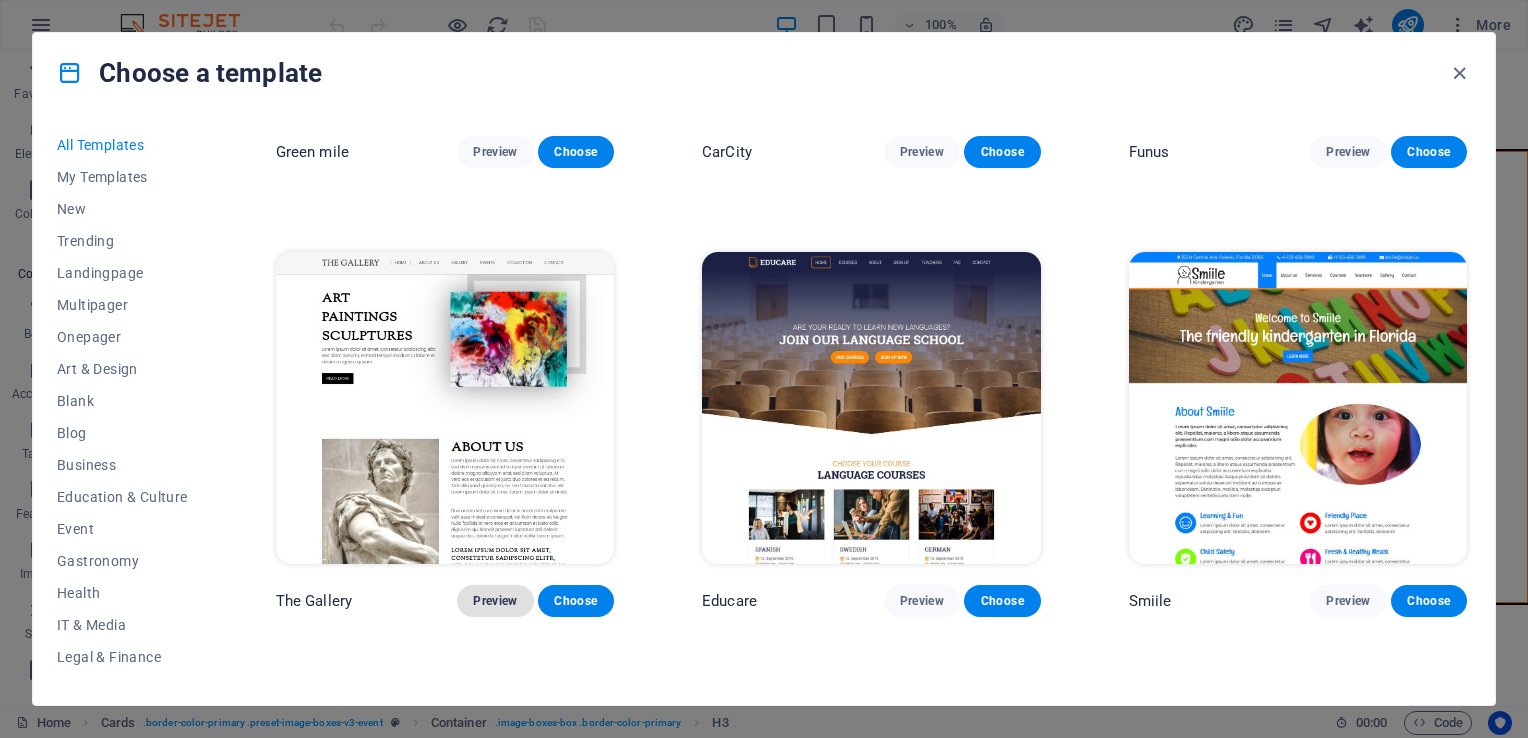 click on "Preview" at bounding box center (495, 601) 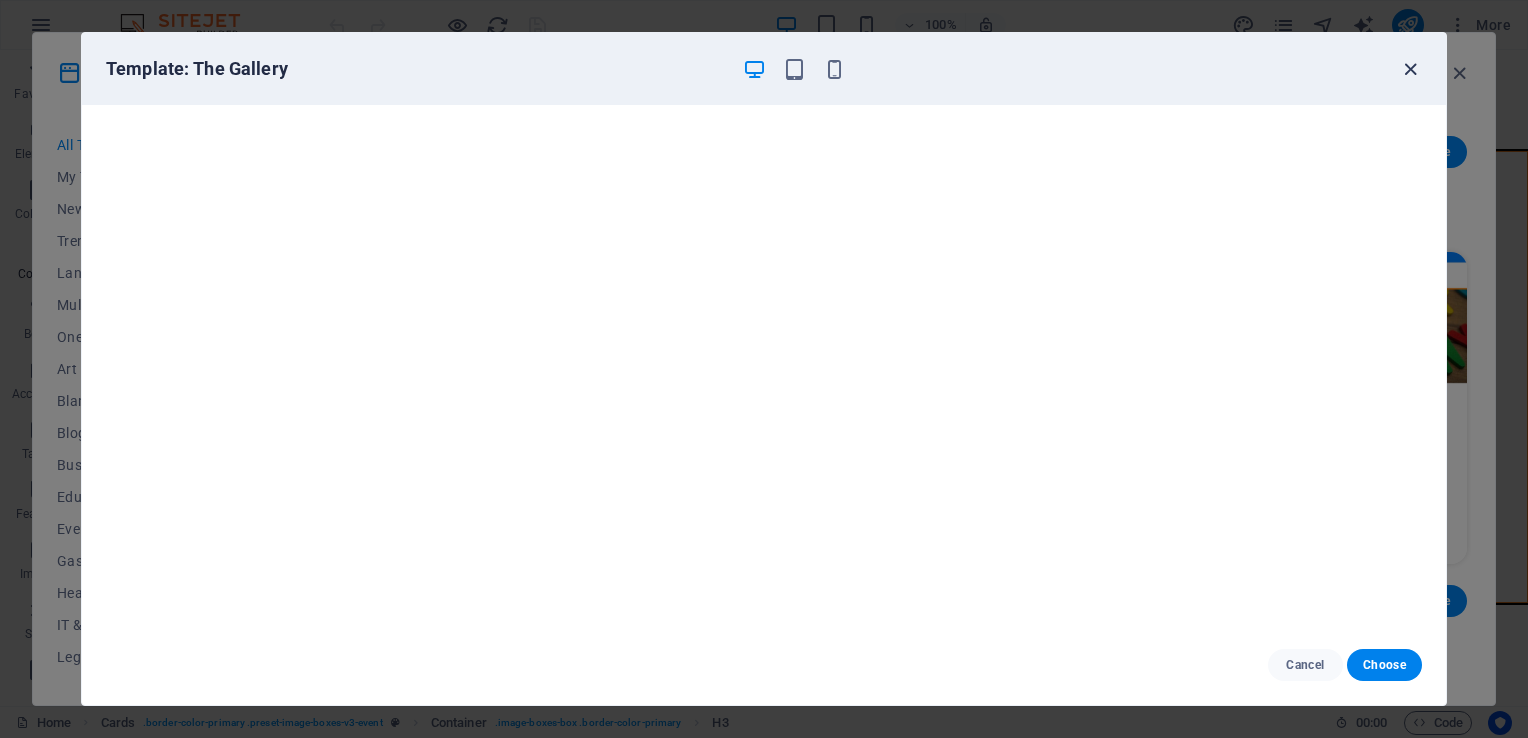 click at bounding box center [1410, 69] 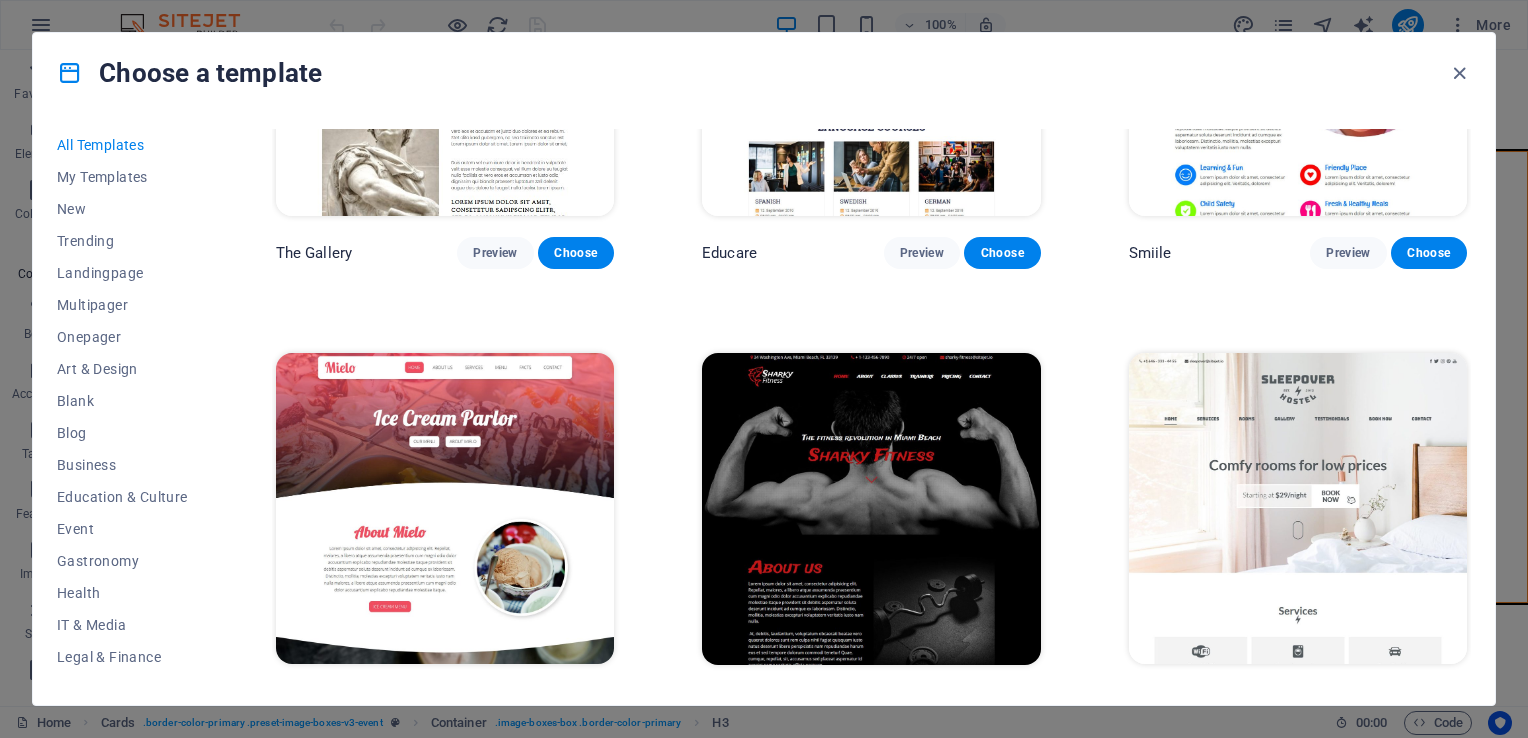 scroll, scrollTop: 13764, scrollLeft: 0, axis: vertical 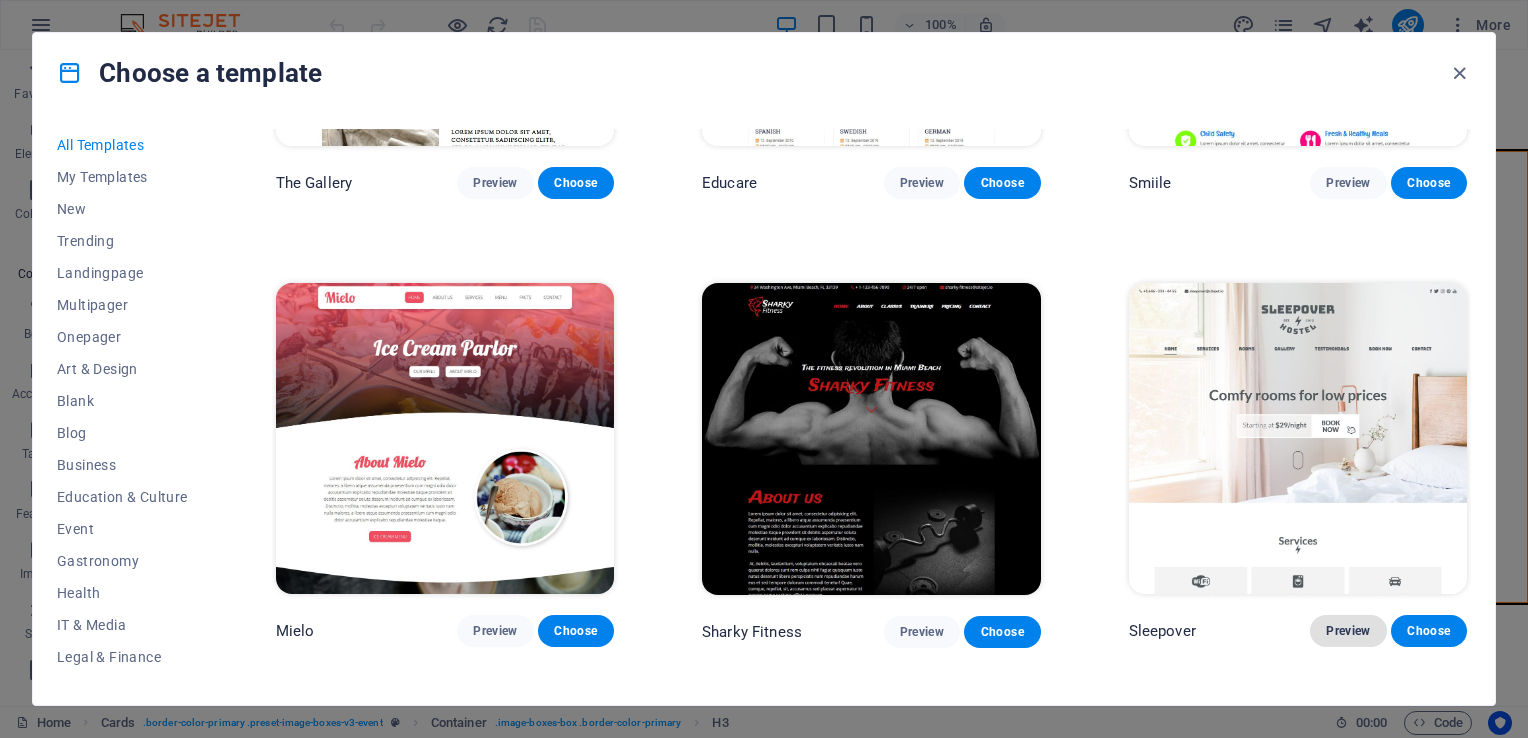 click on "Preview" at bounding box center [1348, 631] 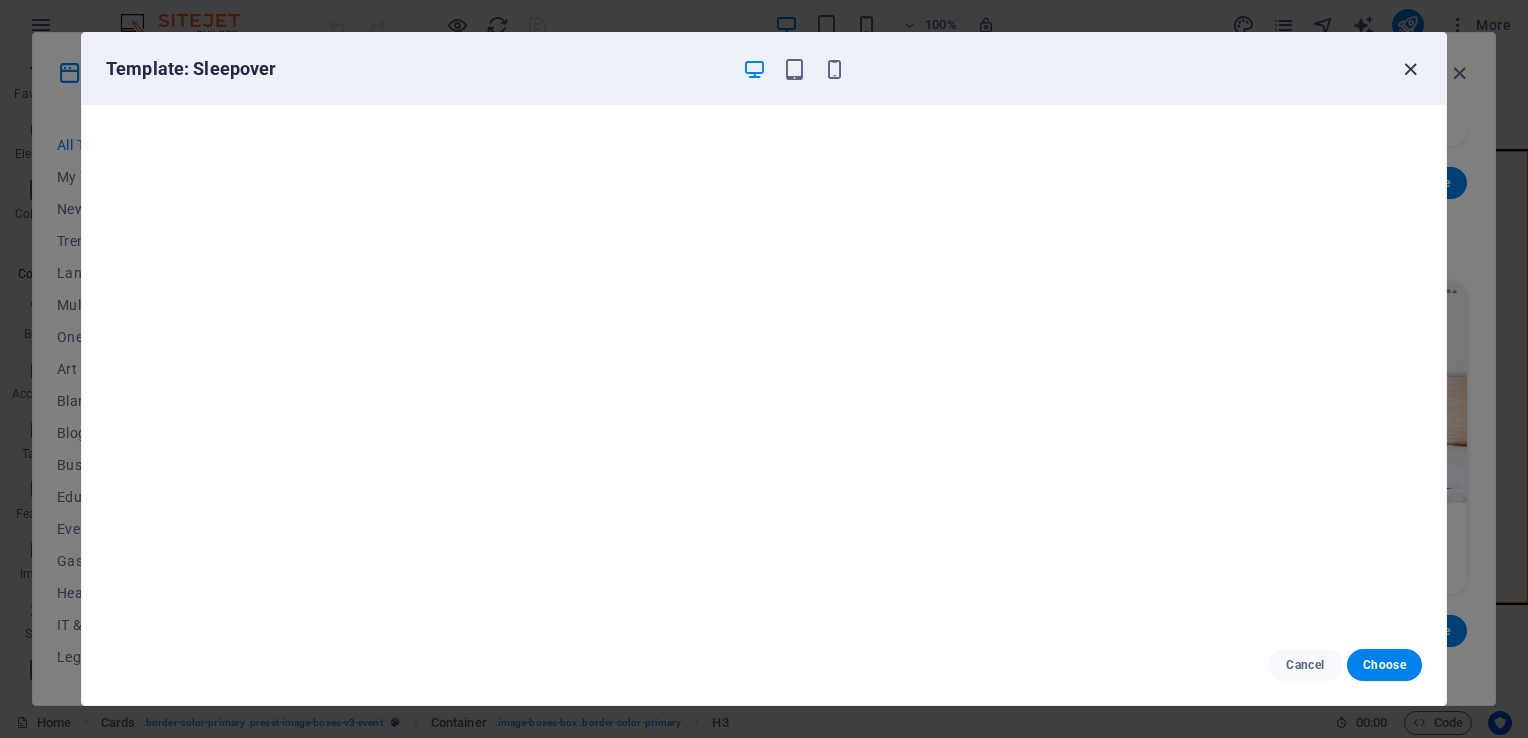 click at bounding box center (1410, 69) 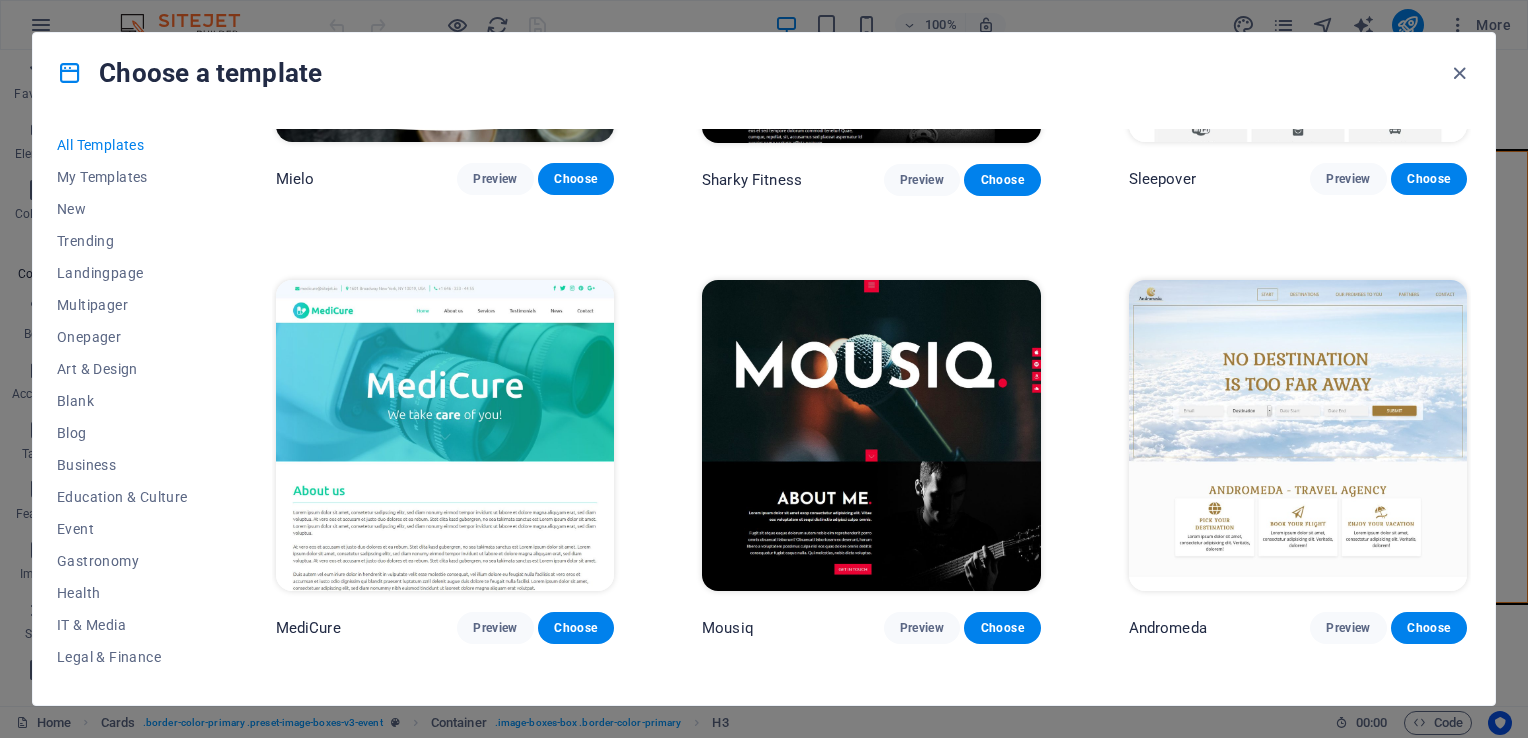scroll, scrollTop: 14250, scrollLeft: 0, axis: vertical 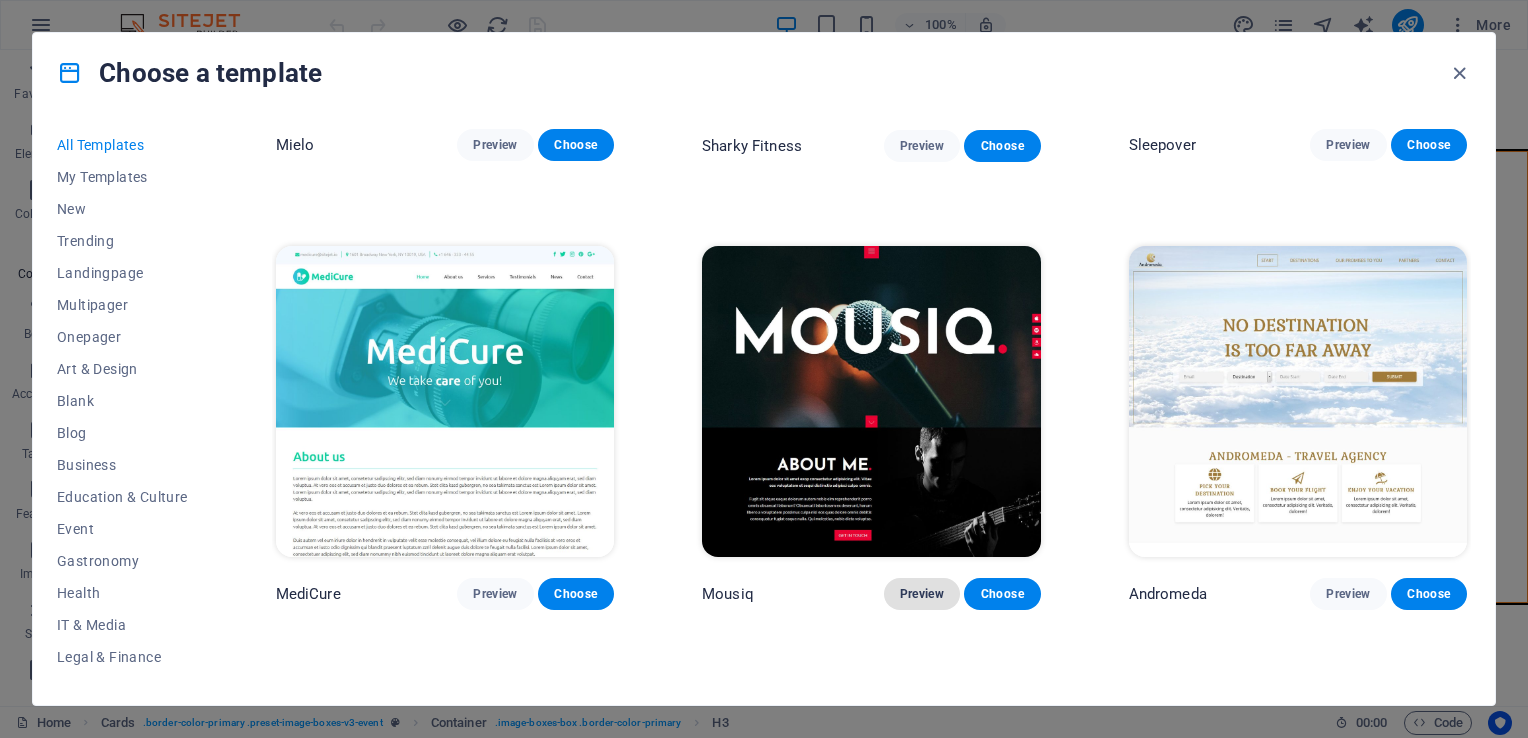 click on "Preview" at bounding box center (922, 594) 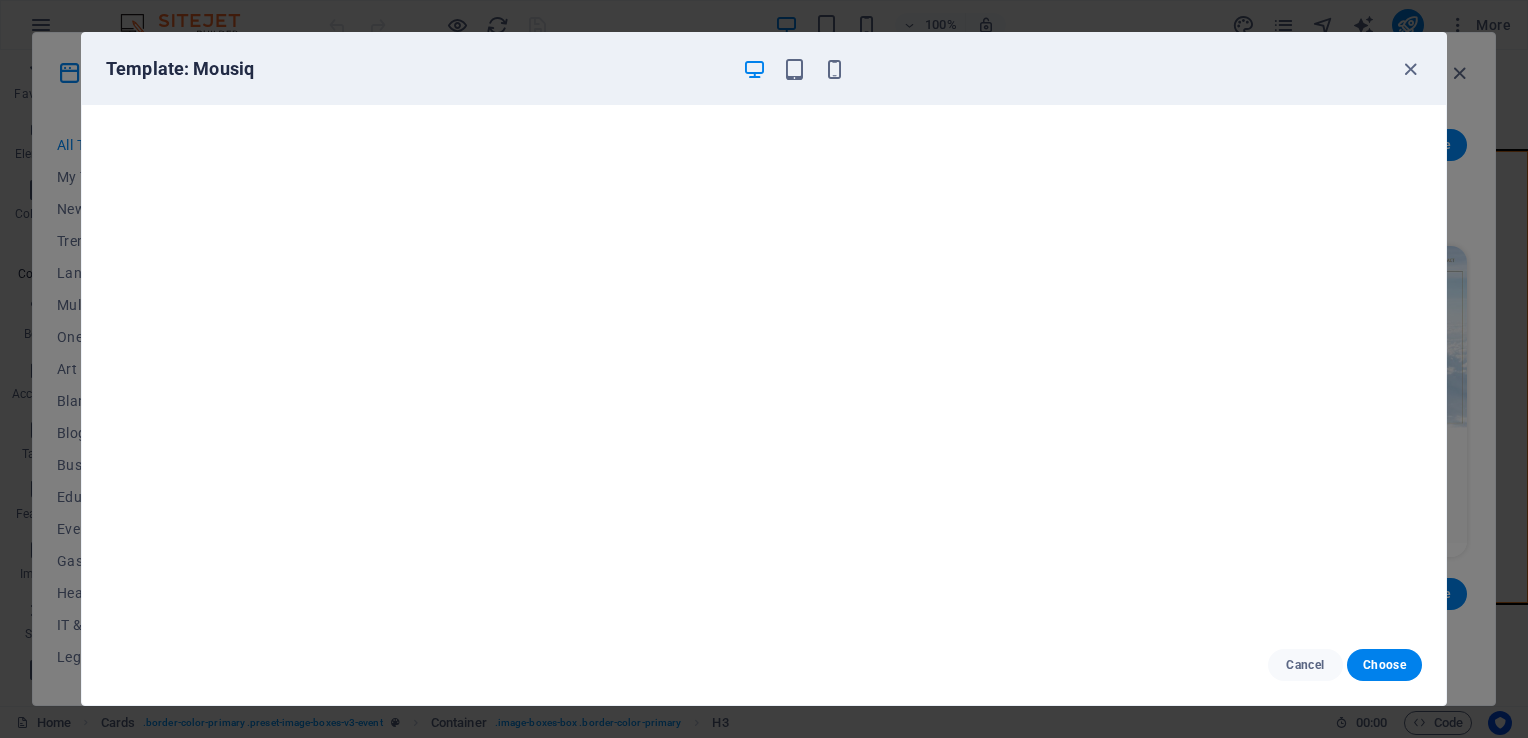 scroll, scrollTop: 0, scrollLeft: 0, axis: both 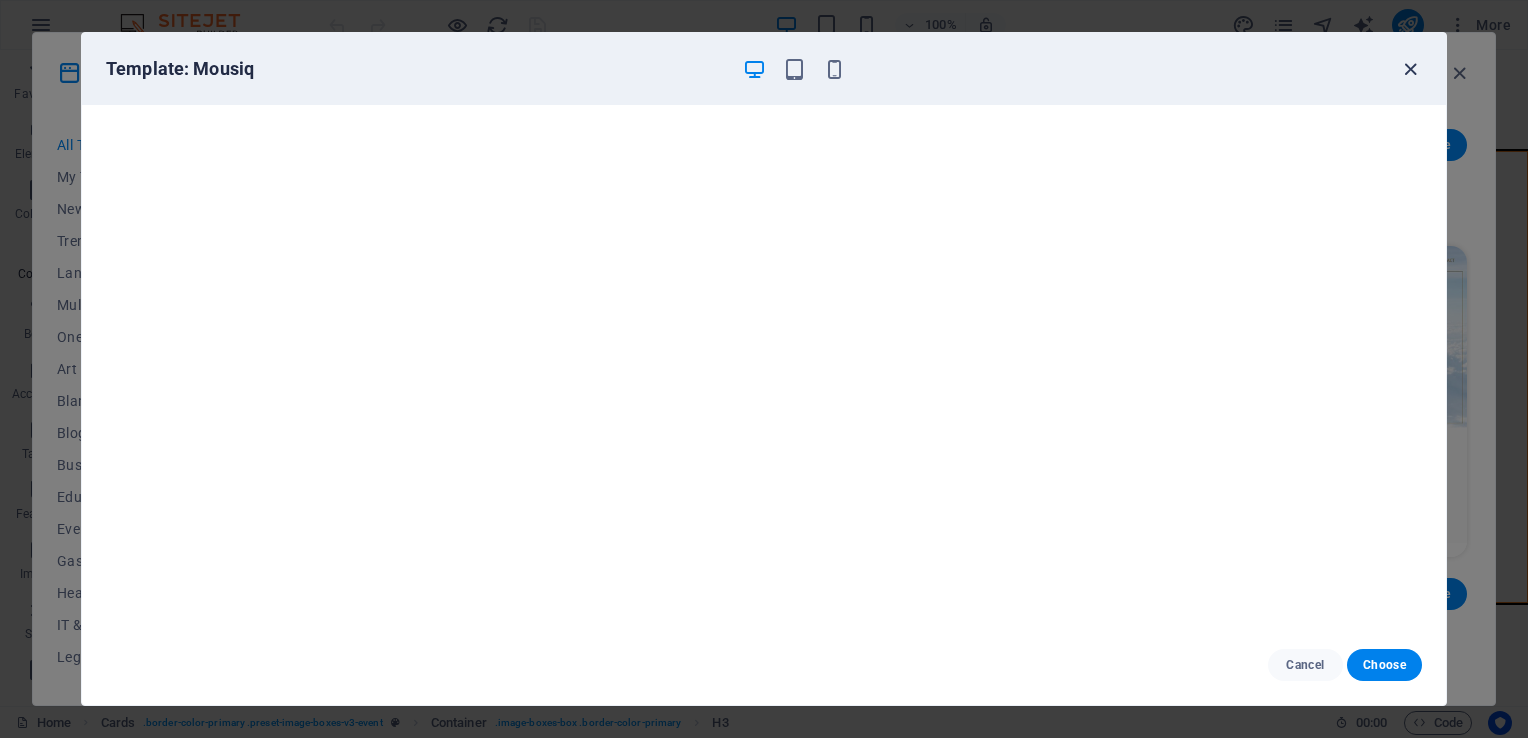 click at bounding box center [1410, 69] 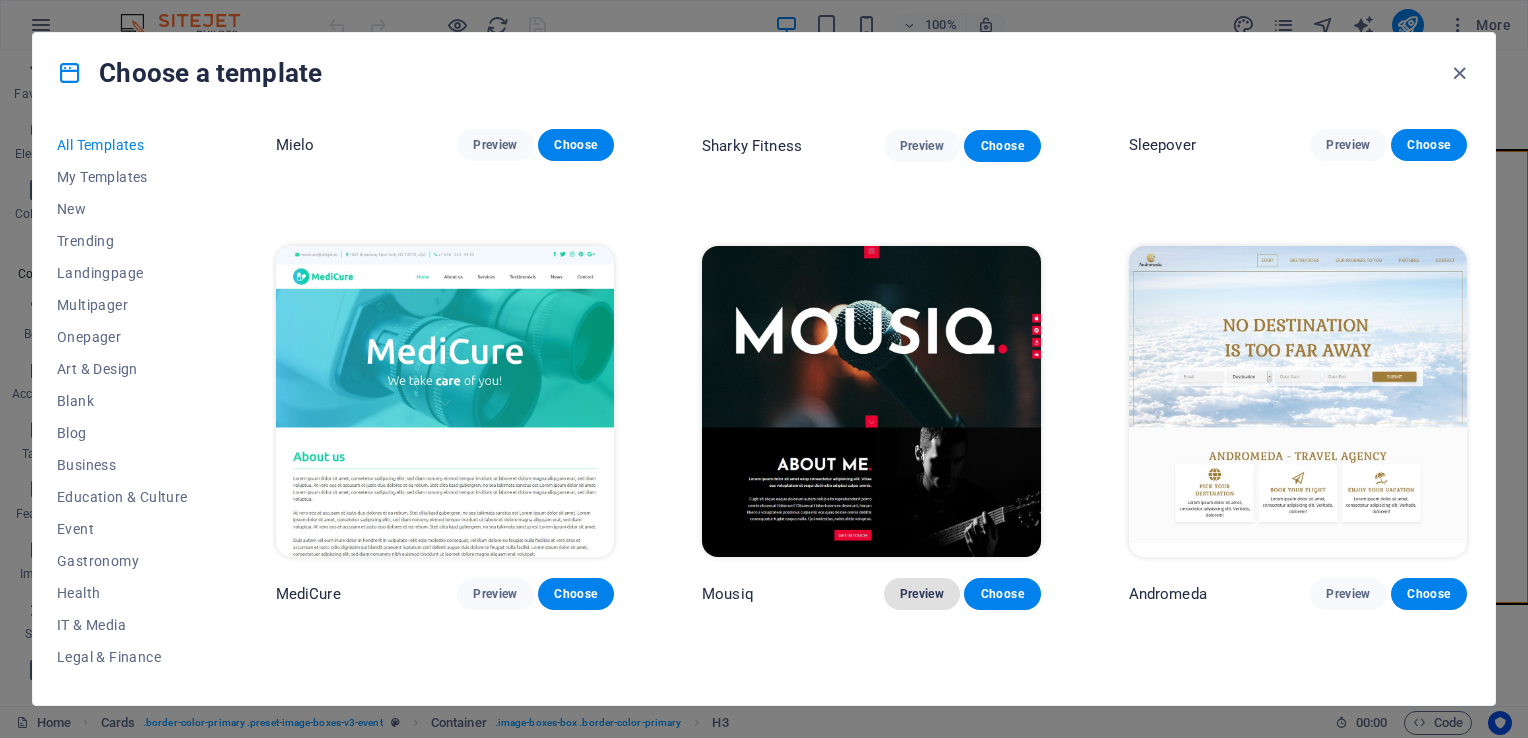 click on "Preview" at bounding box center [922, 594] 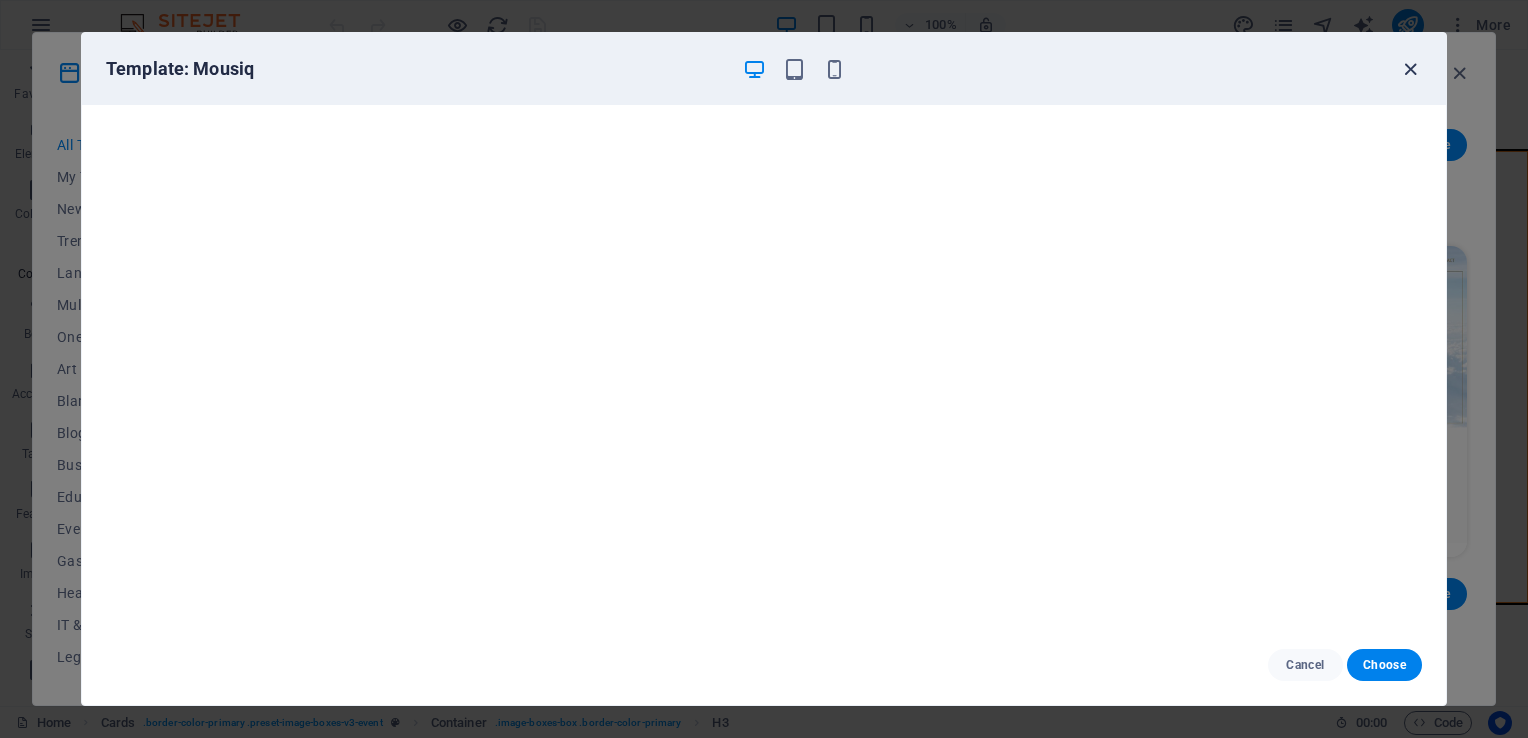 click at bounding box center (1410, 69) 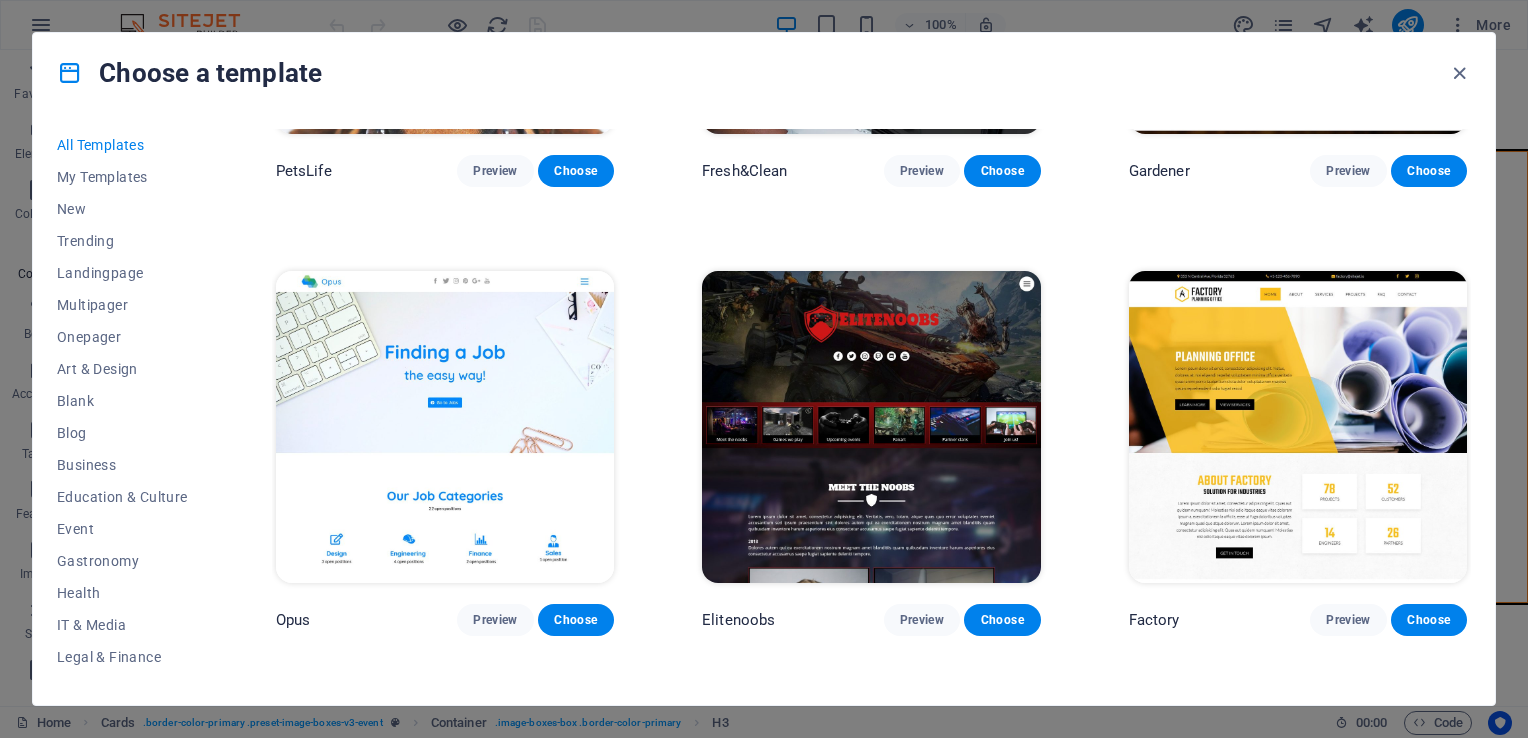 scroll, scrollTop: 15605, scrollLeft: 0, axis: vertical 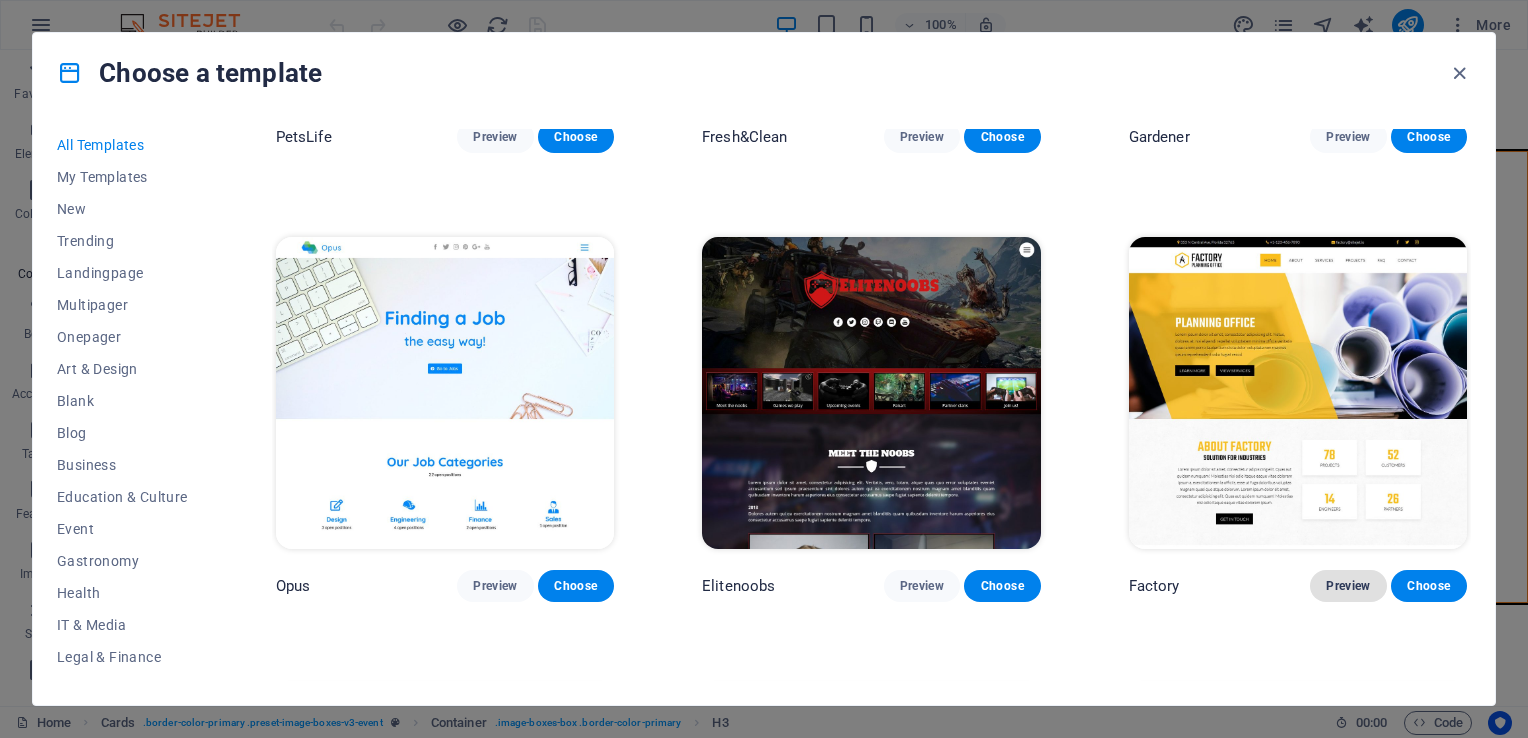 click on "Preview" at bounding box center (1348, 586) 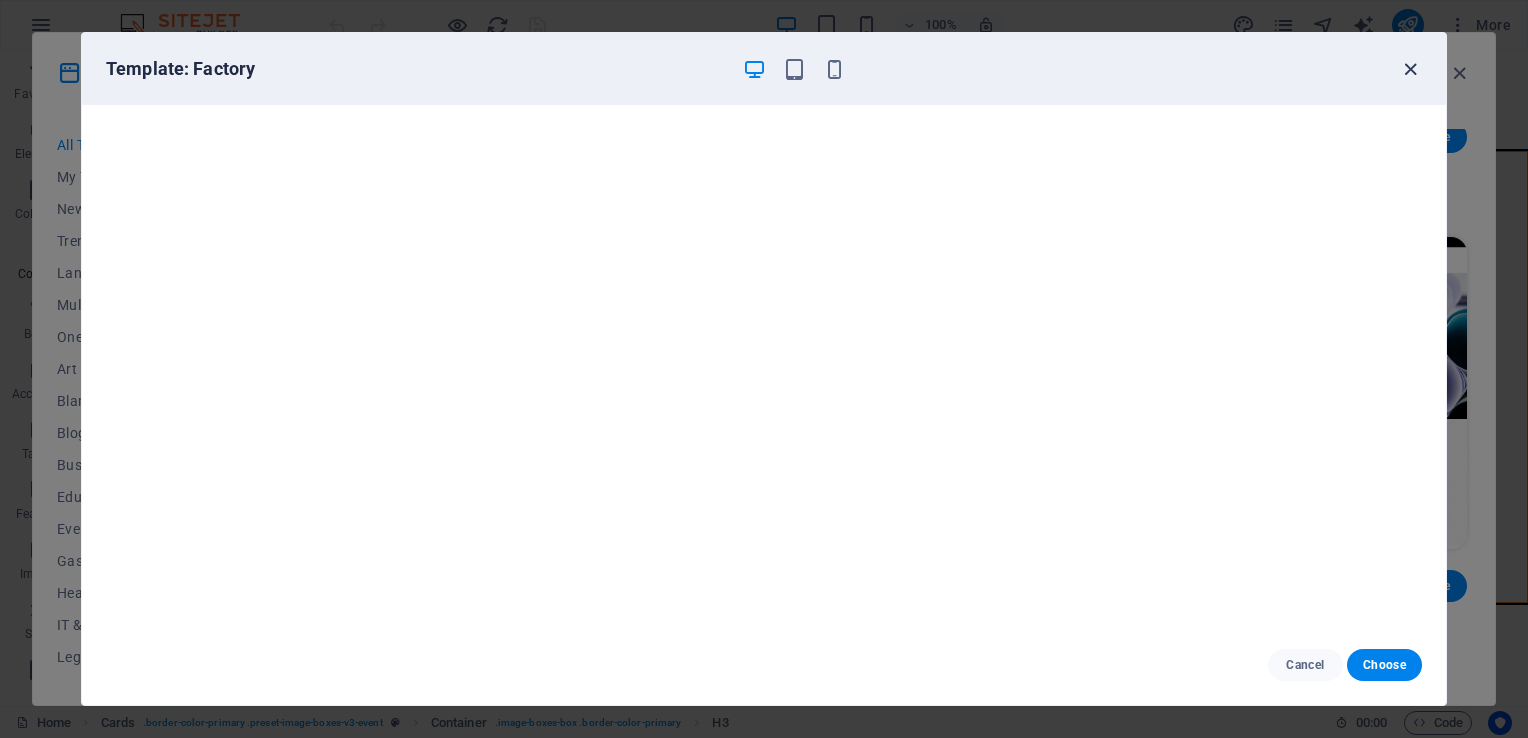 click at bounding box center [1410, 69] 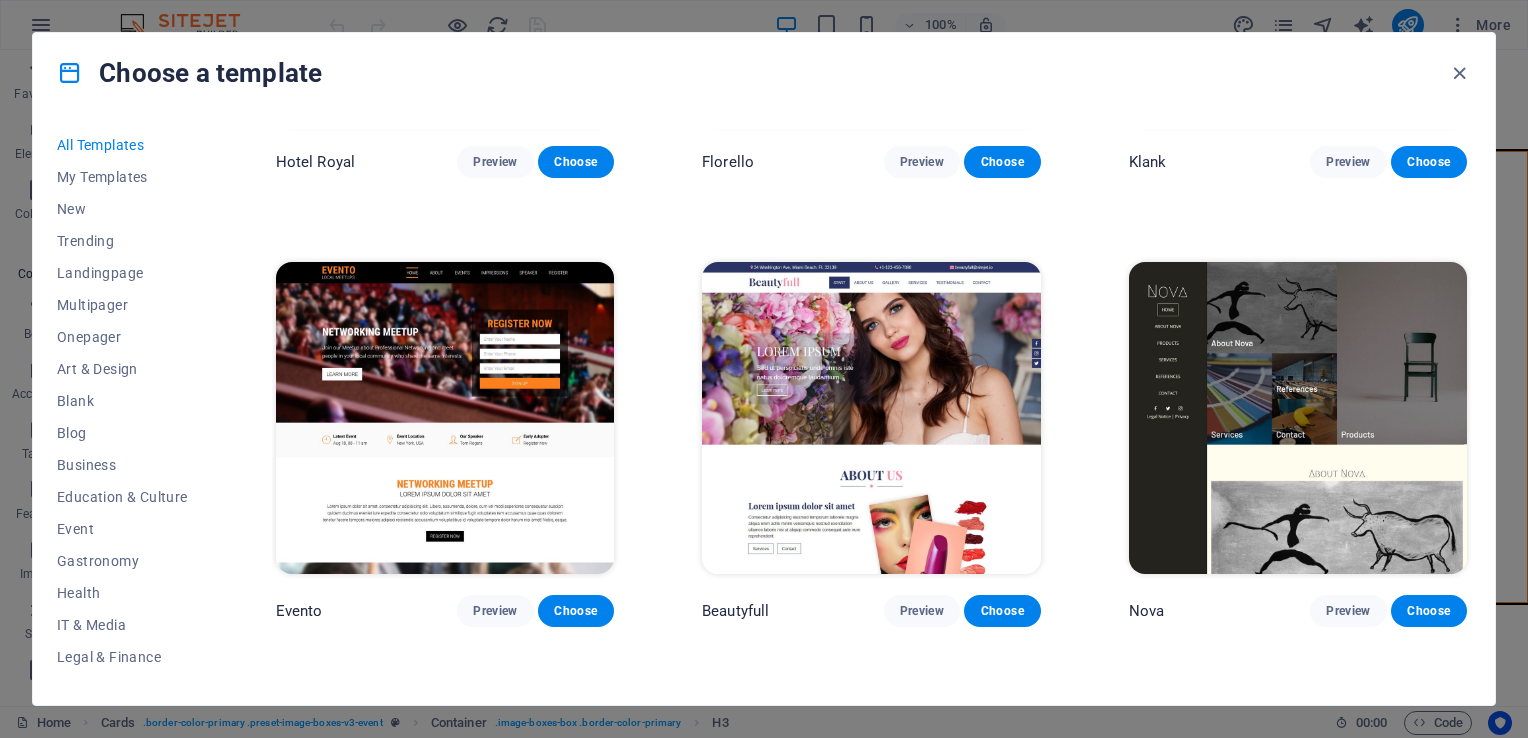 scroll, scrollTop: 16927, scrollLeft: 0, axis: vertical 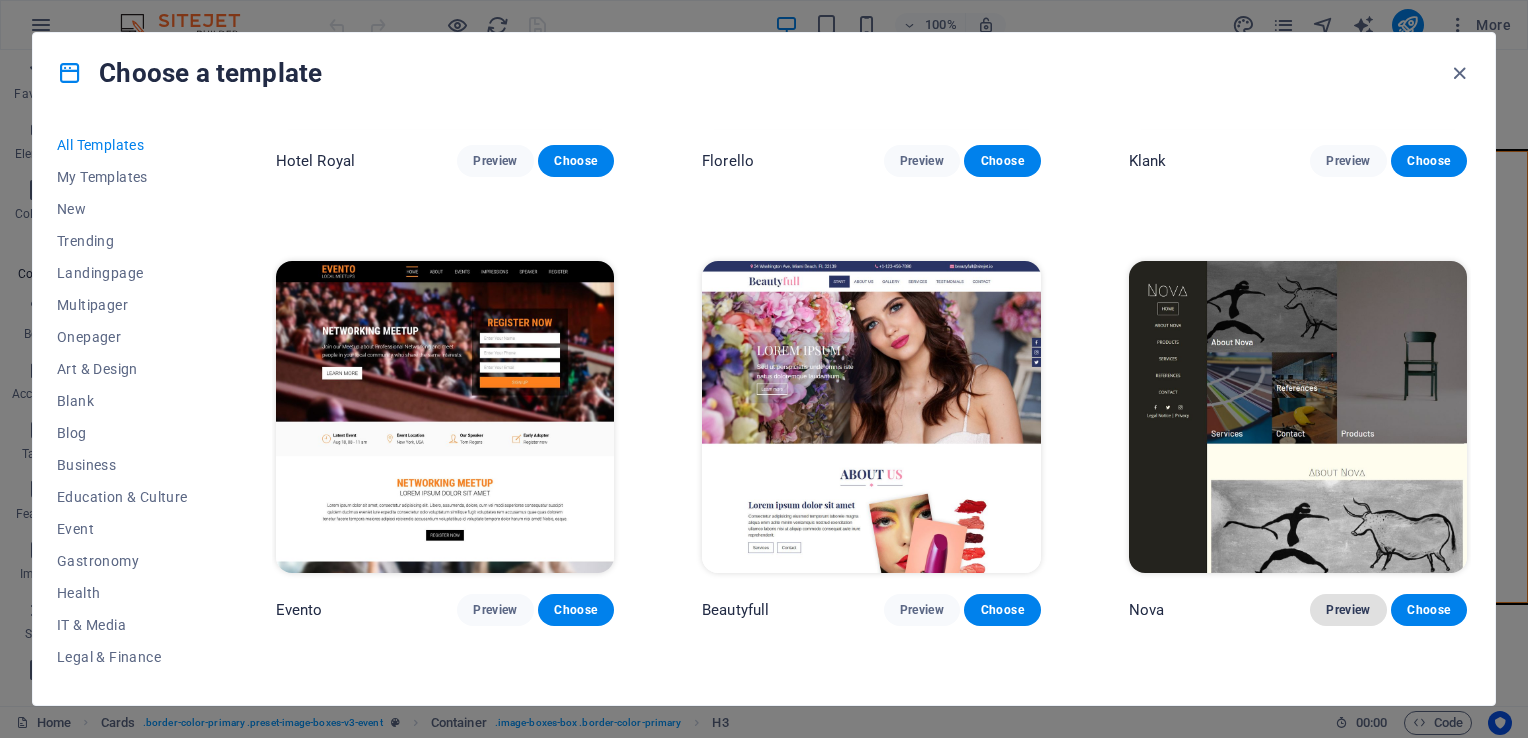 click on "Preview" at bounding box center [1348, 610] 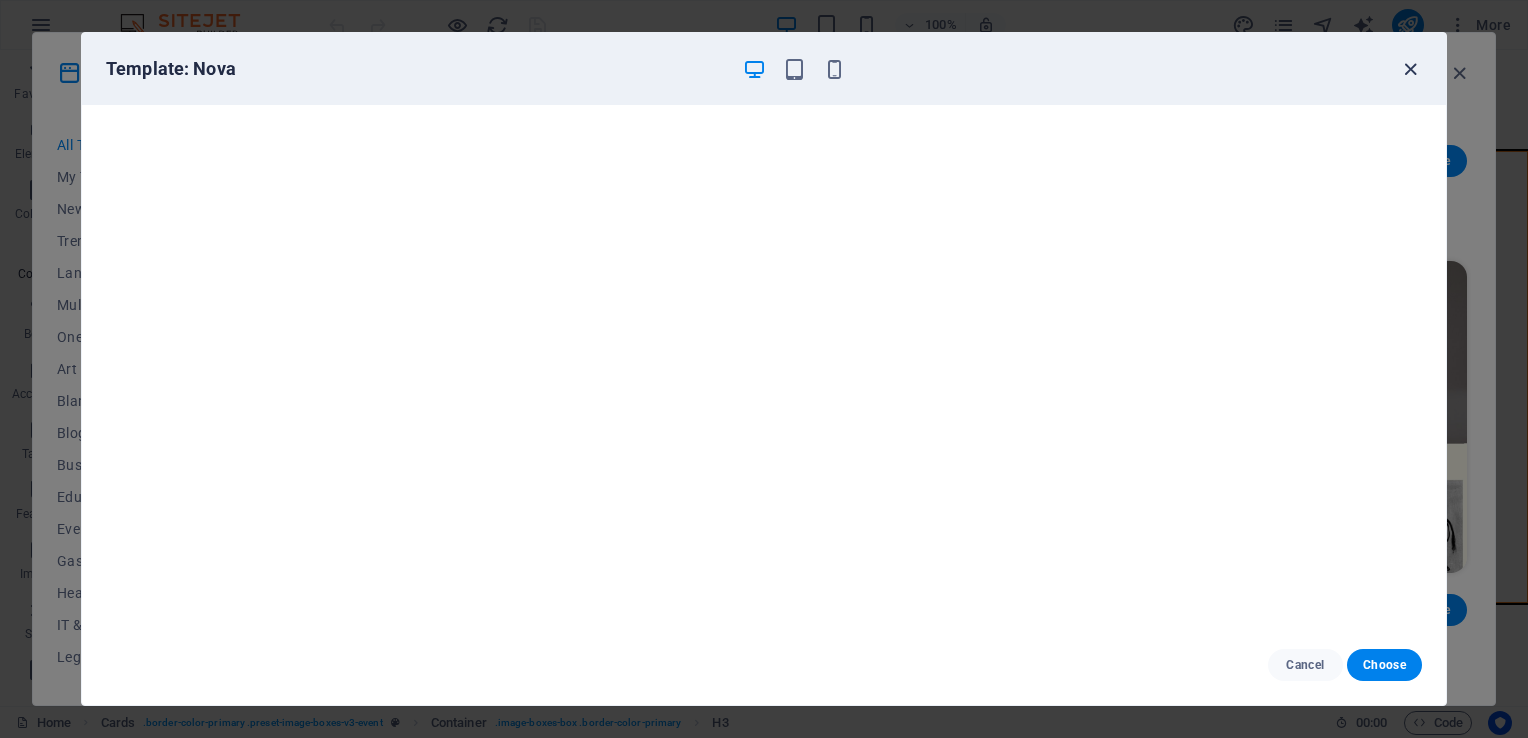 click at bounding box center [1410, 69] 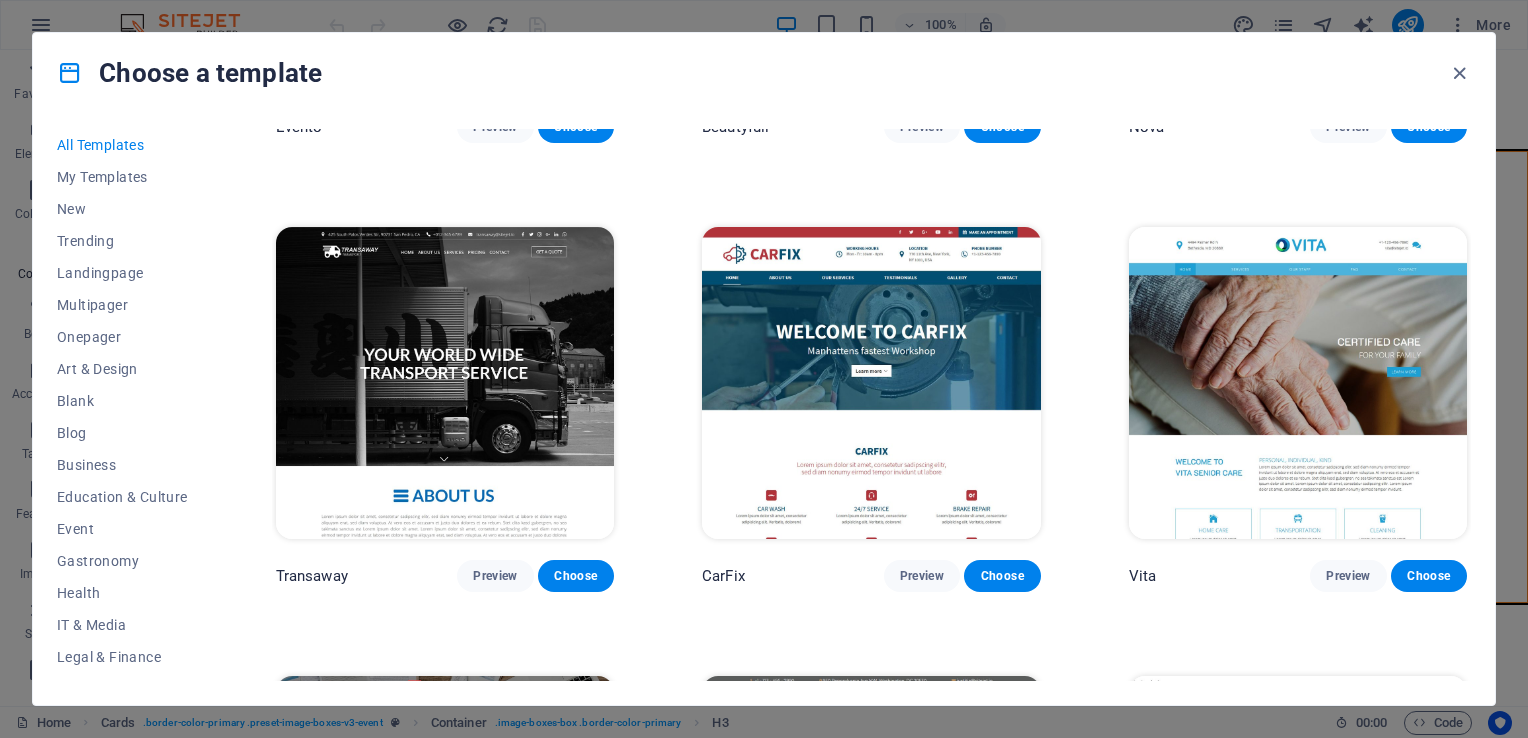 scroll, scrollTop: 17894, scrollLeft: 0, axis: vertical 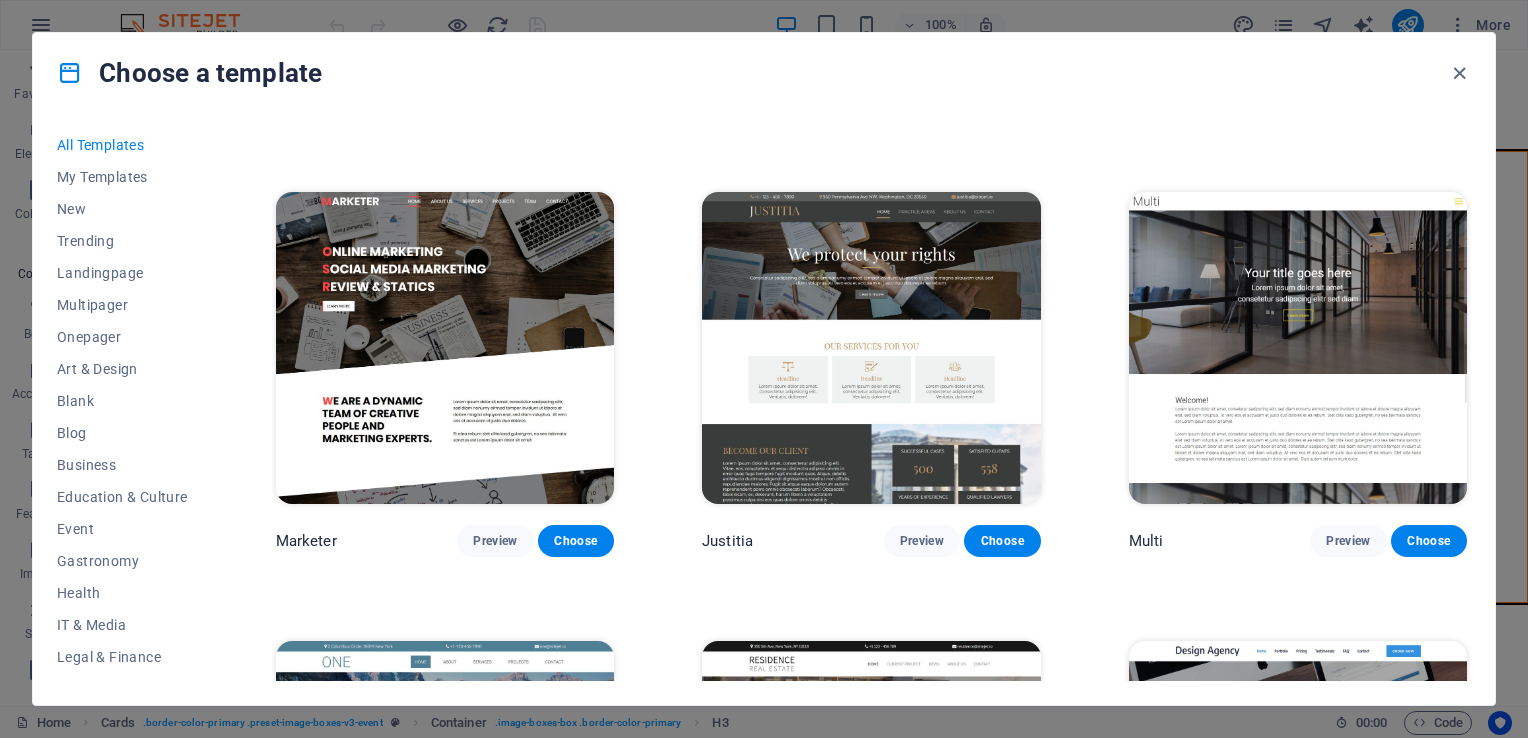 drag, startPoint x: 1471, startPoint y: 553, endPoint x: 1470, endPoint y: 577, distance: 24.020824 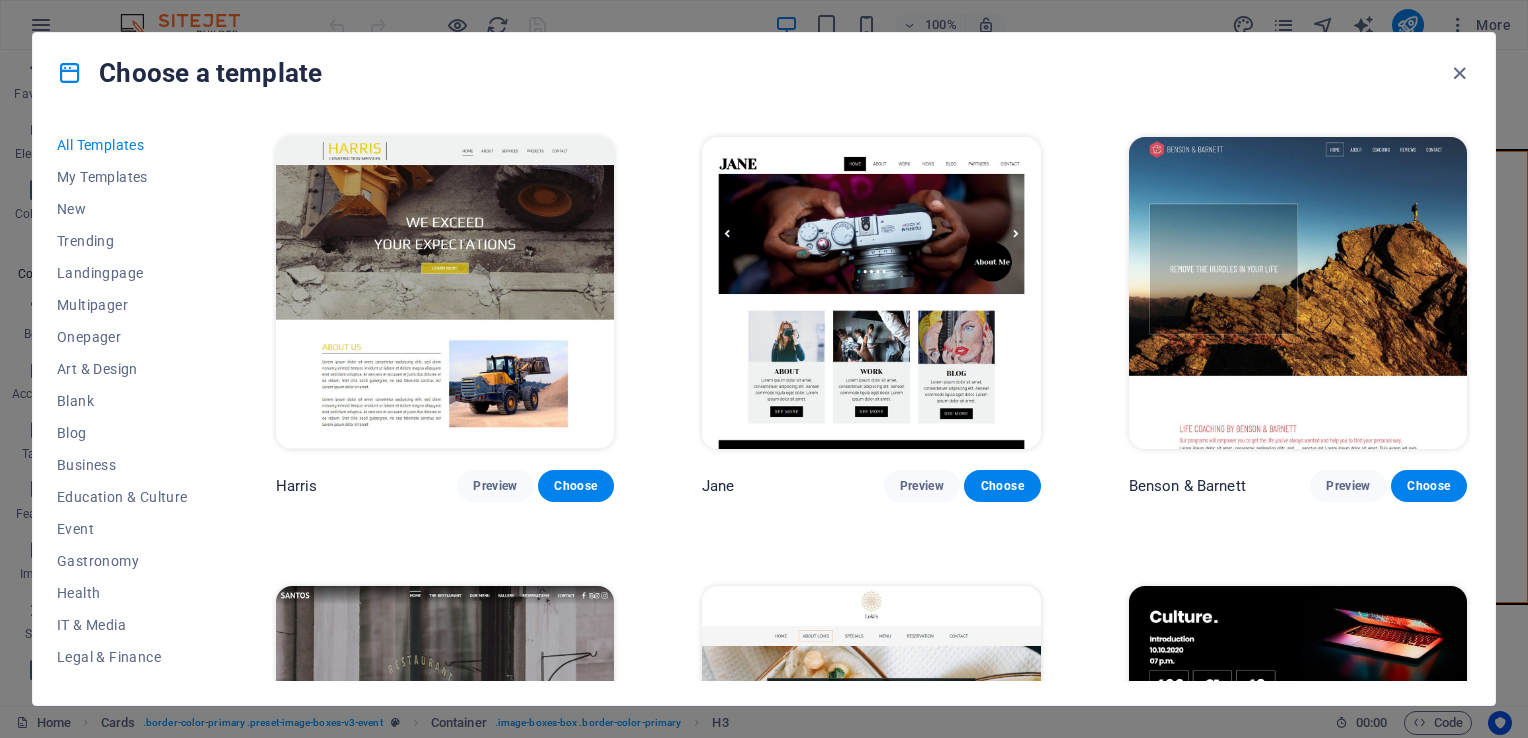scroll, scrollTop: 19828, scrollLeft: 0, axis: vertical 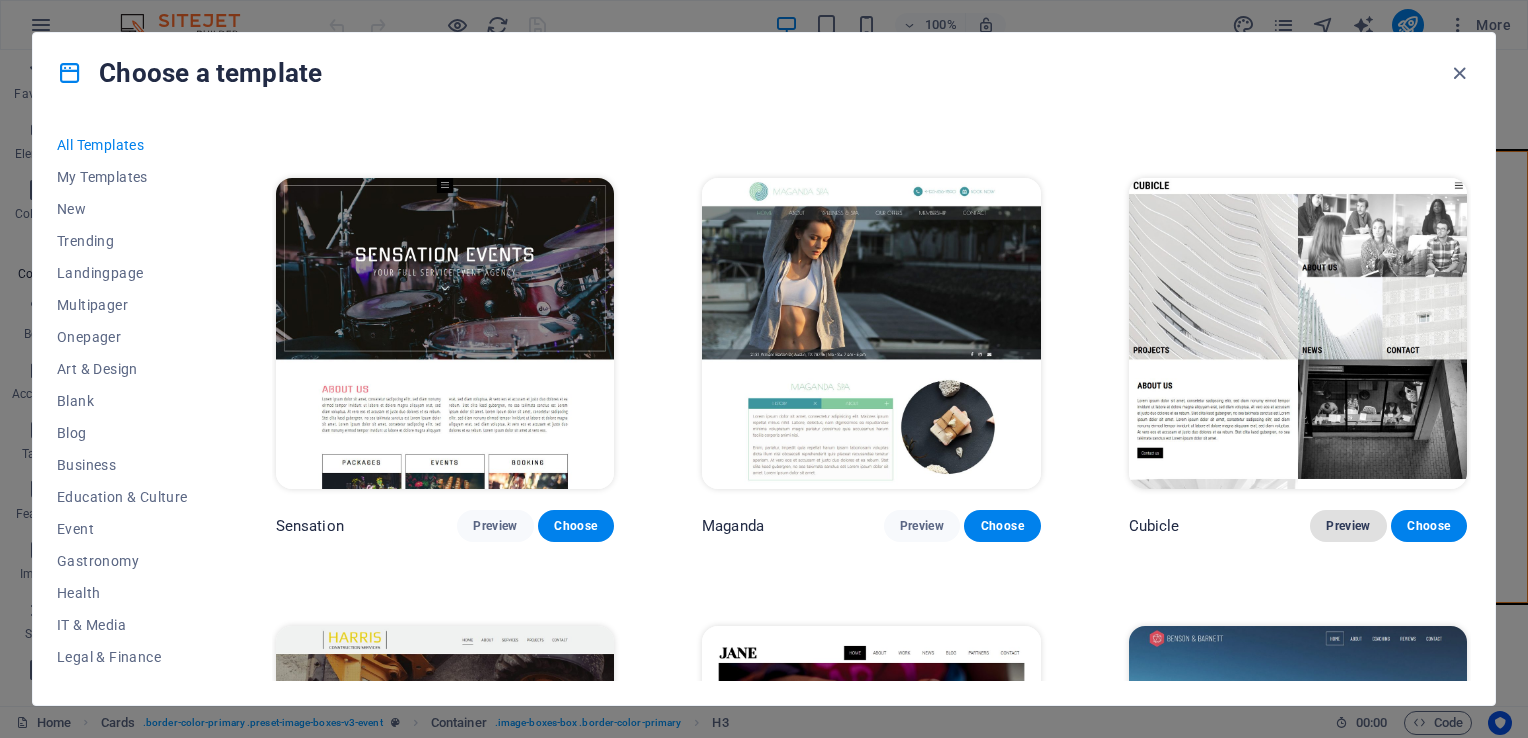 click on "Preview" at bounding box center [1348, 526] 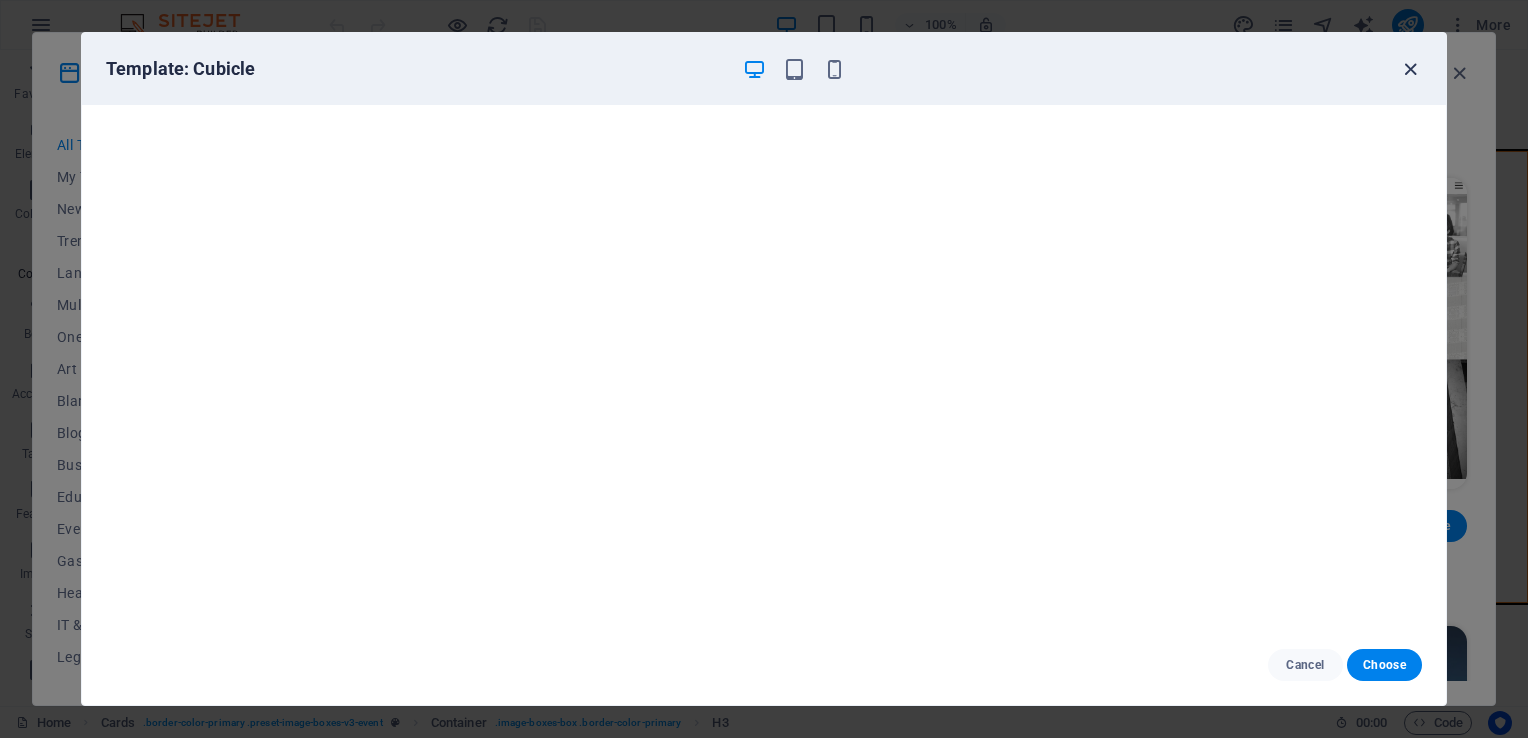 click at bounding box center [1410, 69] 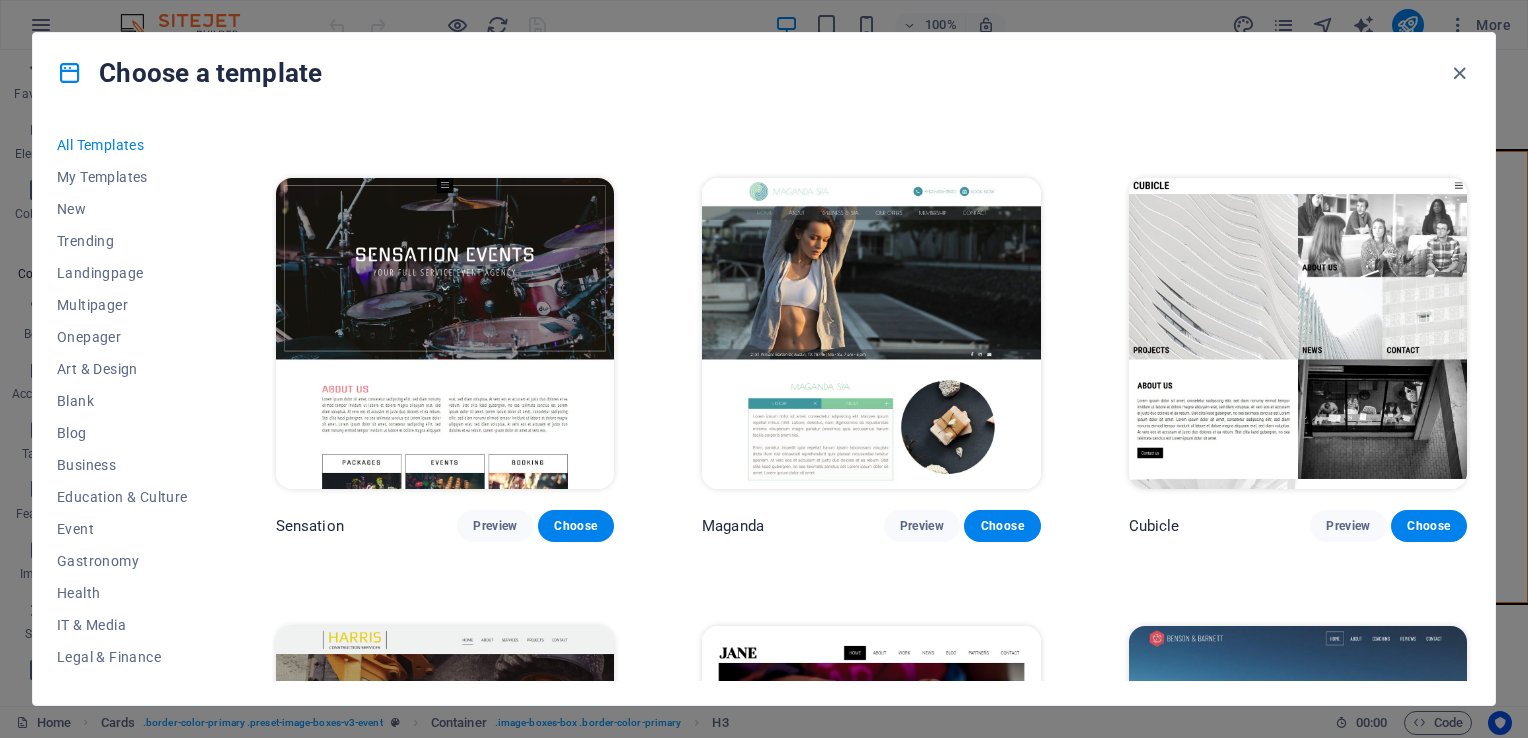 drag, startPoint x: 1471, startPoint y: 578, endPoint x: 1470, endPoint y: 595, distance: 17.029387 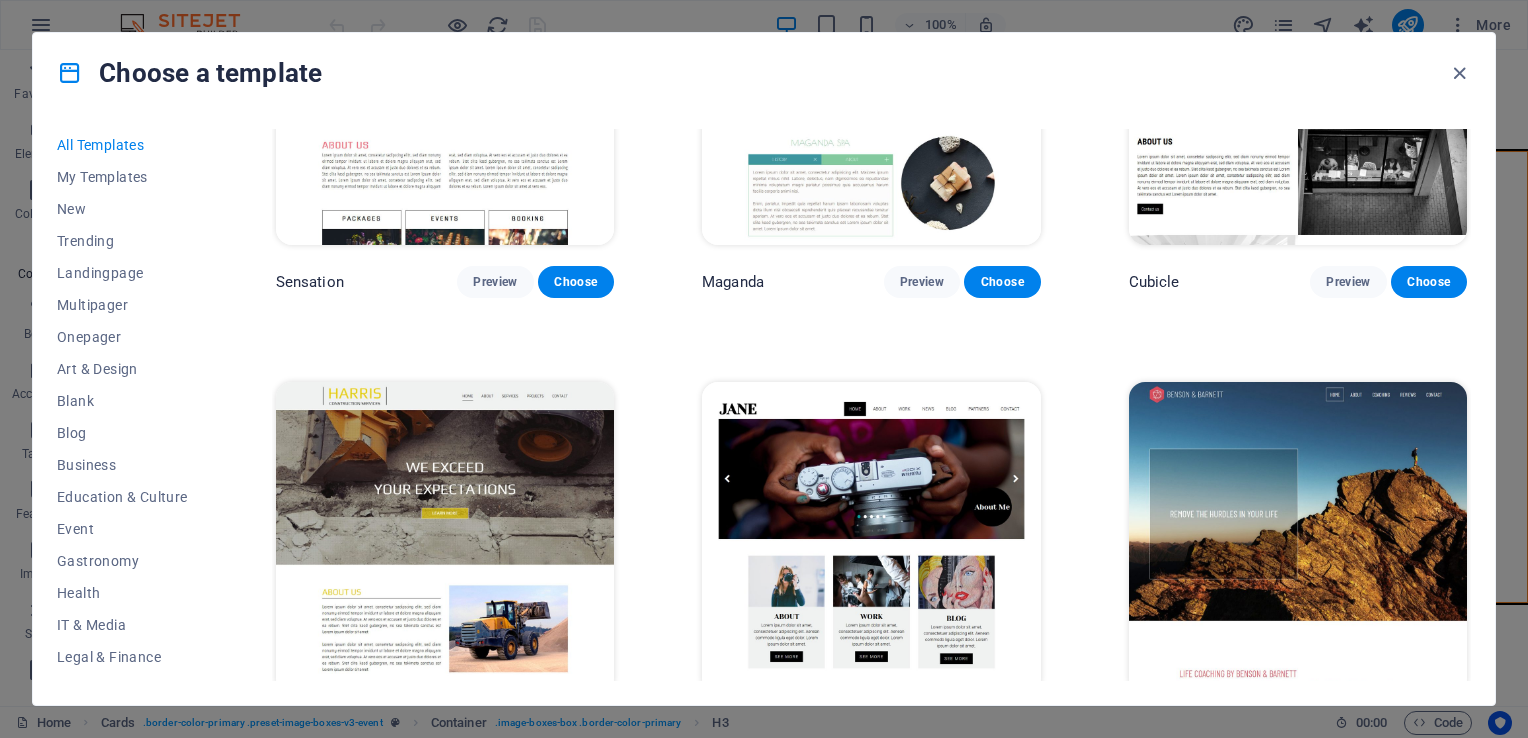 scroll, scrollTop: 19707, scrollLeft: 0, axis: vertical 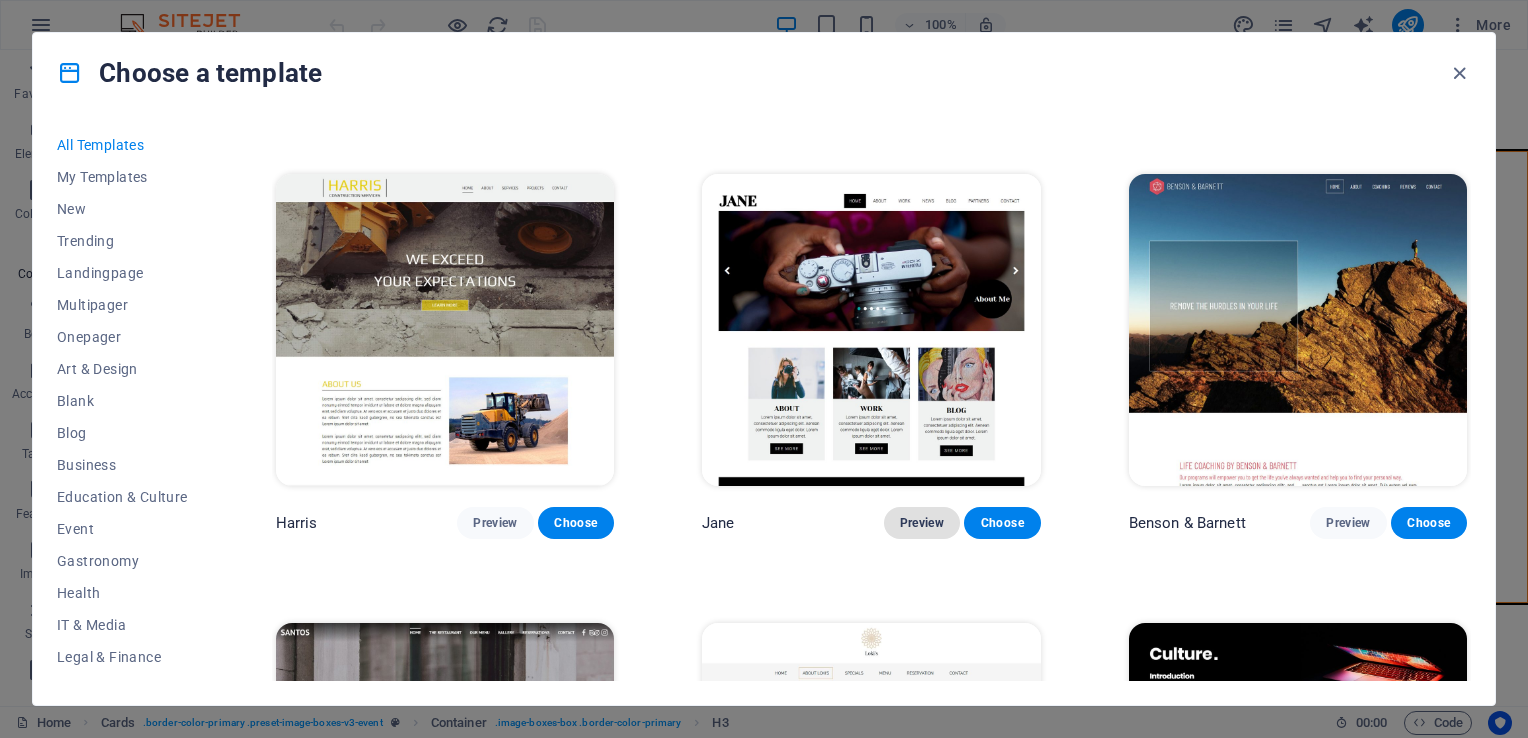 click on "Preview" at bounding box center [922, 523] 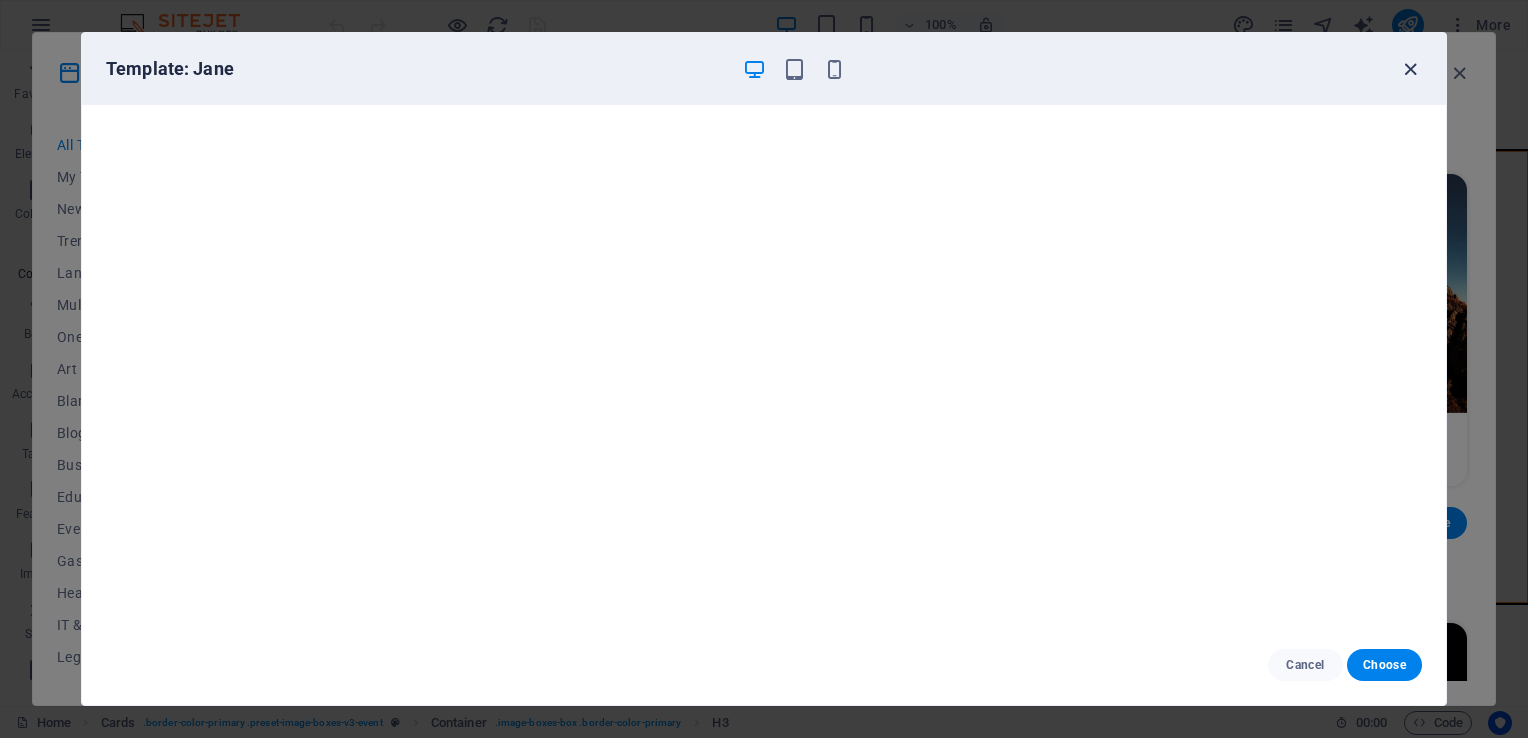 click at bounding box center [1410, 69] 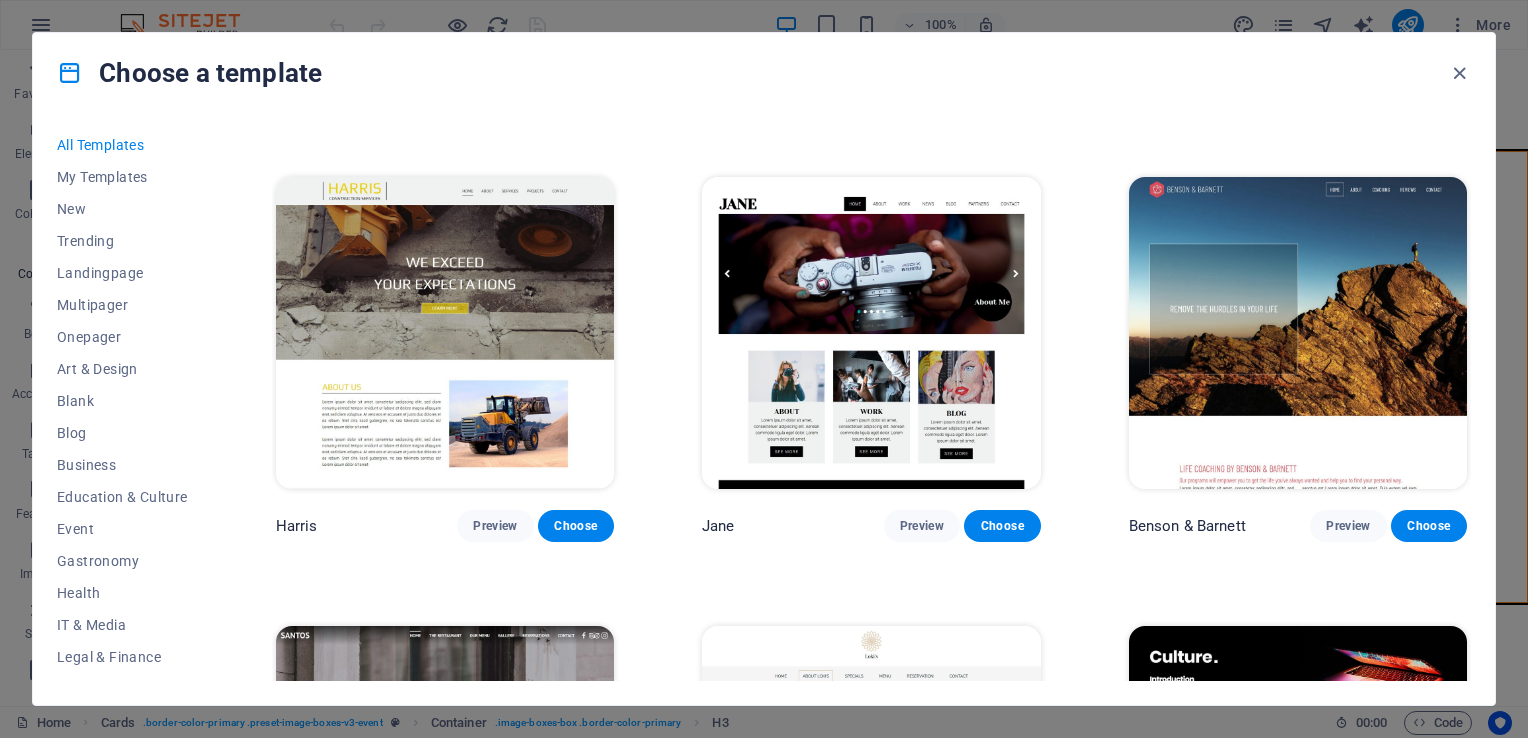 click on "All Templates My Templates New Trending Landingpage Multipager Onepager Art & Design Blank Blog Business Education & Culture Event Gastronomy Health IT & Media Legal & Finance Non-Profit Performance Portfolio Services Sports & Beauty Trades Travel Wireframe SugarDough Preview Choose RepairIT Preview Choose Peoneera Preview Choose Art Museum Preview Choose Wonder Planner Preview Choose Transportable Preview Choose S&L Preview Choose WePaint Preview Choose Eco-Con Preview Choose MeetUp Preview Choose Help & Care Preview Choose Podcaster Preview Choose Academix Preview Choose BIG Barber Shop Preview Choose Health & Food Preview Choose UrbanNest Interiors Preview Choose Green Change Preview Choose The Beauty Temple Preview Choose WeTrain Preview Choose Cleaner Preview Choose Johanna James Preview Choose Delicioso Preview Choose Dream Garden Preview Choose LumeDeAqua Preview Choose Pets Care Preview Choose SafeSpace Preview Choose Midnight Rain Bar Preview Choose Drive Preview Choose Estator Preview Choose Preview" at bounding box center (764, 409) 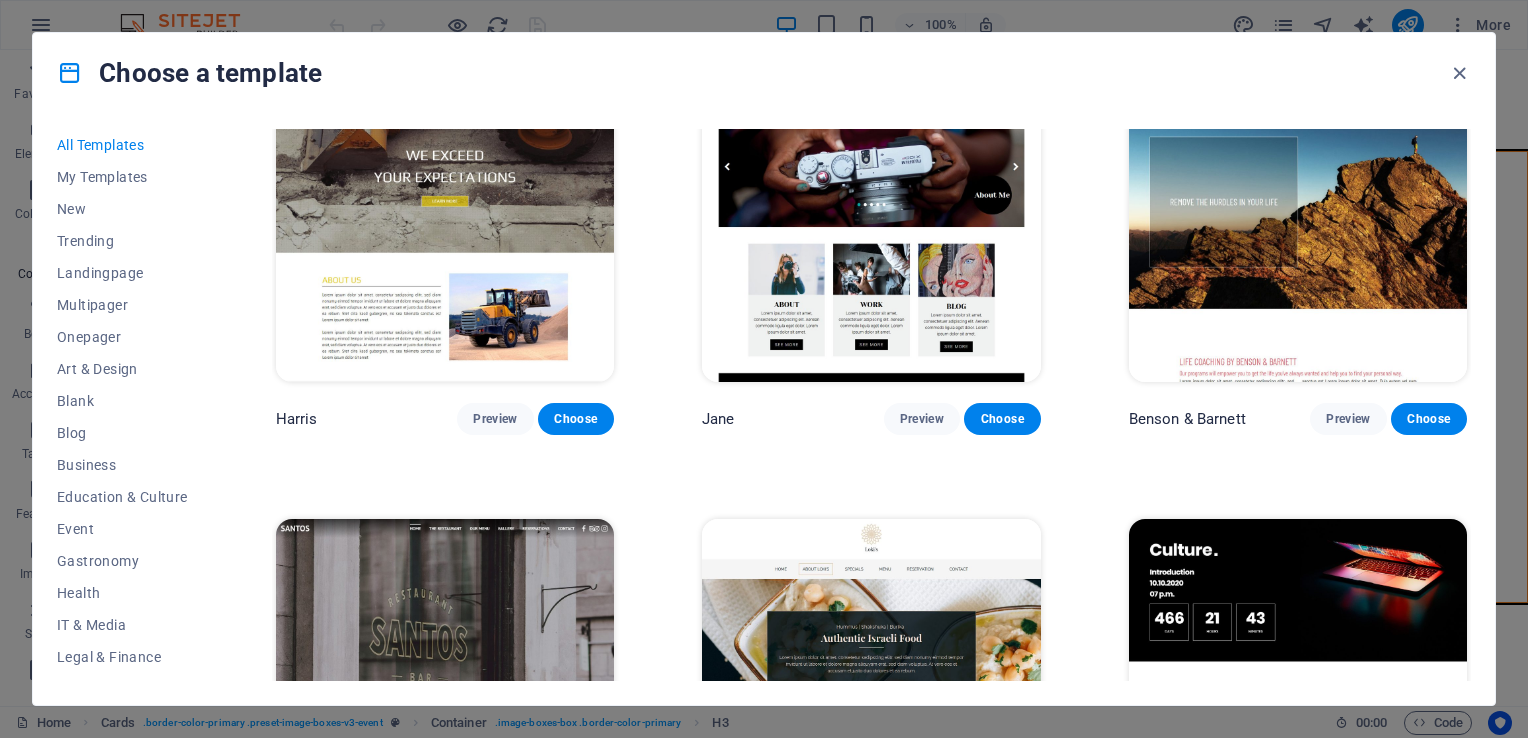 scroll, scrollTop: 20020, scrollLeft: 0, axis: vertical 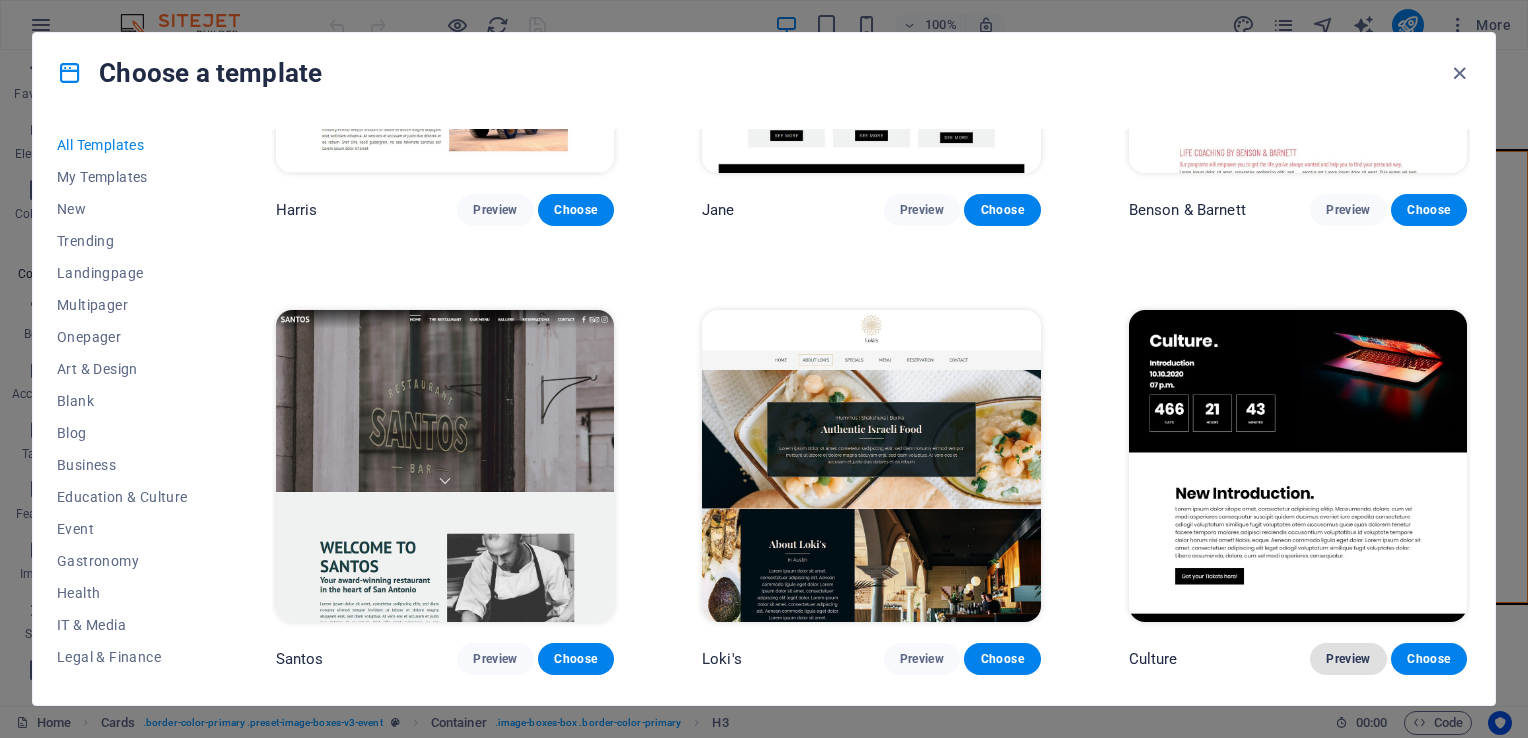 click on "Preview" at bounding box center (1348, 659) 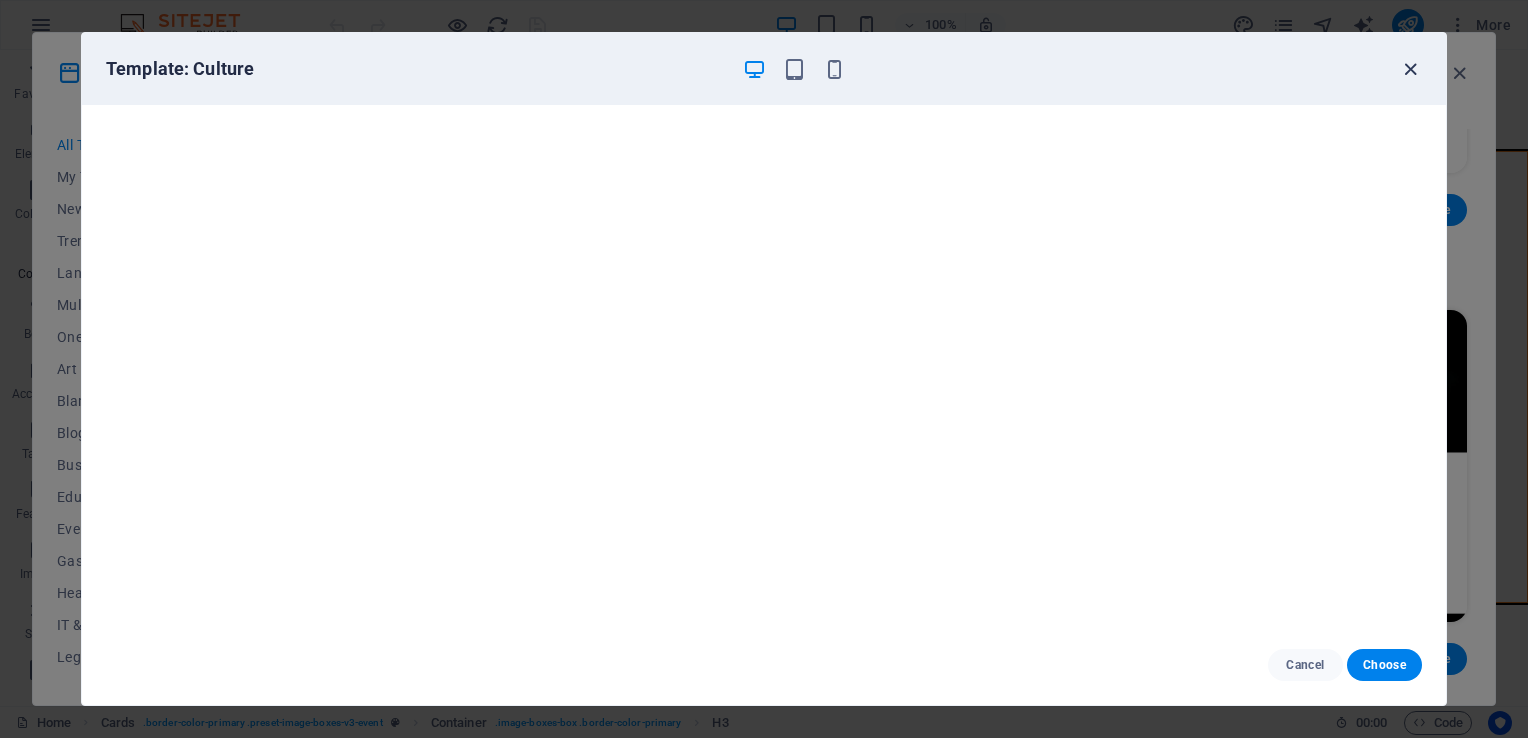 click at bounding box center [1410, 69] 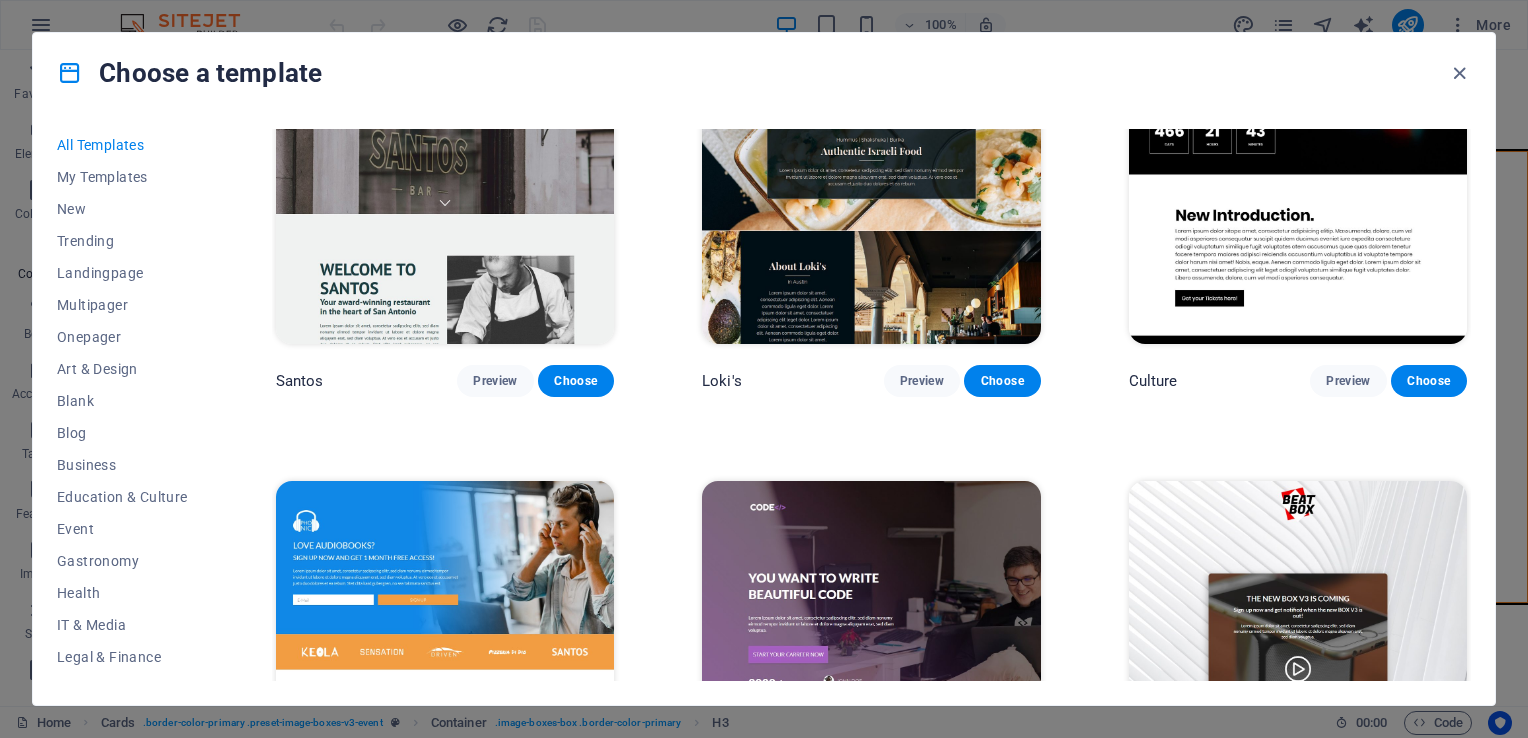 scroll, scrollTop: 20437, scrollLeft: 0, axis: vertical 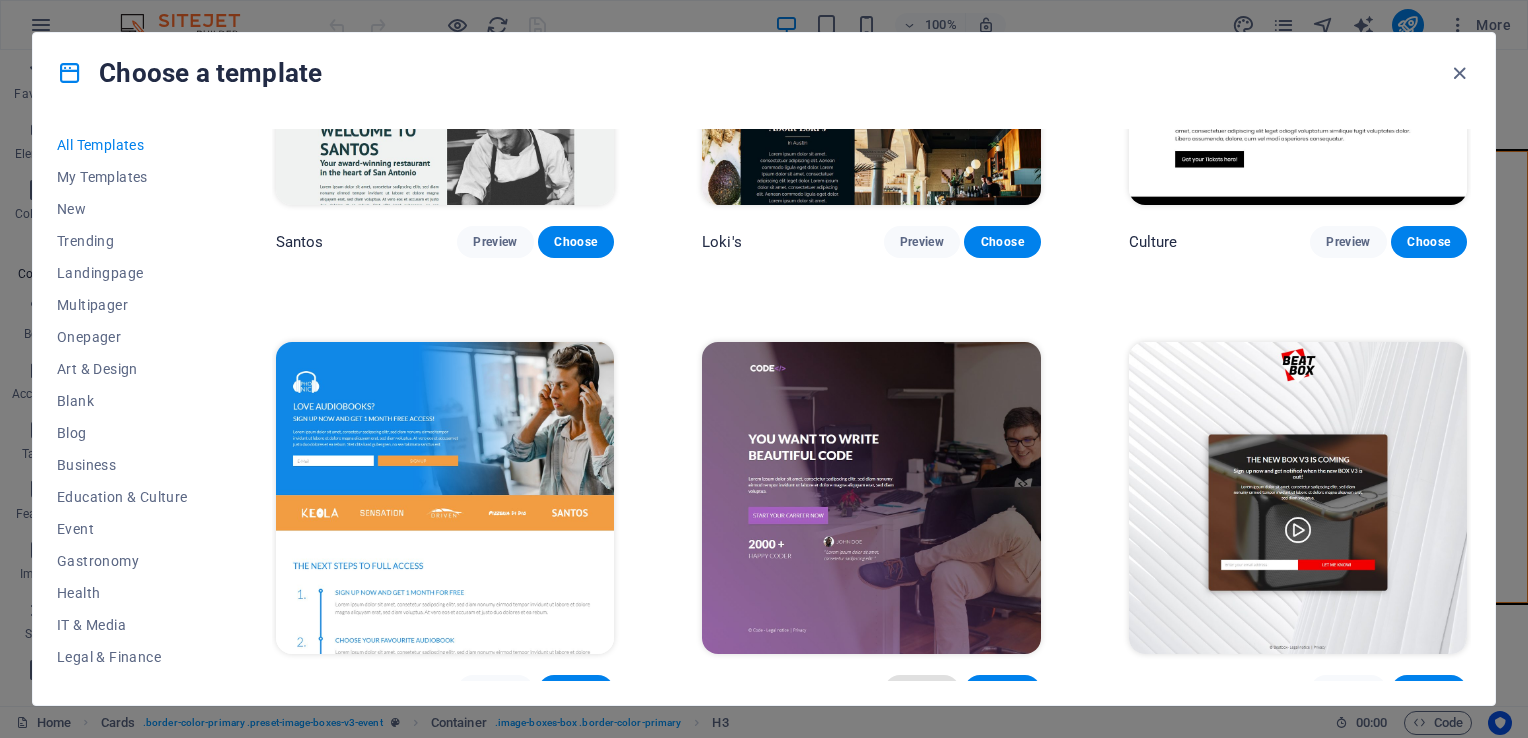 click on "Preview" at bounding box center [922, 691] 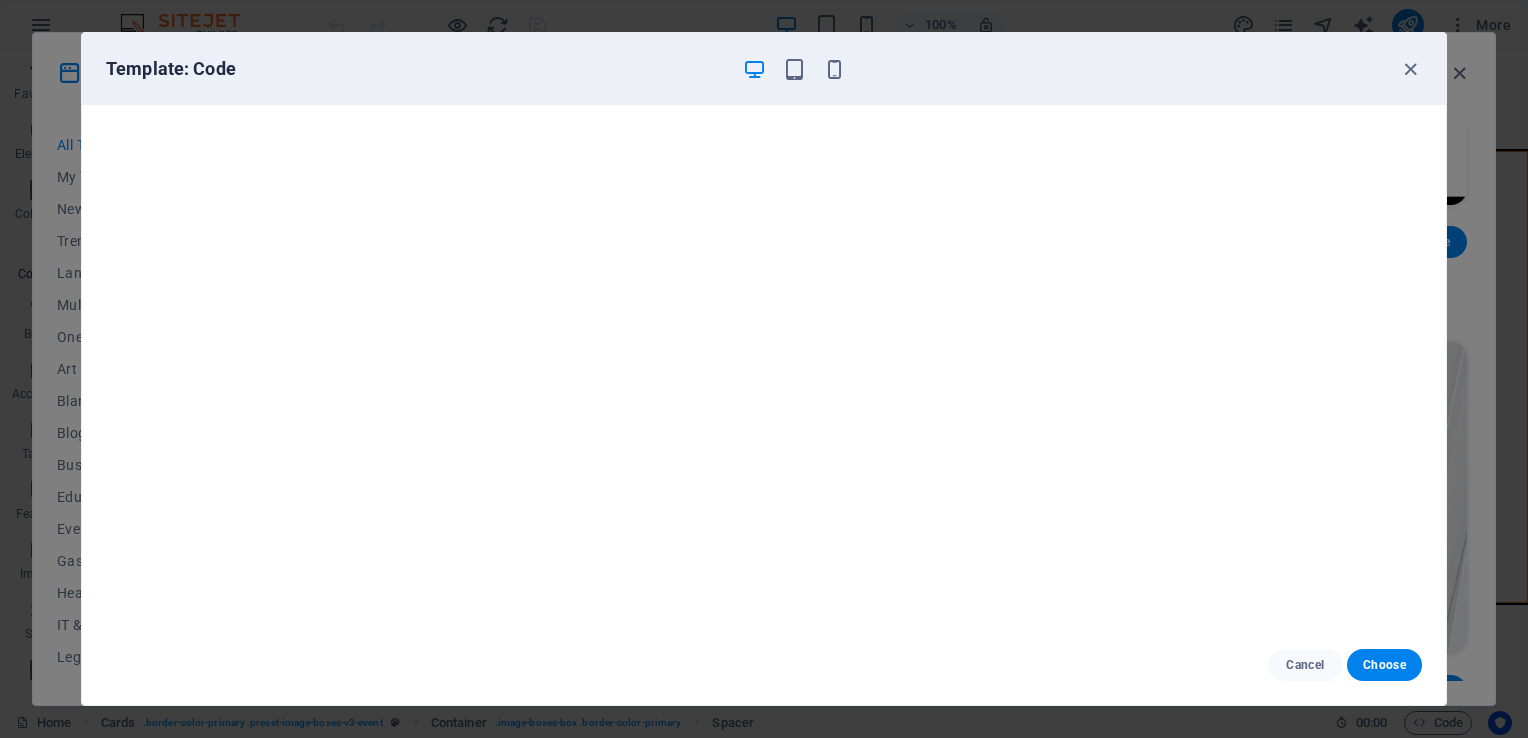 scroll, scrollTop: 0, scrollLeft: 0, axis: both 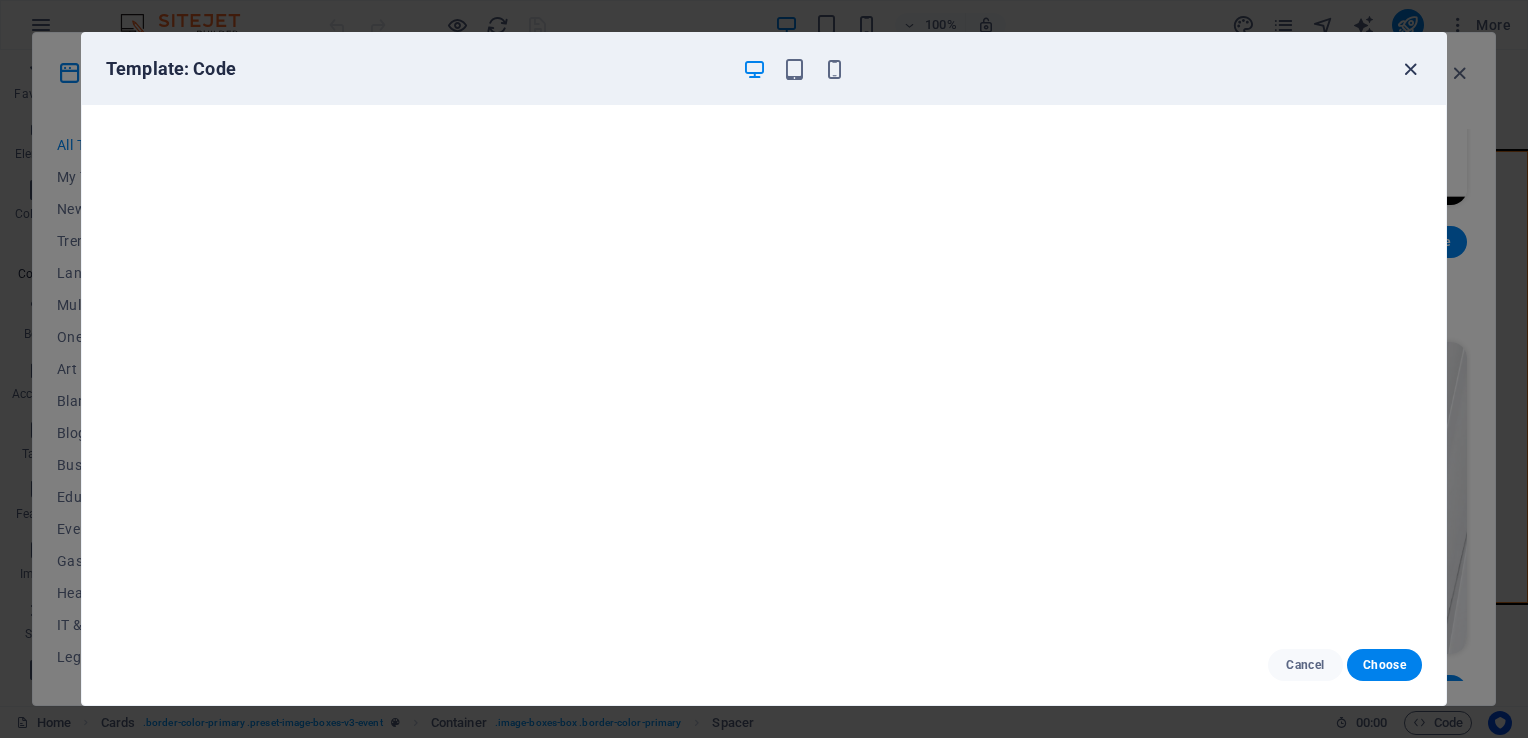click at bounding box center (1410, 69) 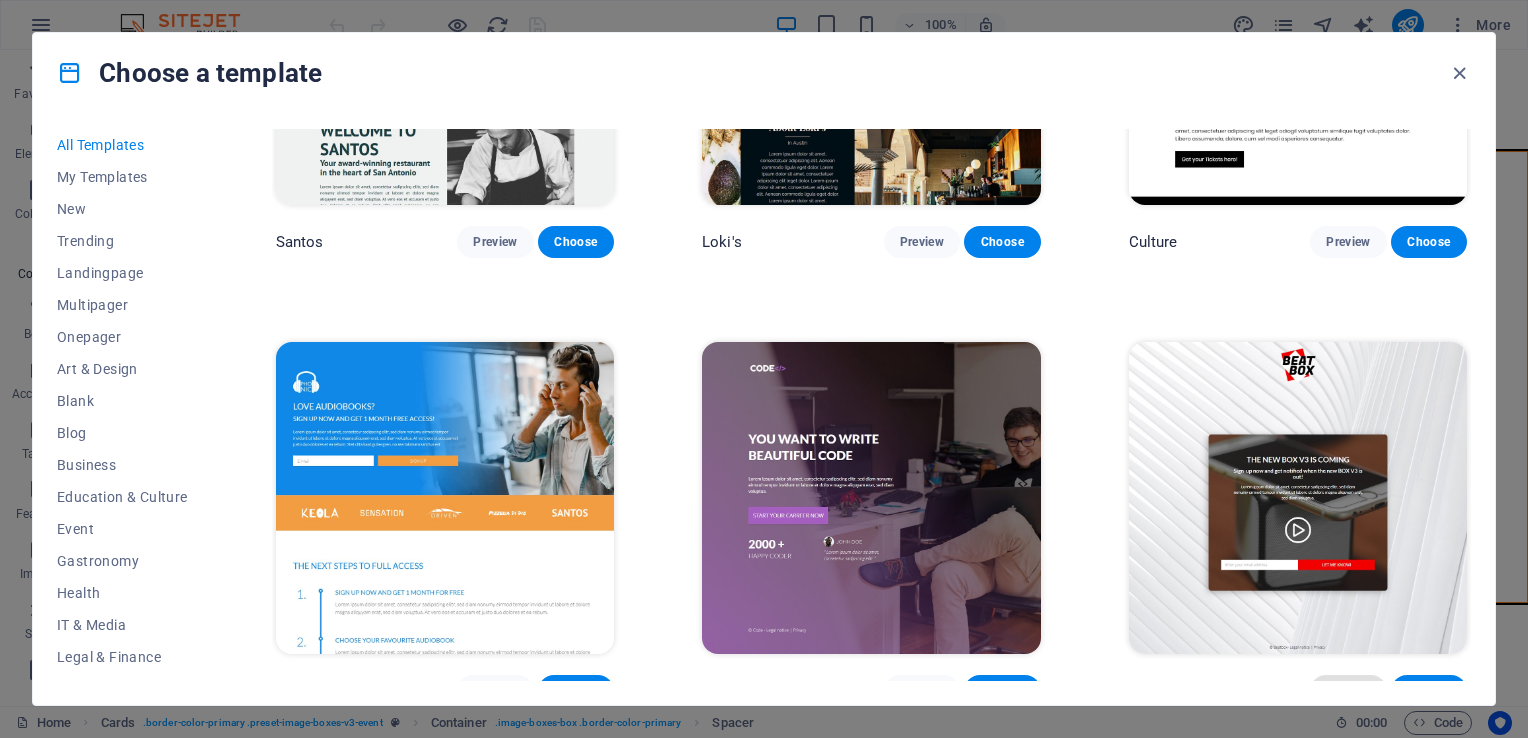 click on "Preview" at bounding box center [1348, 691] 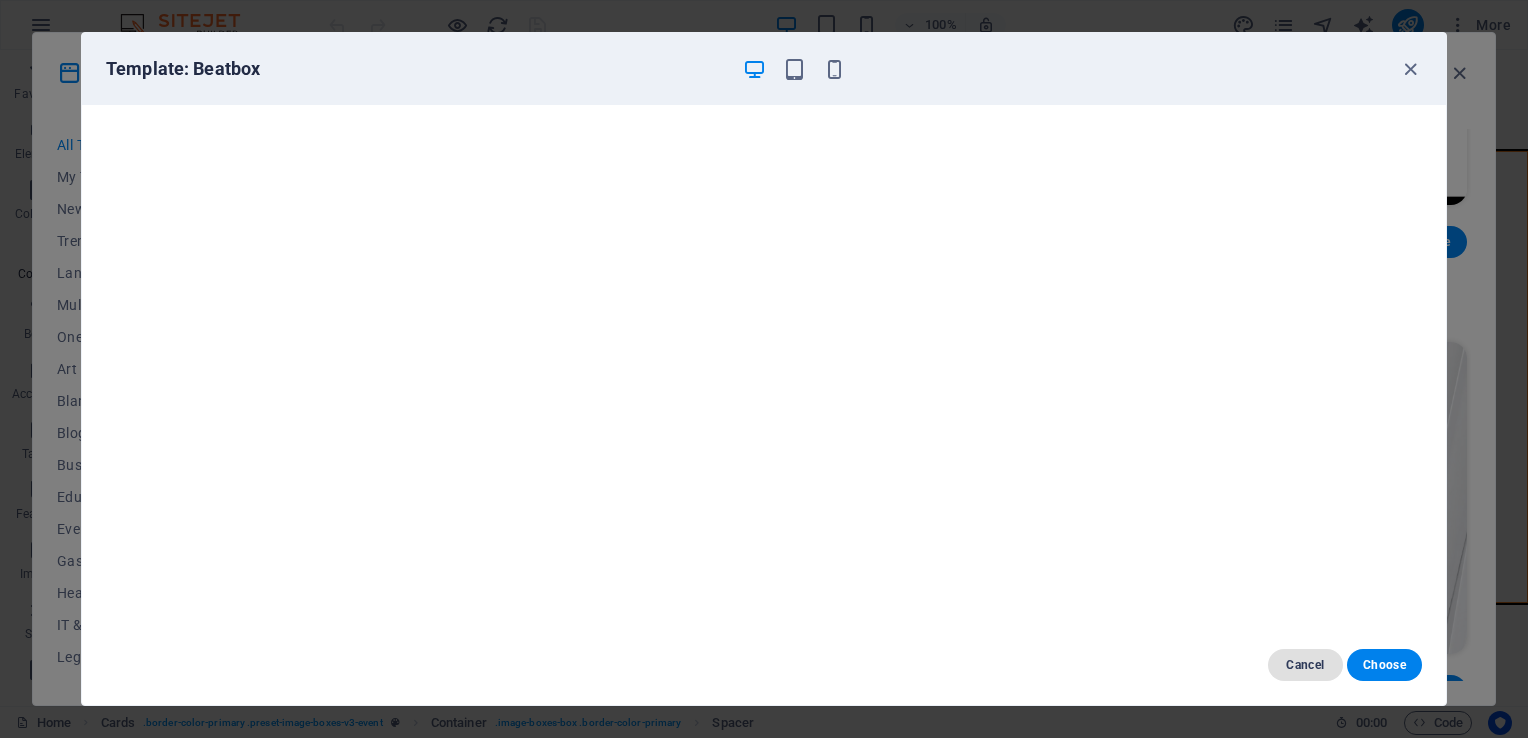 click on "Cancel" at bounding box center (1305, 665) 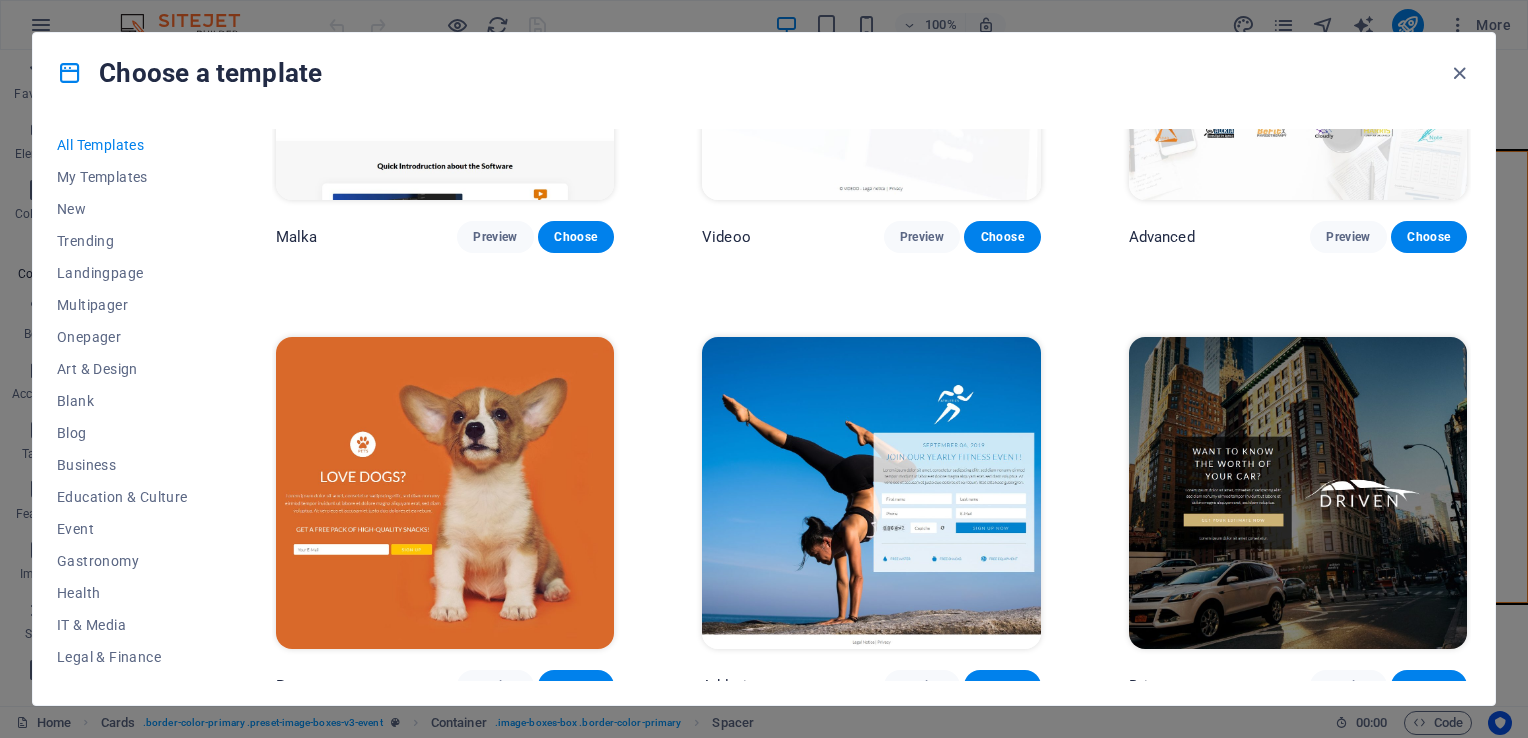 scroll, scrollTop: 21480, scrollLeft: 0, axis: vertical 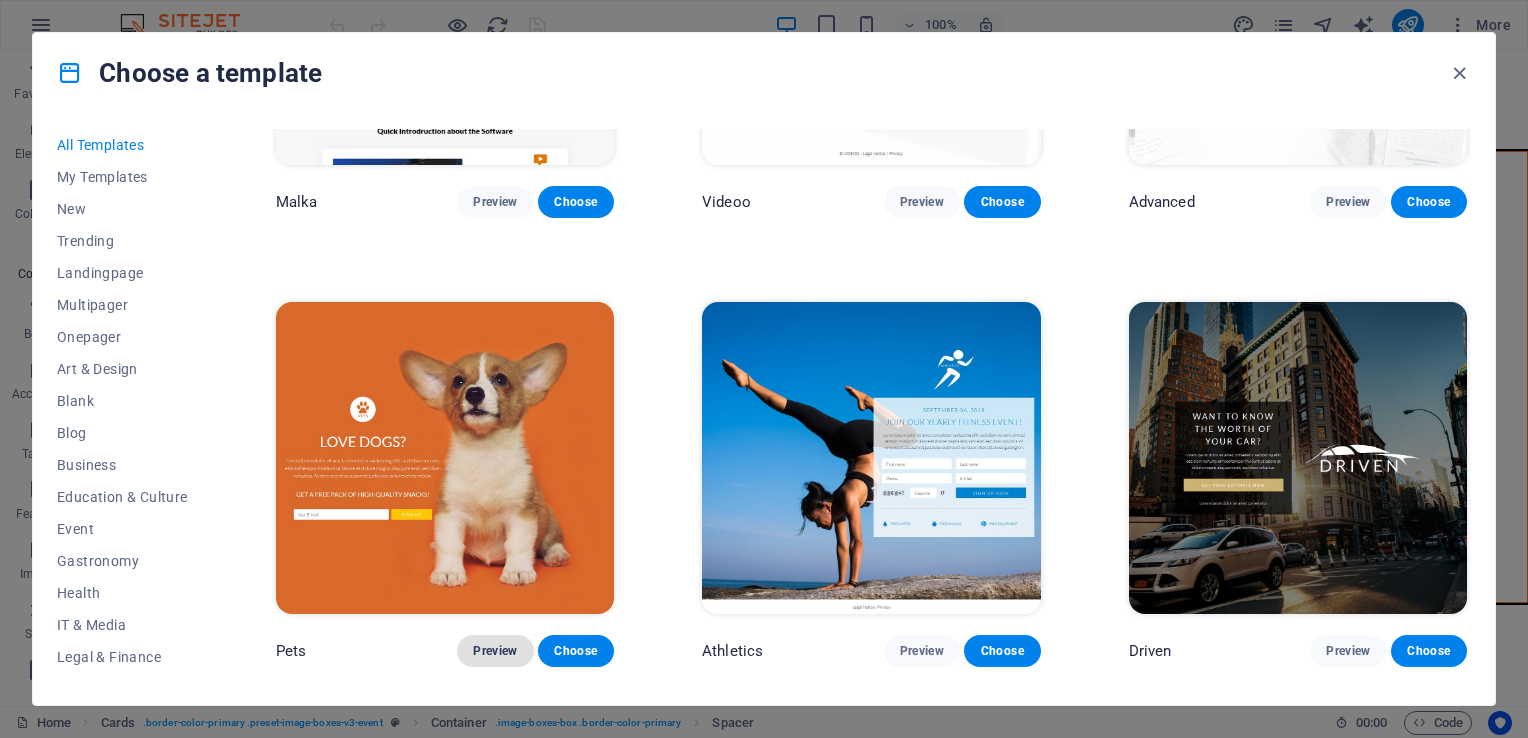 click on "Preview" at bounding box center (495, 651) 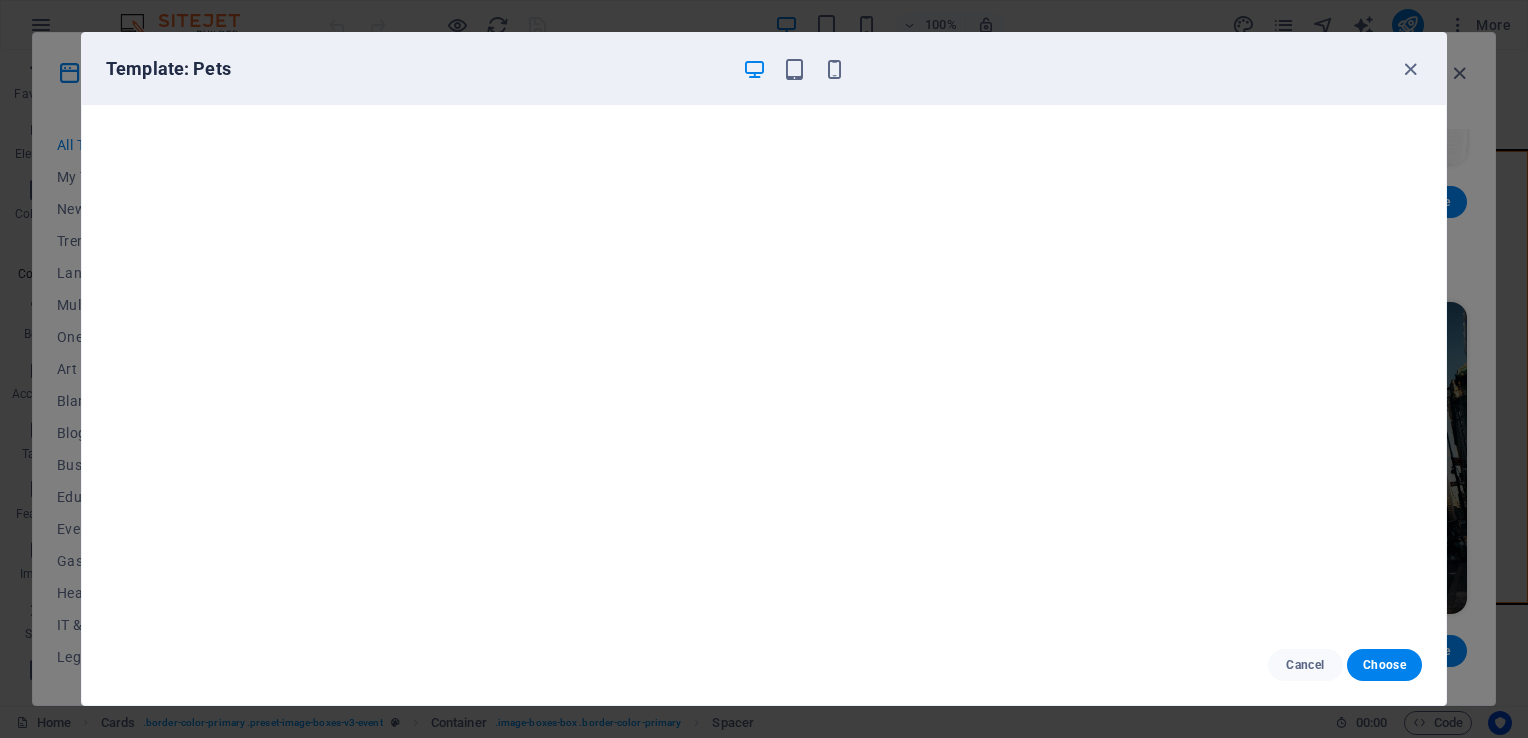 scroll, scrollTop: 0, scrollLeft: 0, axis: both 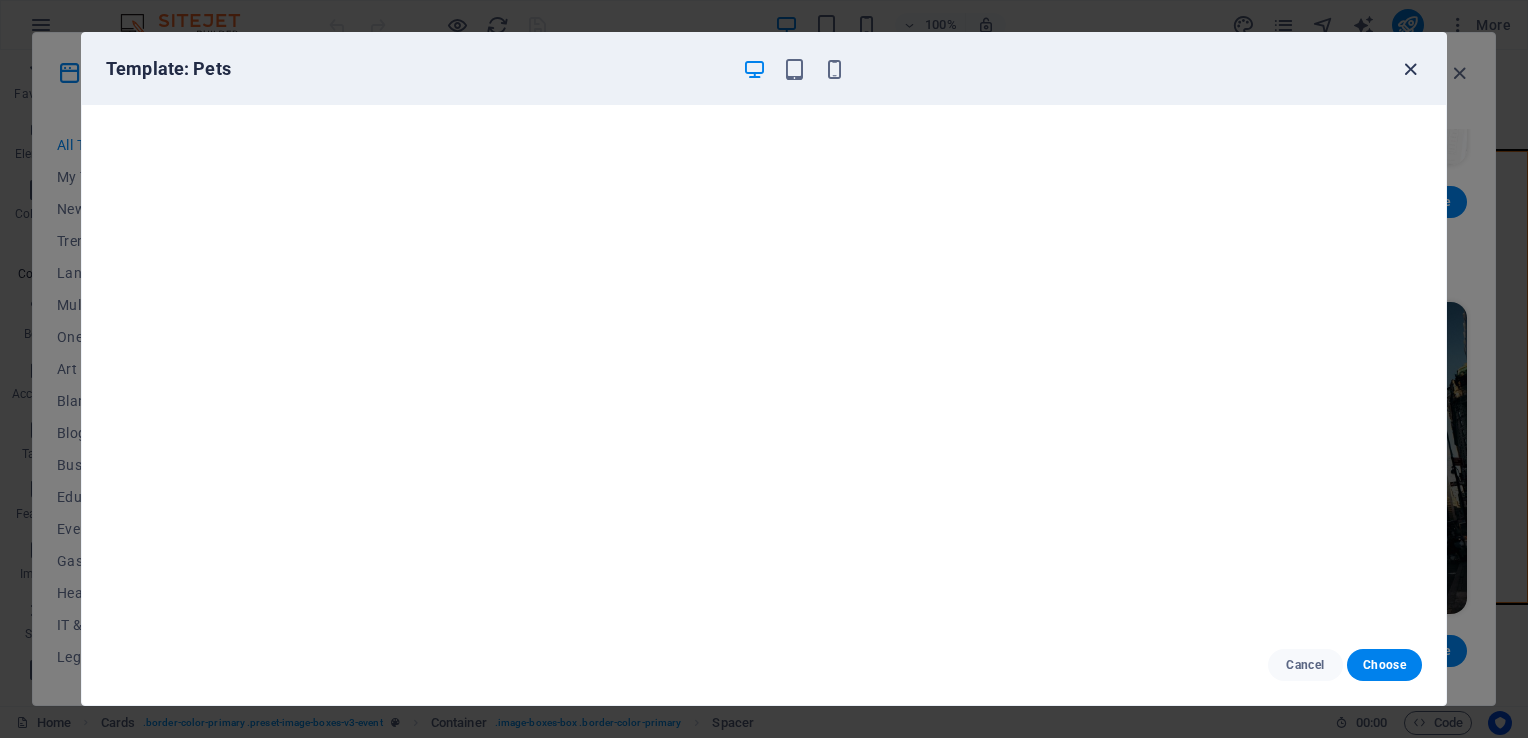 click at bounding box center (1410, 69) 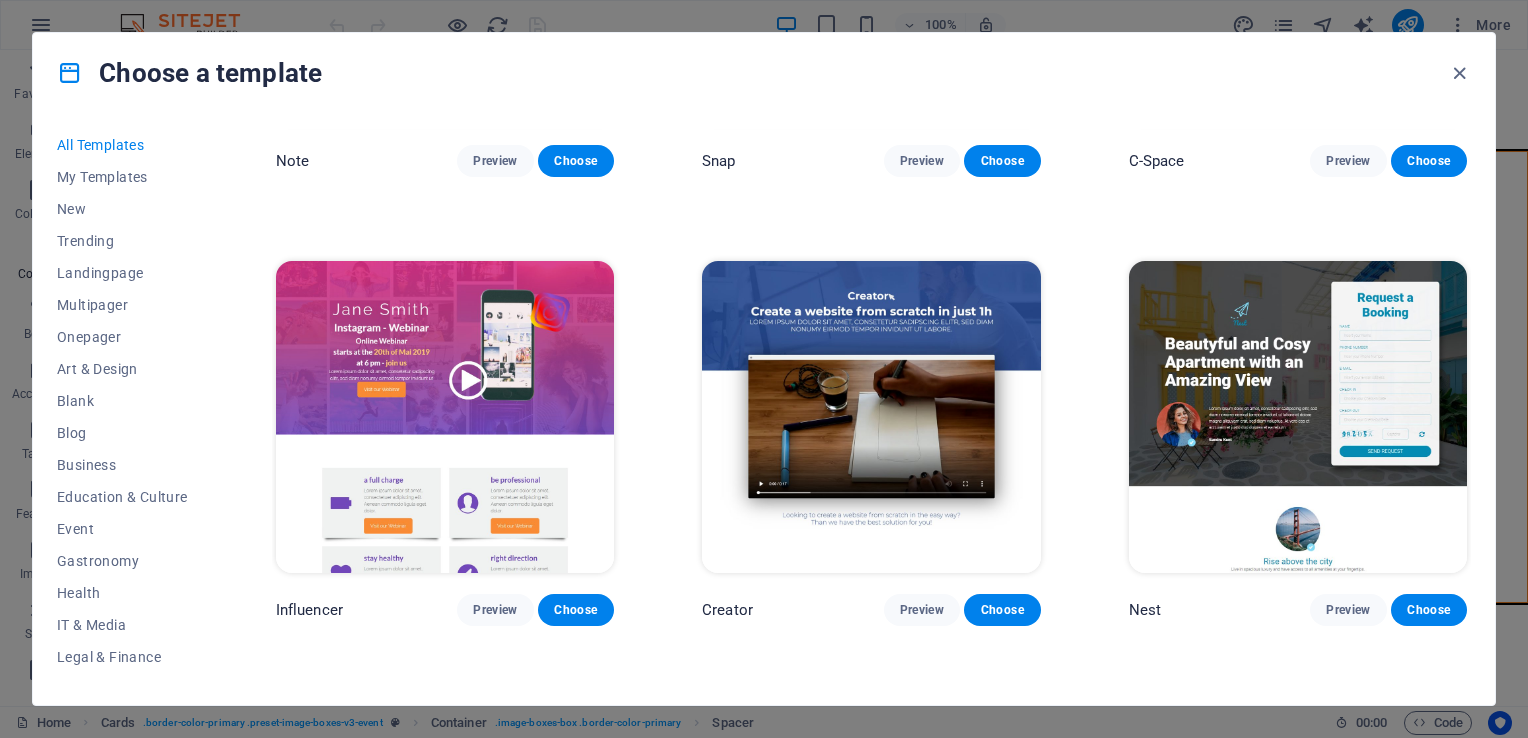 scroll, scrollTop: 22210, scrollLeft: 0, axis: vertical 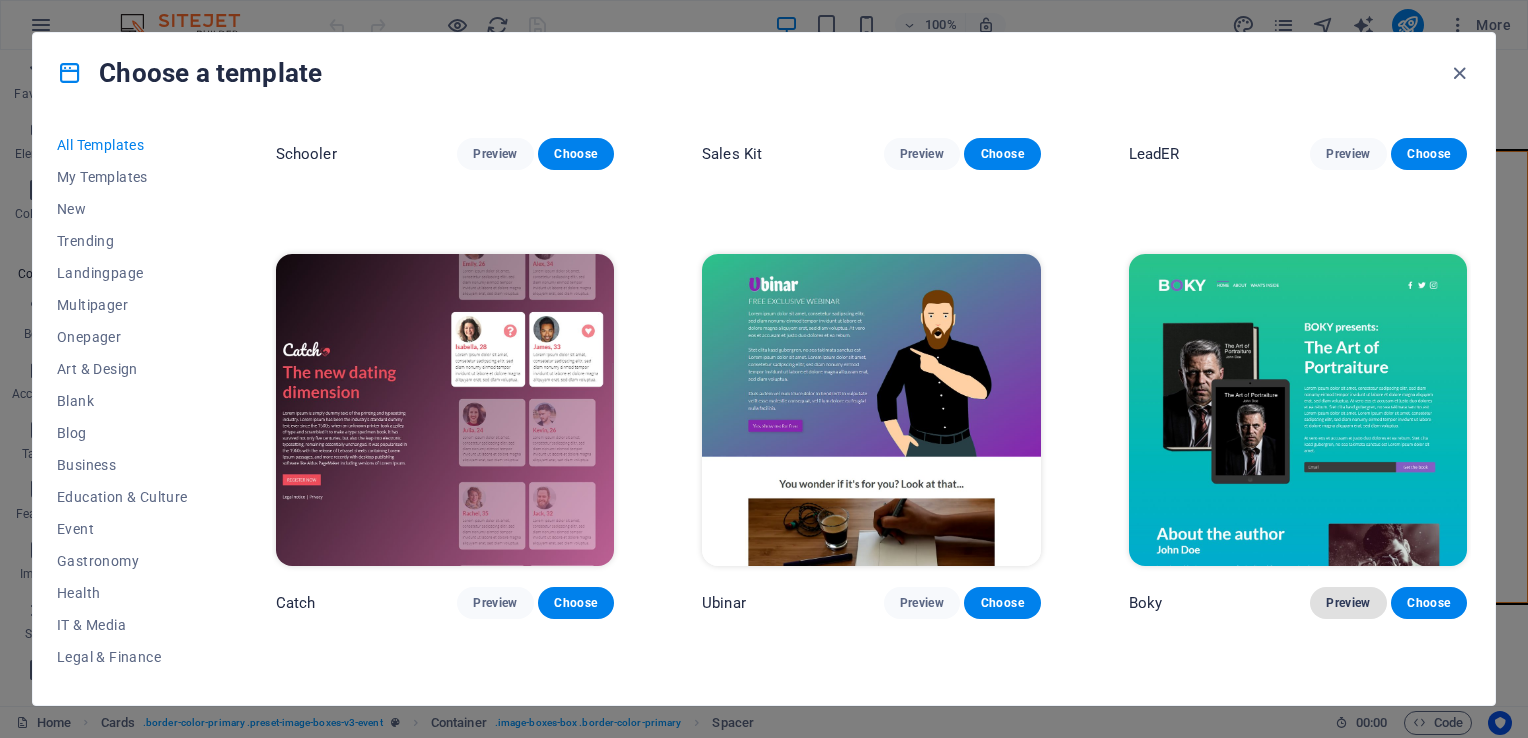 click on "Preview" at bounding box center [1348, 603] 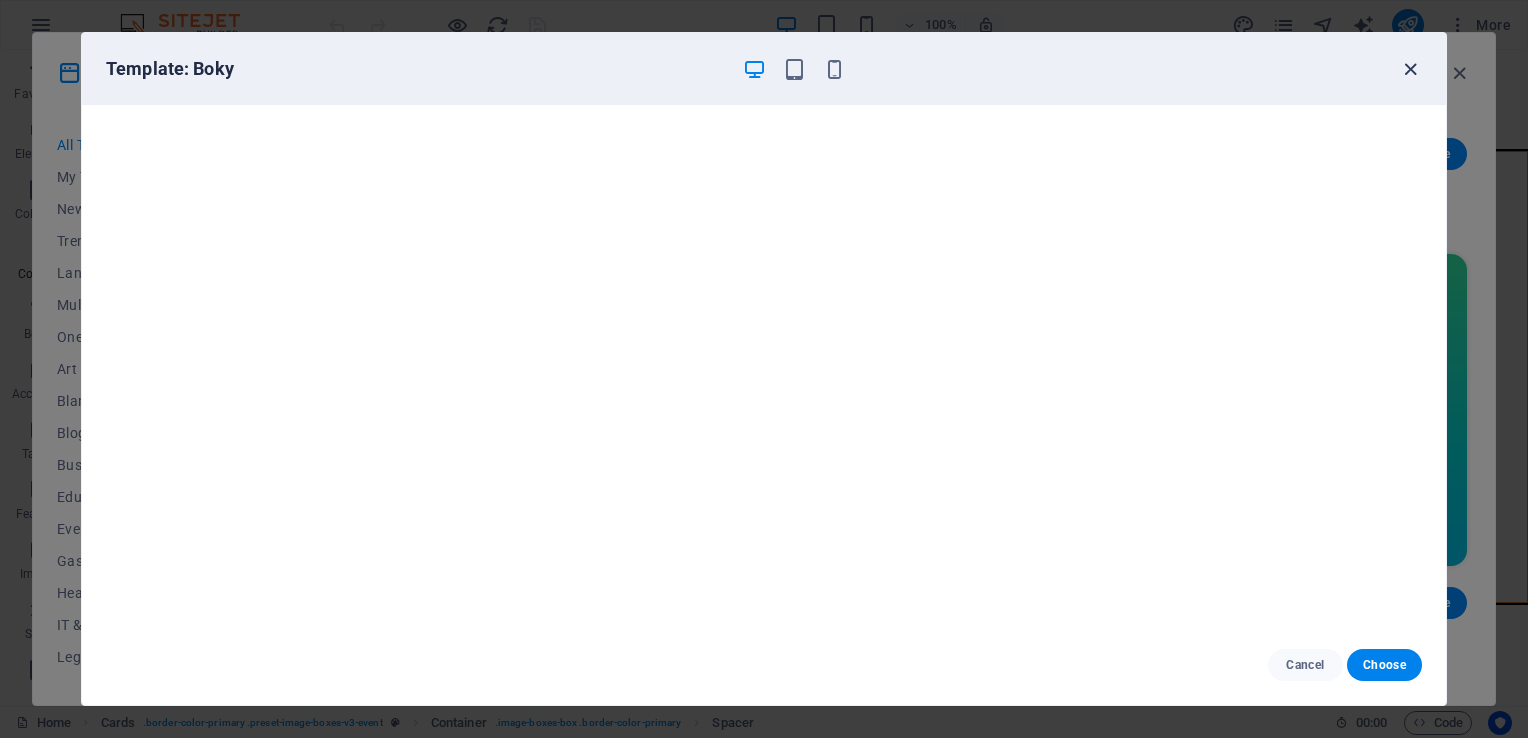click at bounding box center (1410, 69) 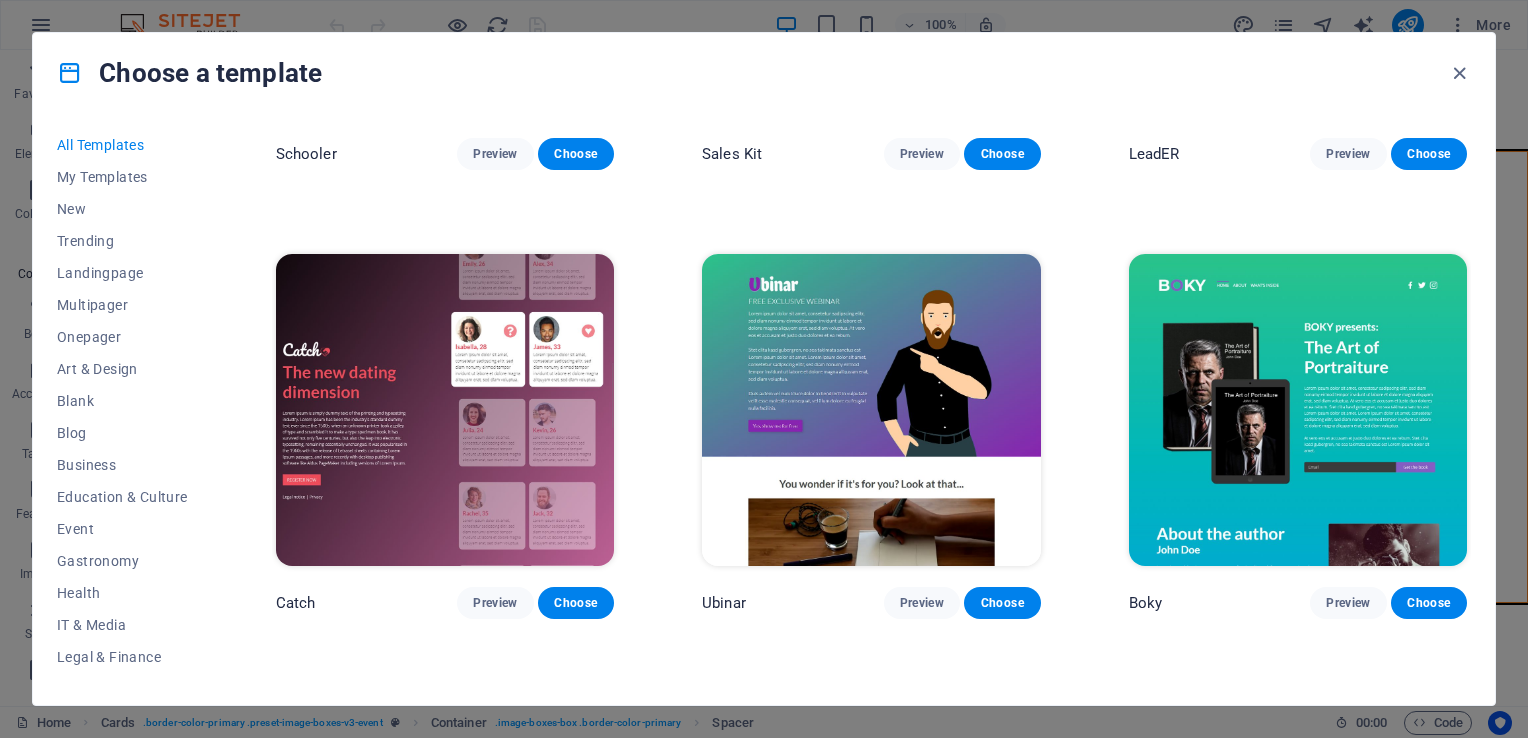 scroll, scrollTop: 23356, scrollLeft: 0, axis: vertical 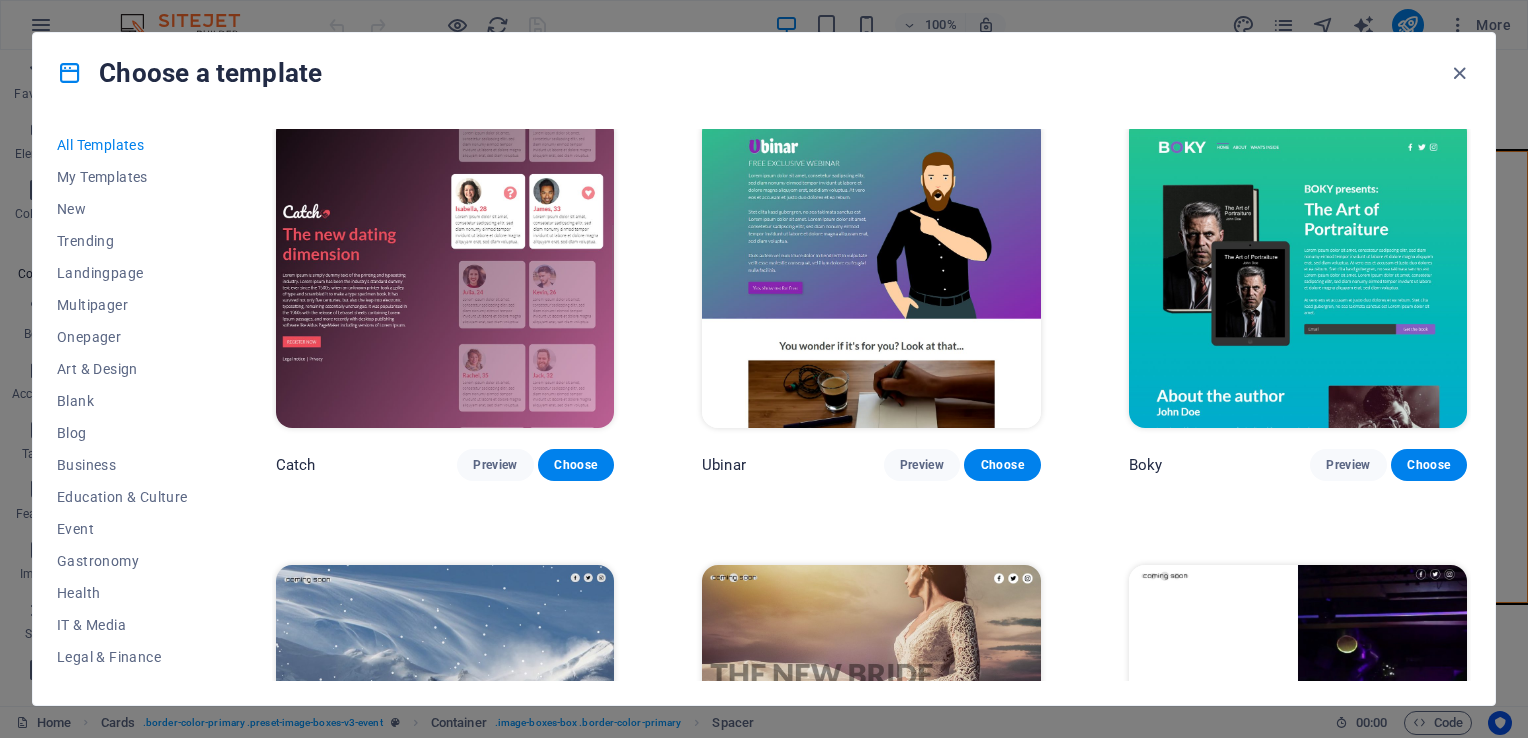 click on "Preview" at bounding box center (922, 1363) 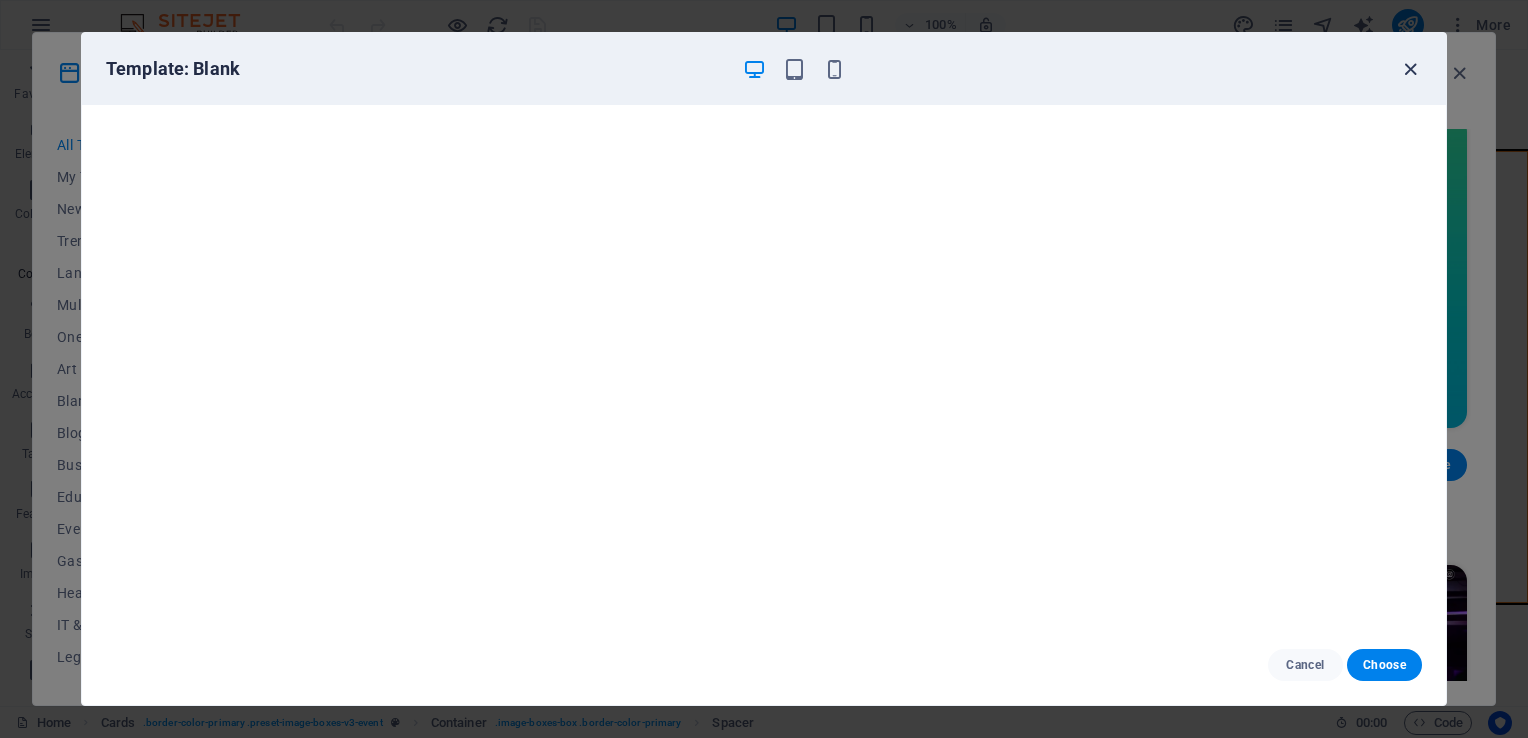 click at bounding box center [1410, 69] 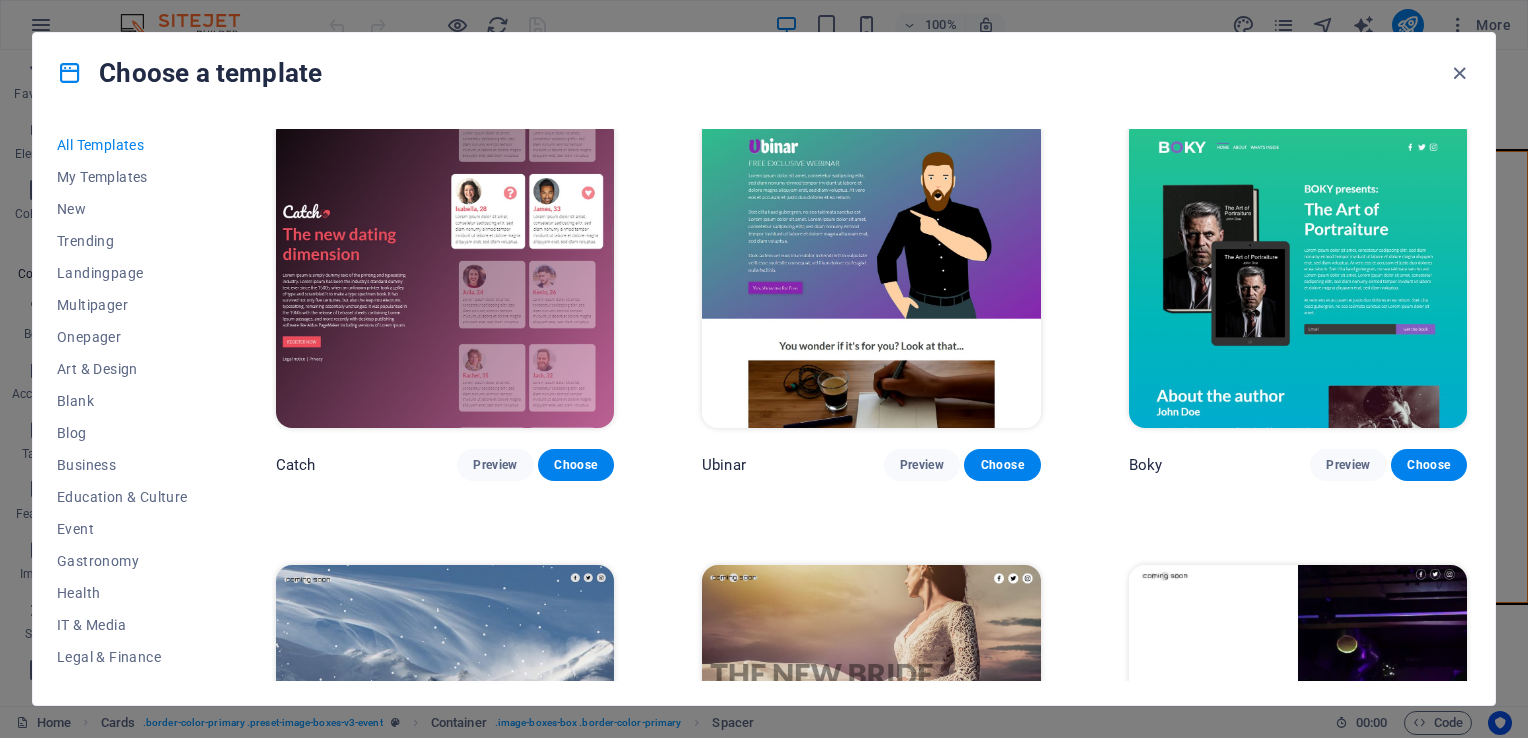 click on "Preview" at bounding box center [1348, 914] 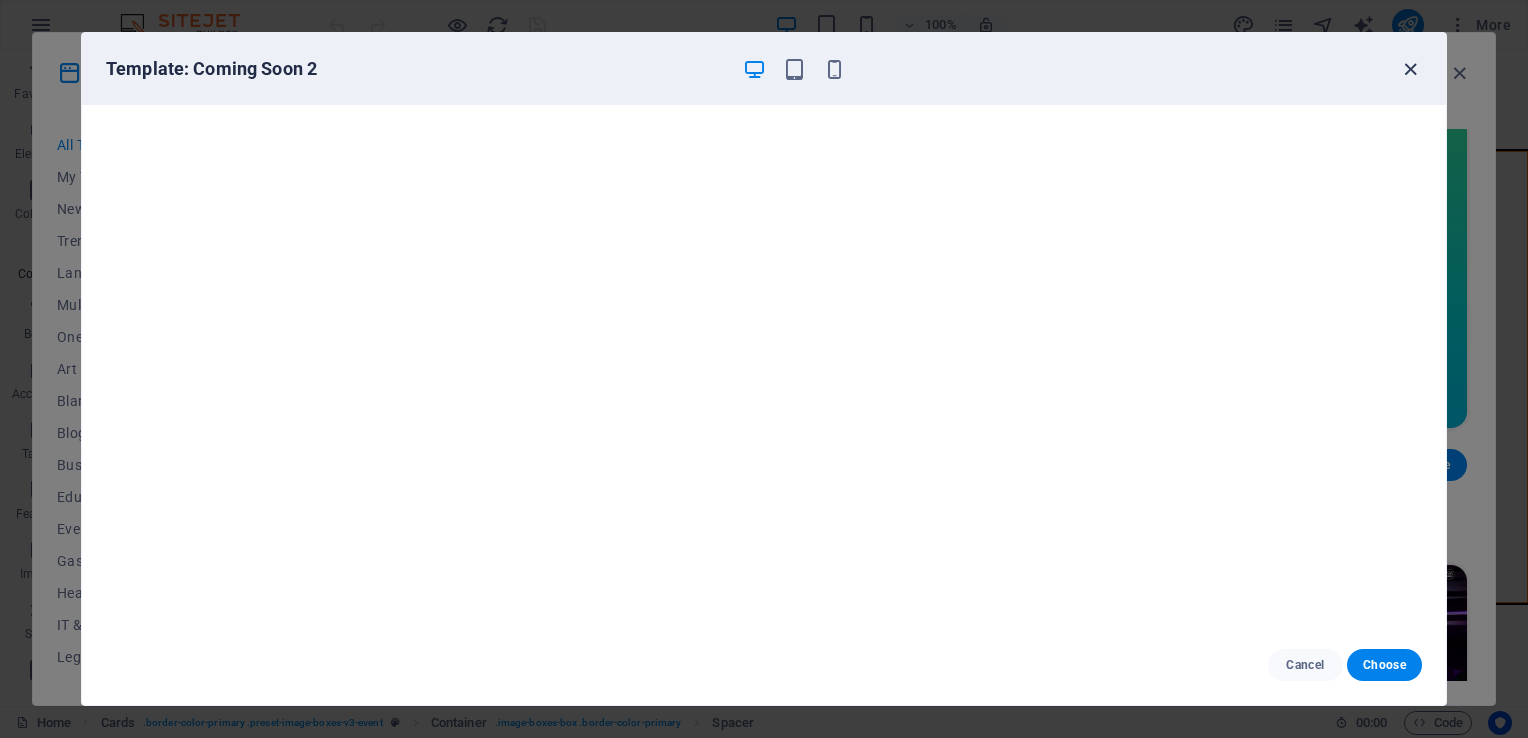 click at bounding box center [1410, 69] 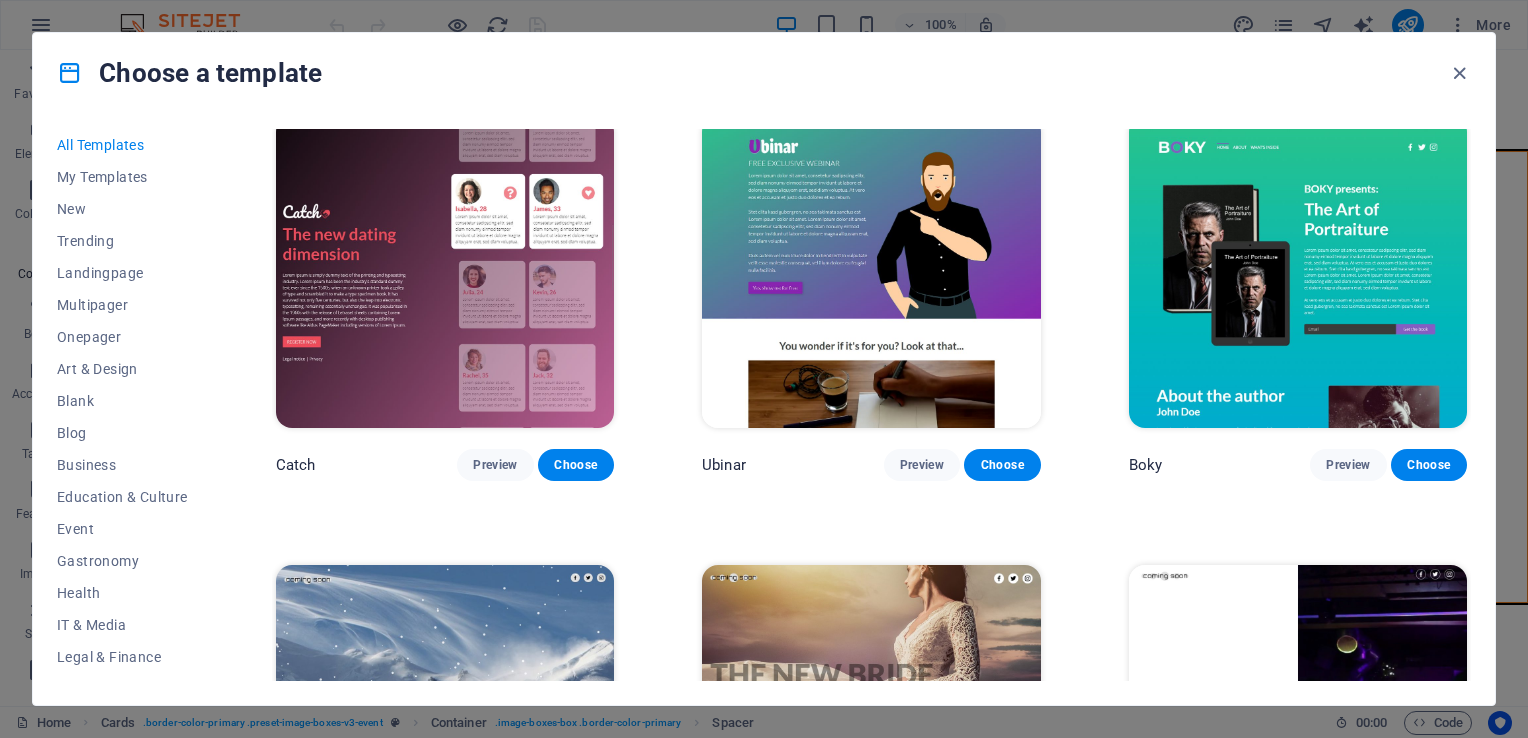 click on "Preview" at bounding box center [922, 914] 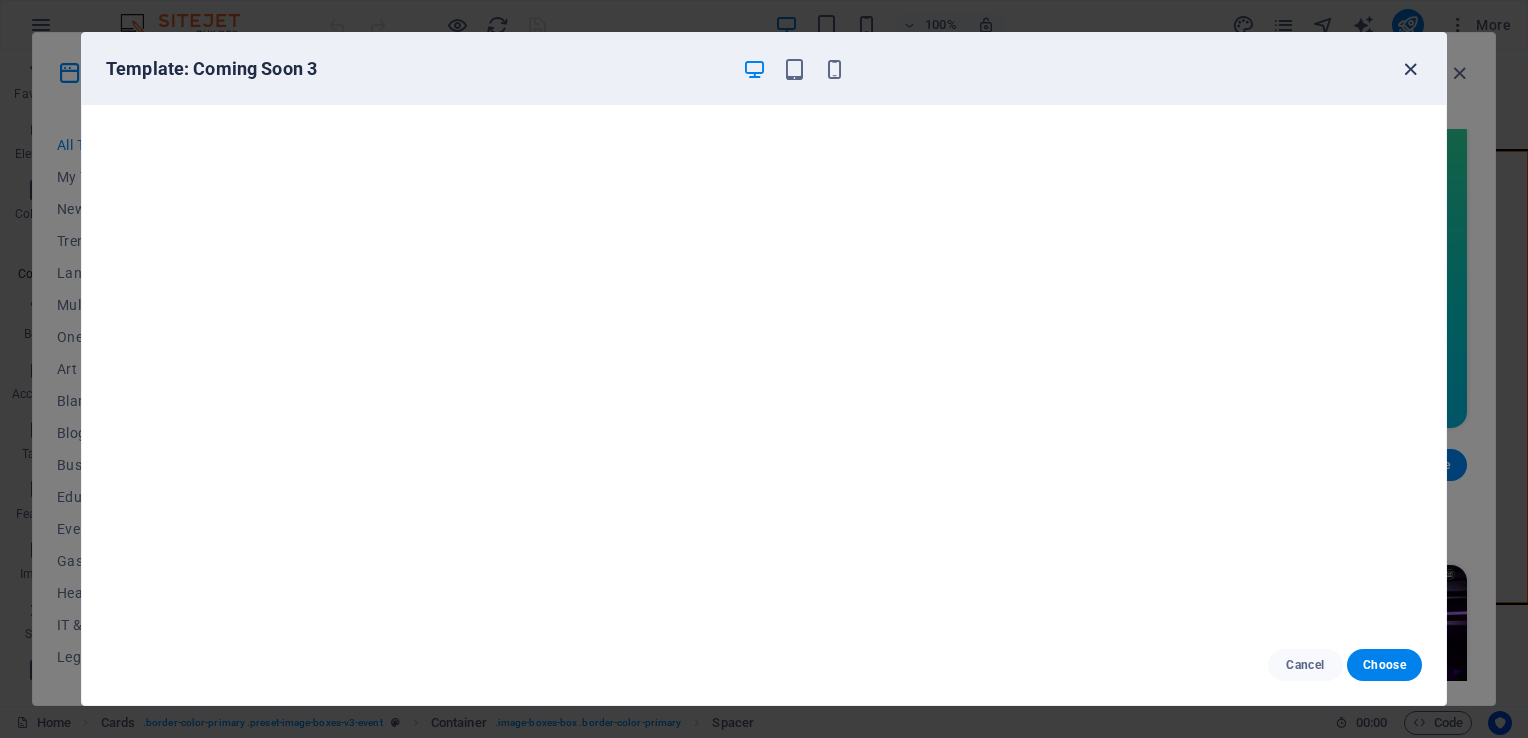 click at bounding box center (1410, 69) 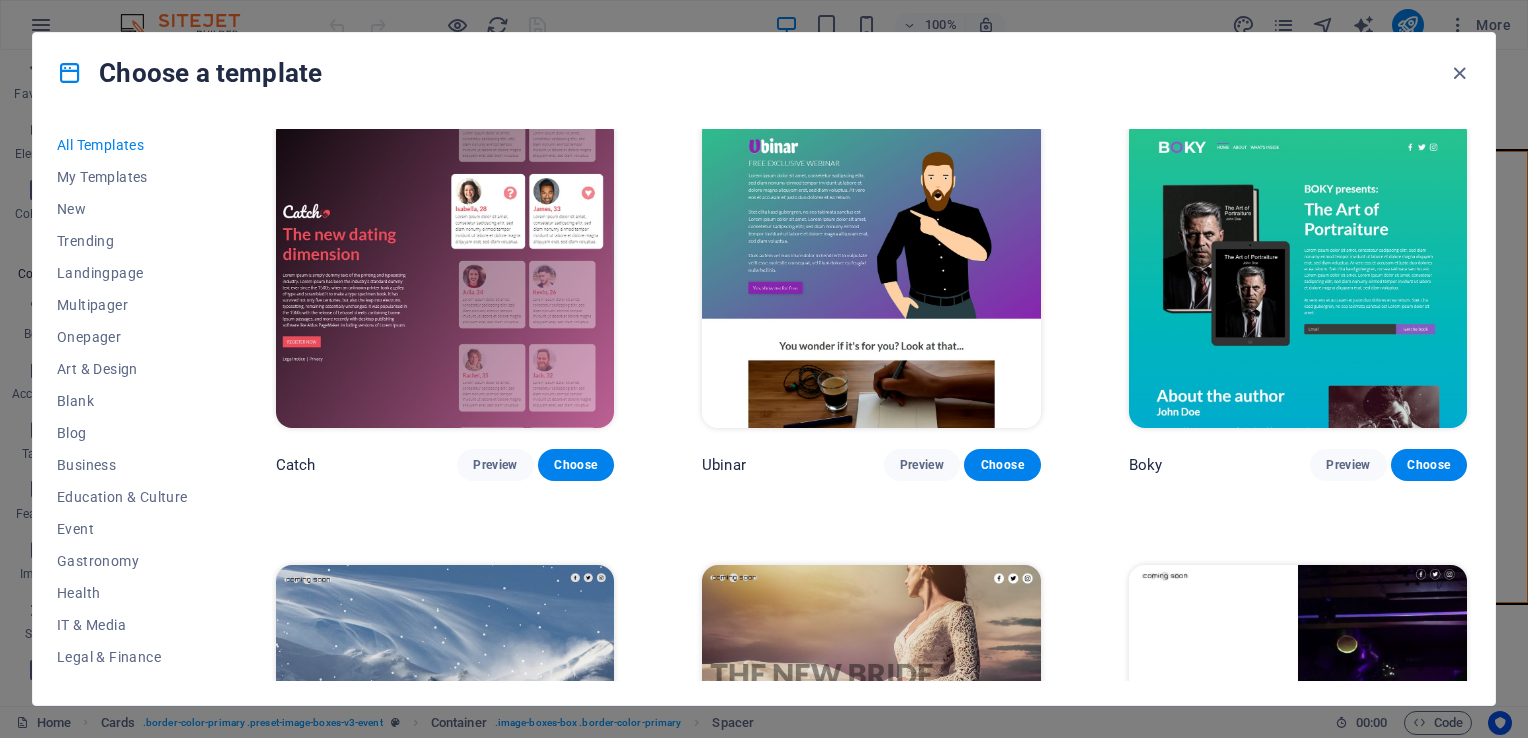 click on "Preview" at bounding box center (495, 914) 